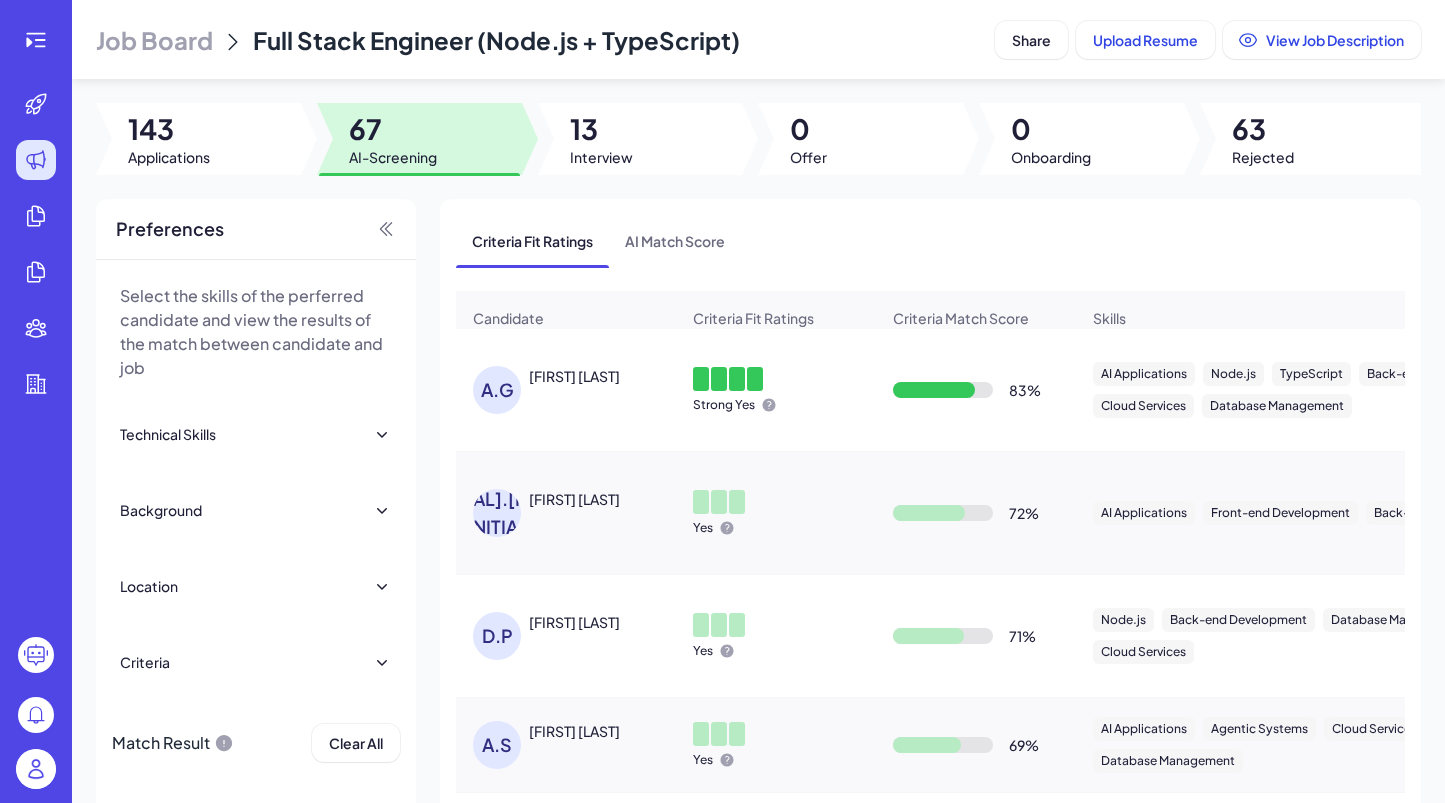 scroll, scrollTop: 0, scrollLeft: 0, axis: both 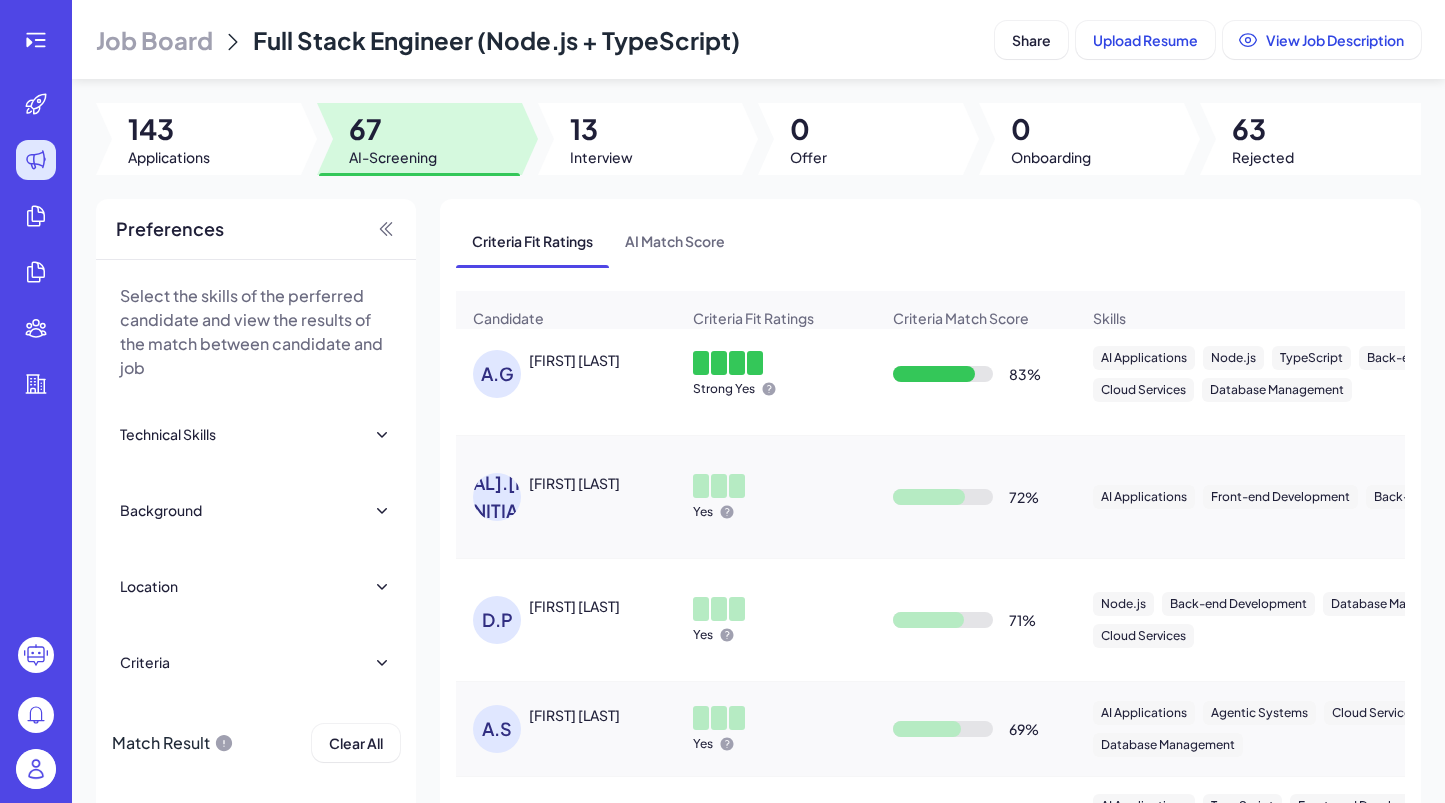click on "Anmol Gupta" at bounding box center [574, 360] 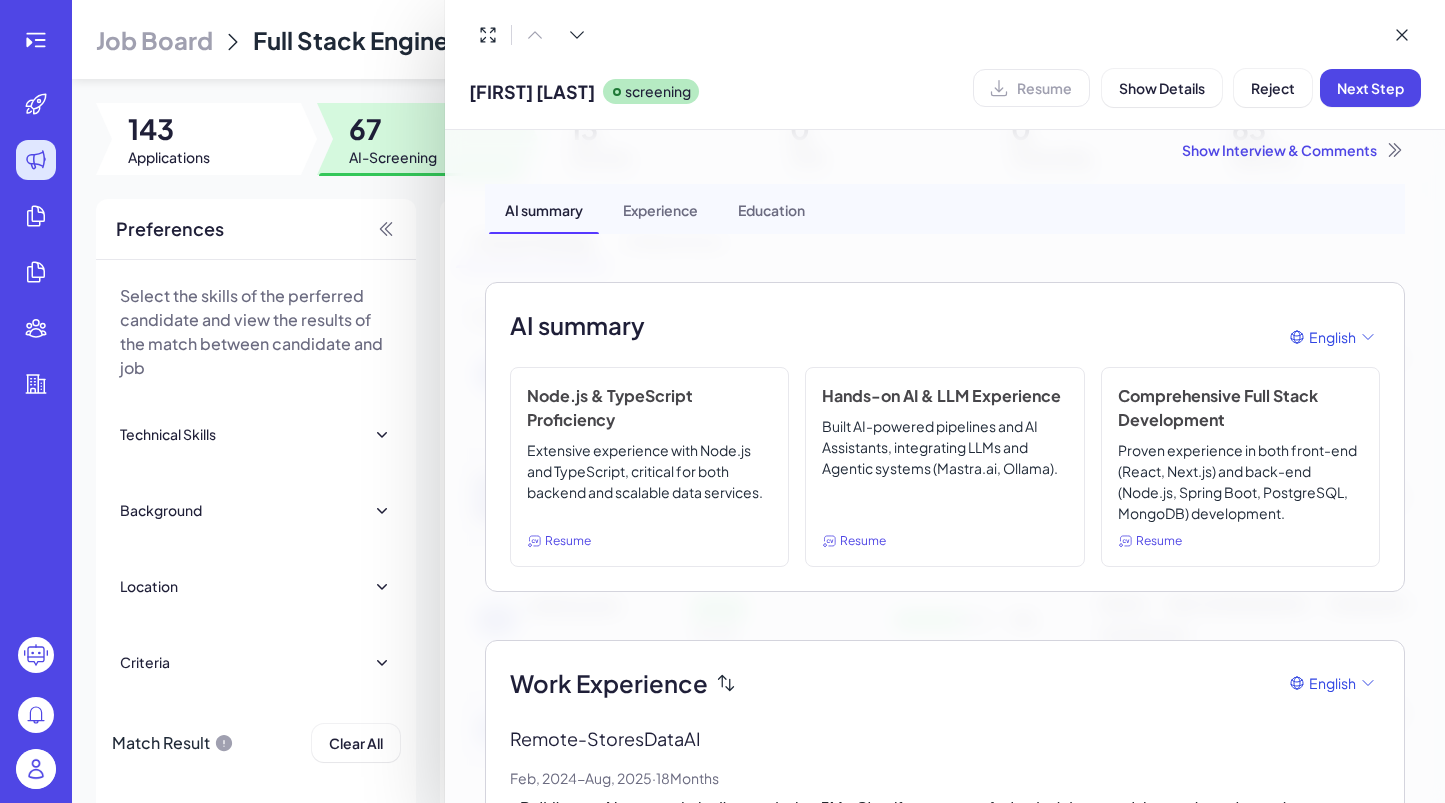 scroll, scrollTop: 0, scrollLeft: 0, axis: both 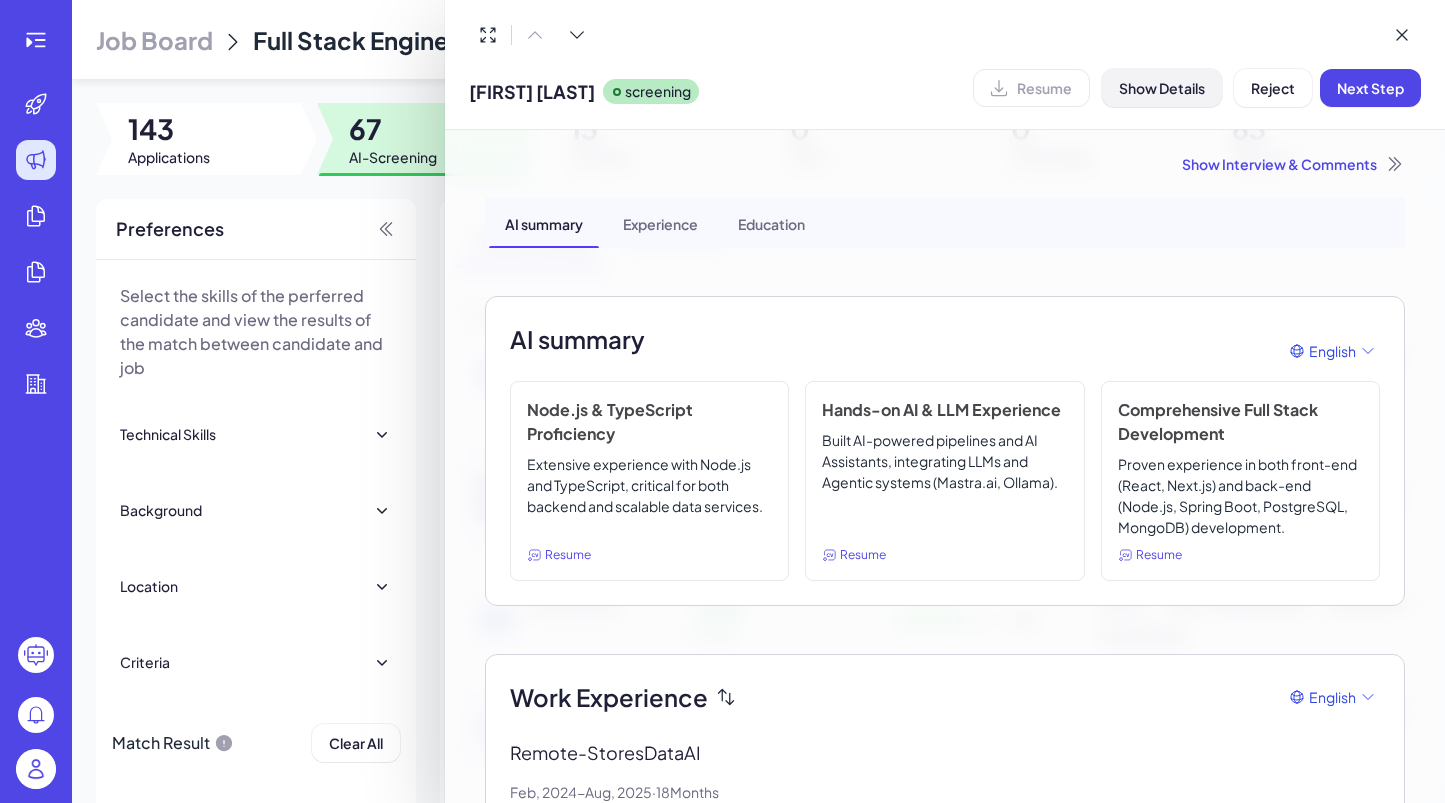 click on "Show Details" at bounding box center (1162, 88) 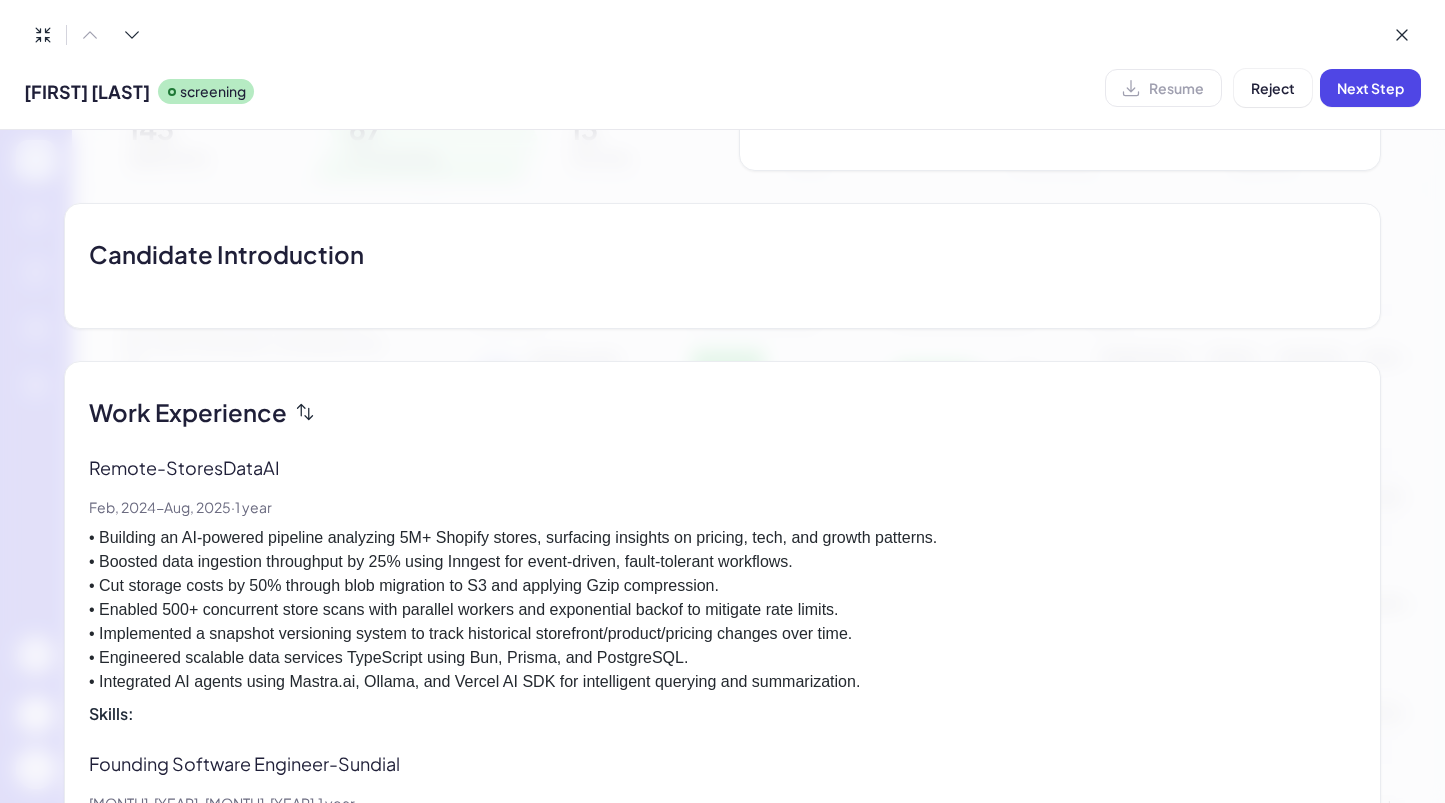 scroll, scrollTop: 897, scrollLeft: 0, axis: vertical 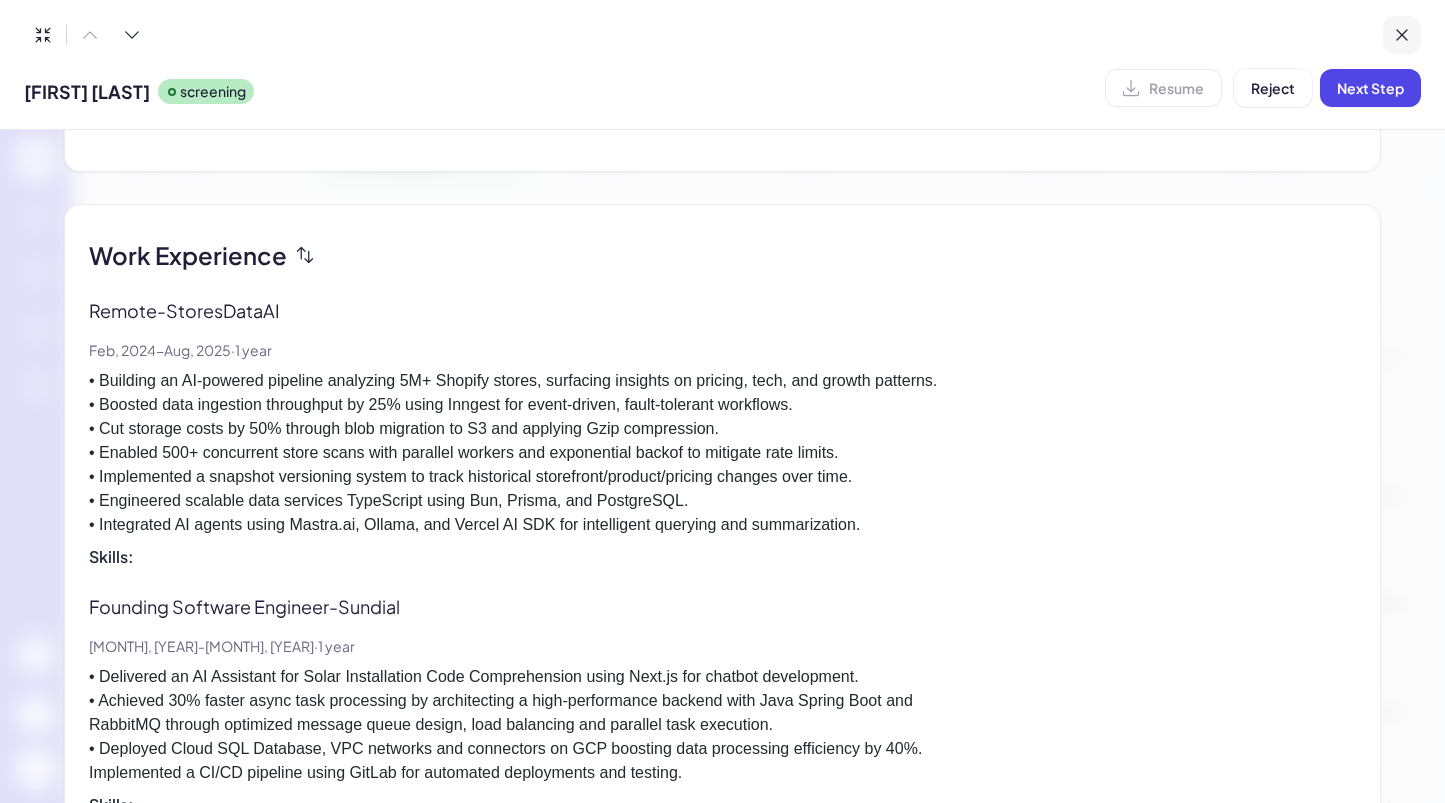 click at bounding box center (1402, 35) 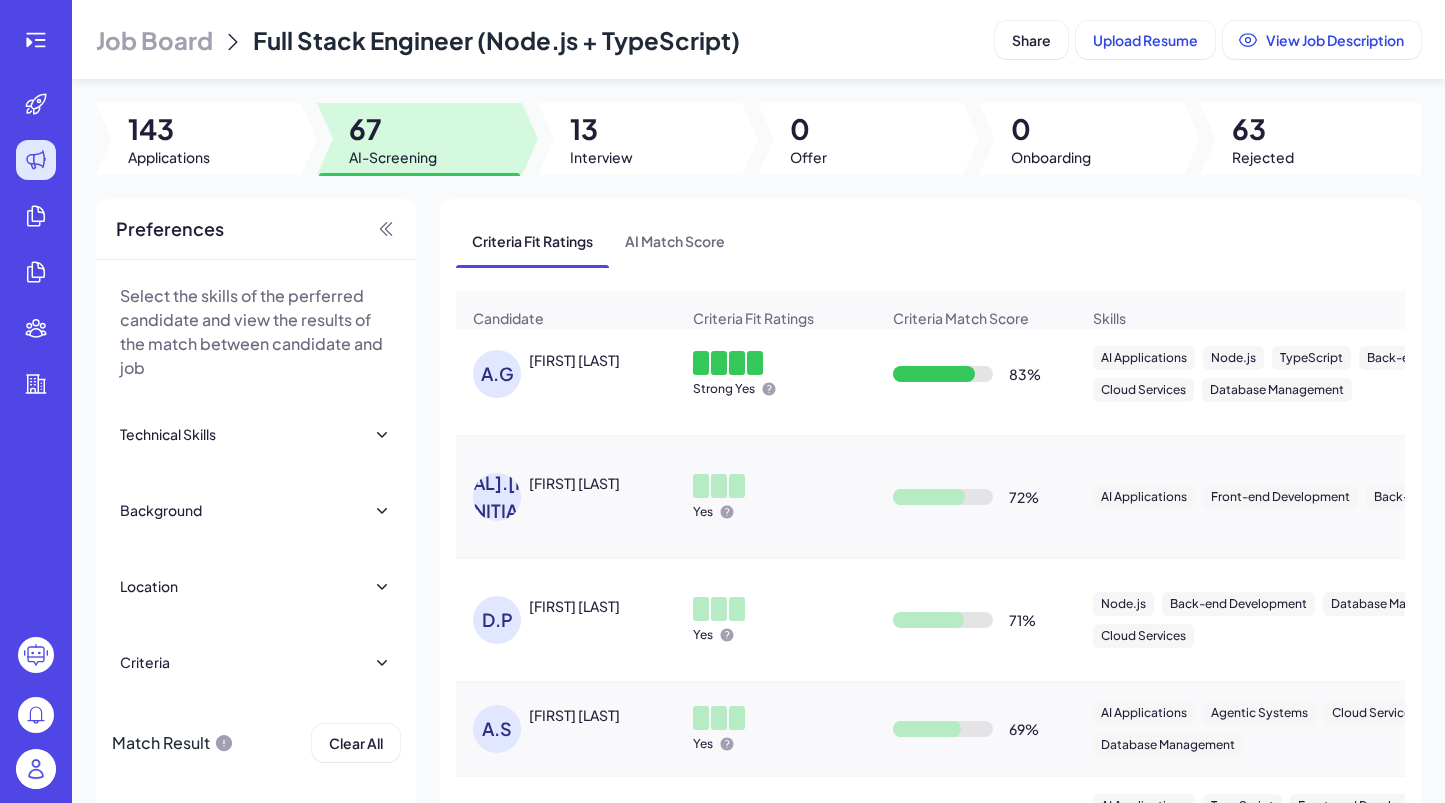 click on "A.G Anmol Gupta" at bounding box center [566, 374] 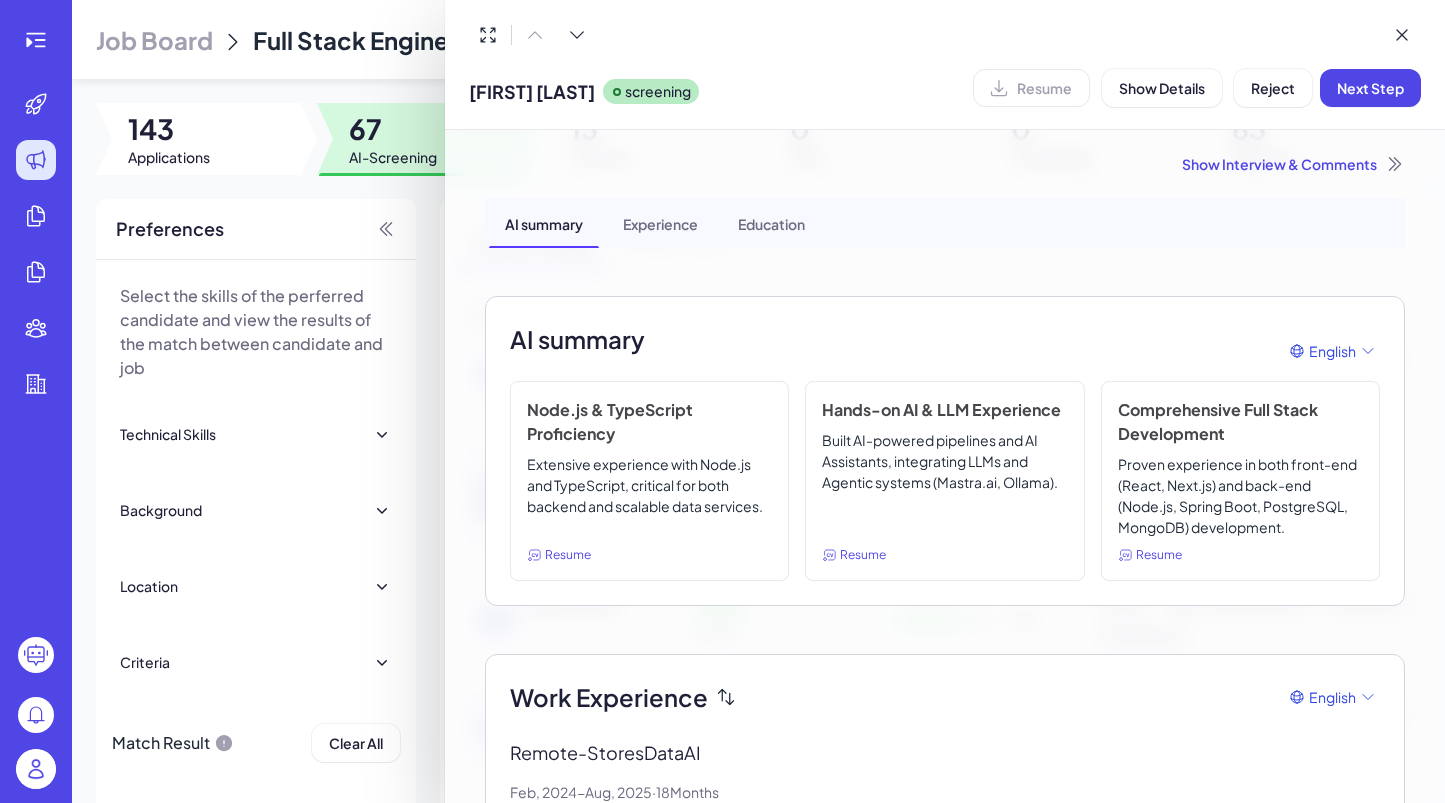 click on "Show Interview & Comments" at bounding box center (945, 164) 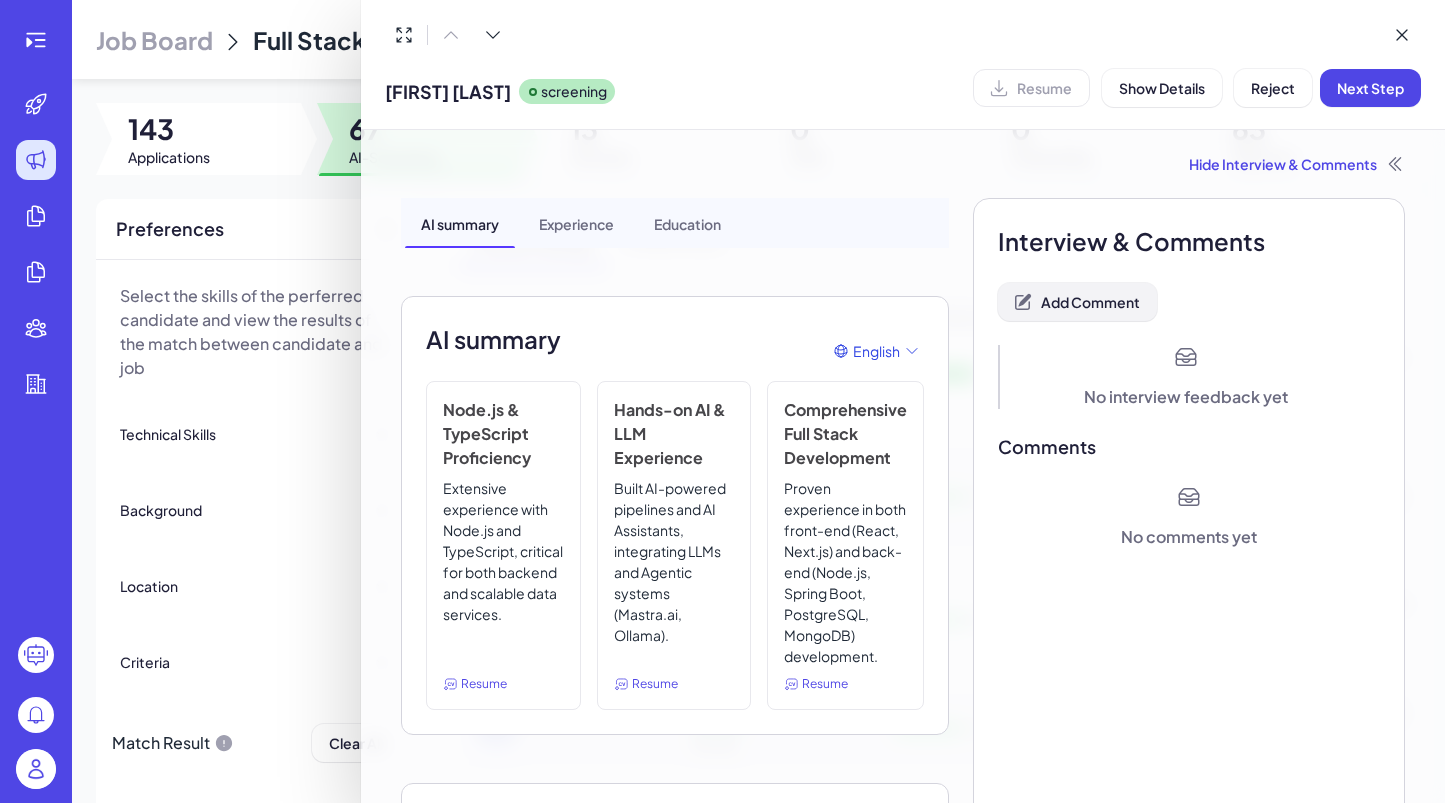 click on "Add Comment" at bounding box center [1090, 302] 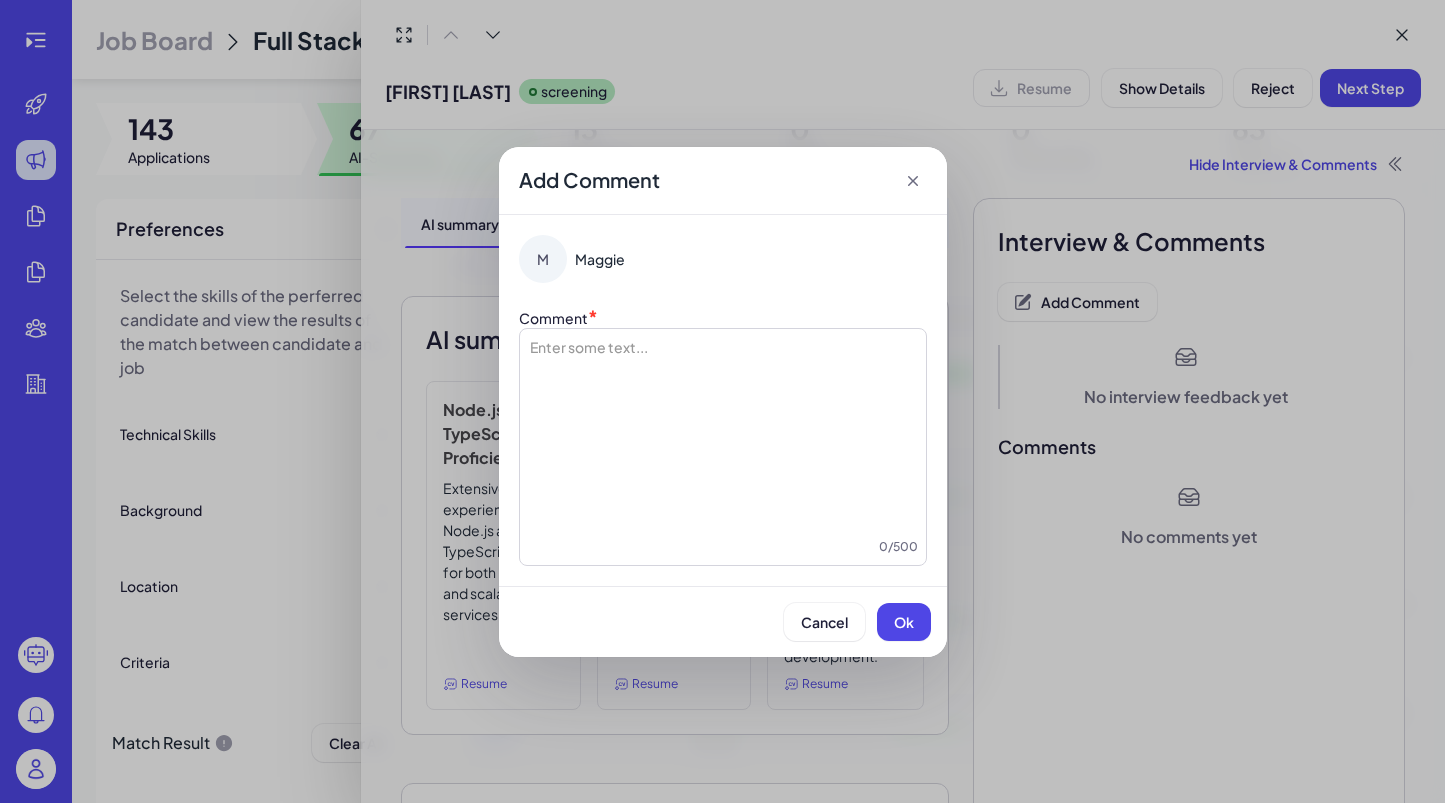 click at bounding box center (723, 437) 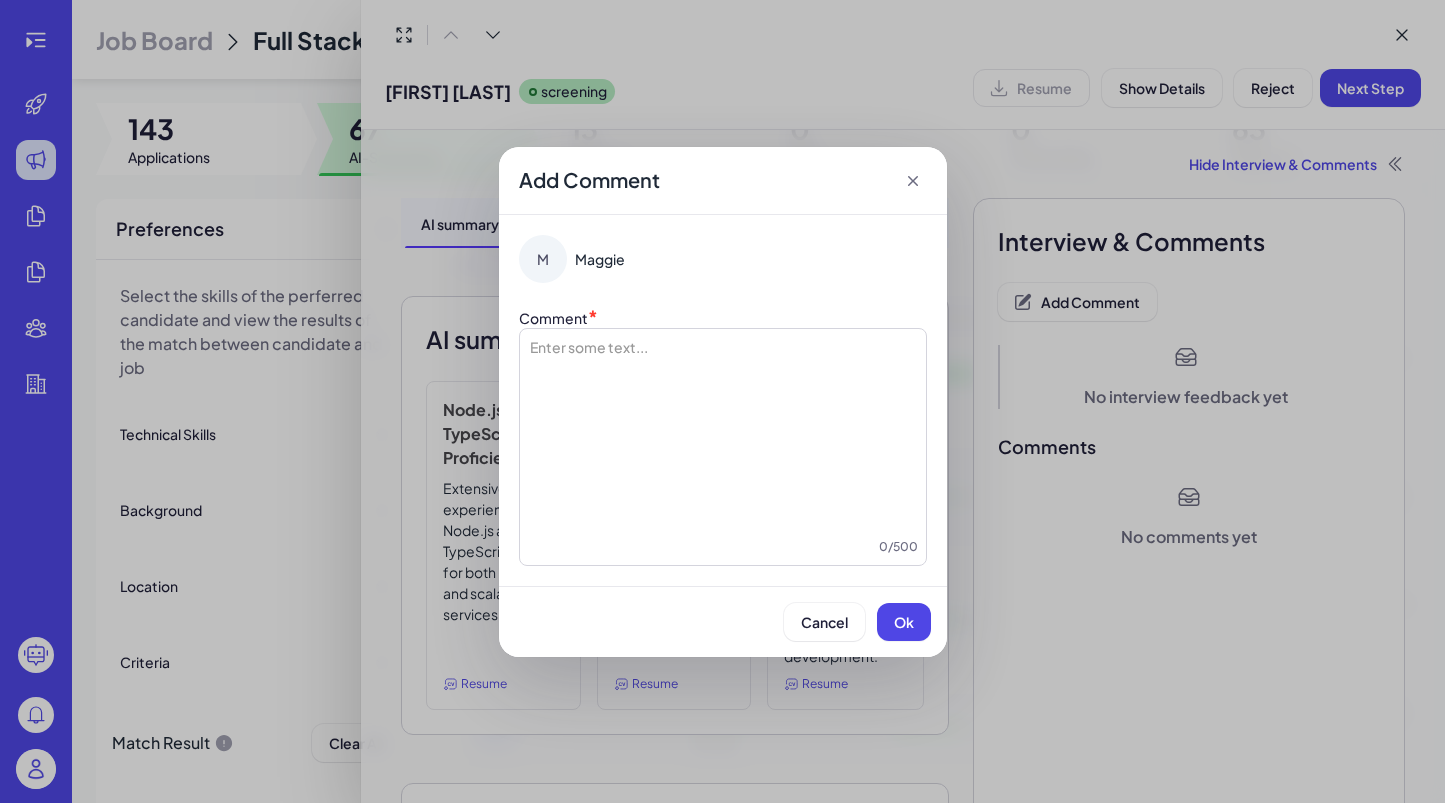click 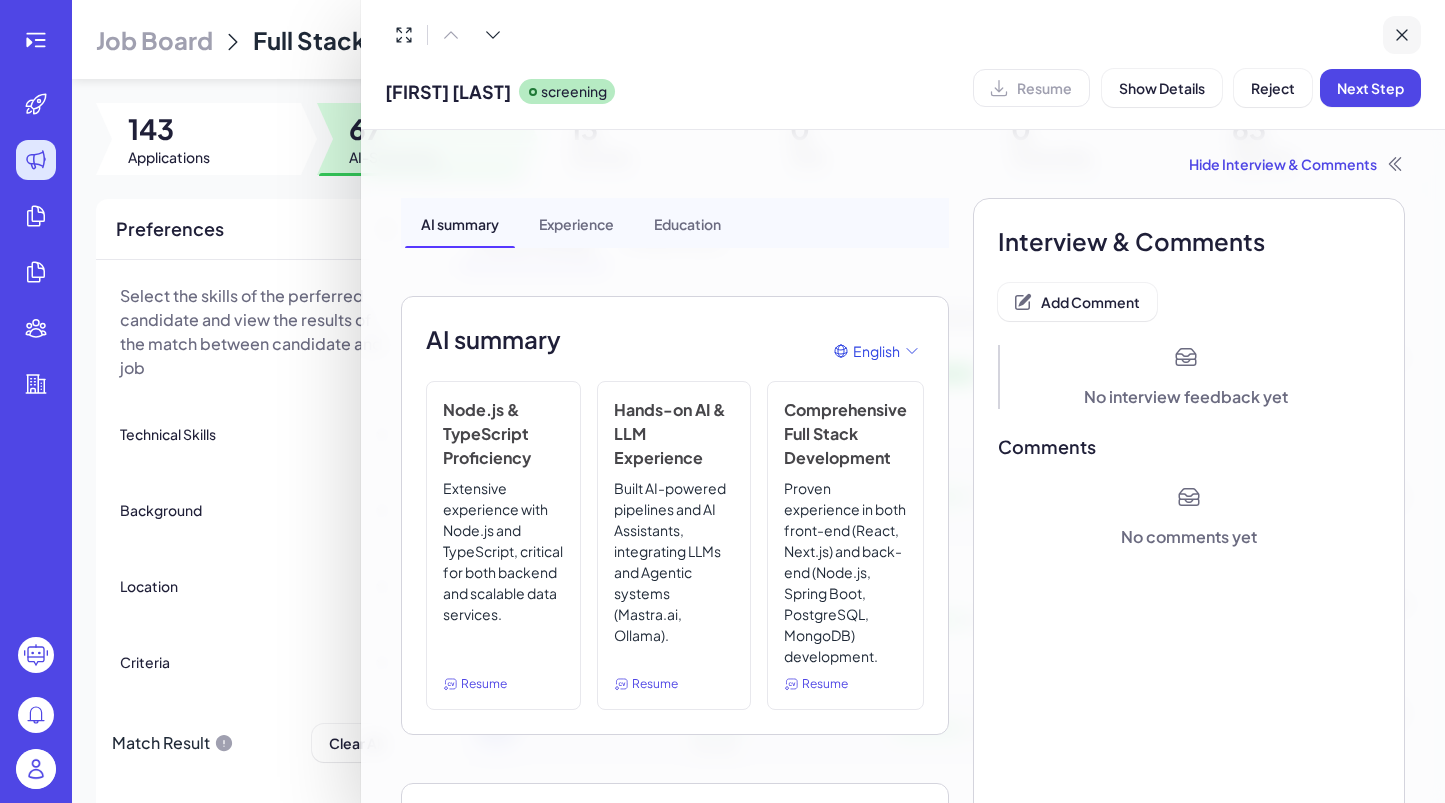 click 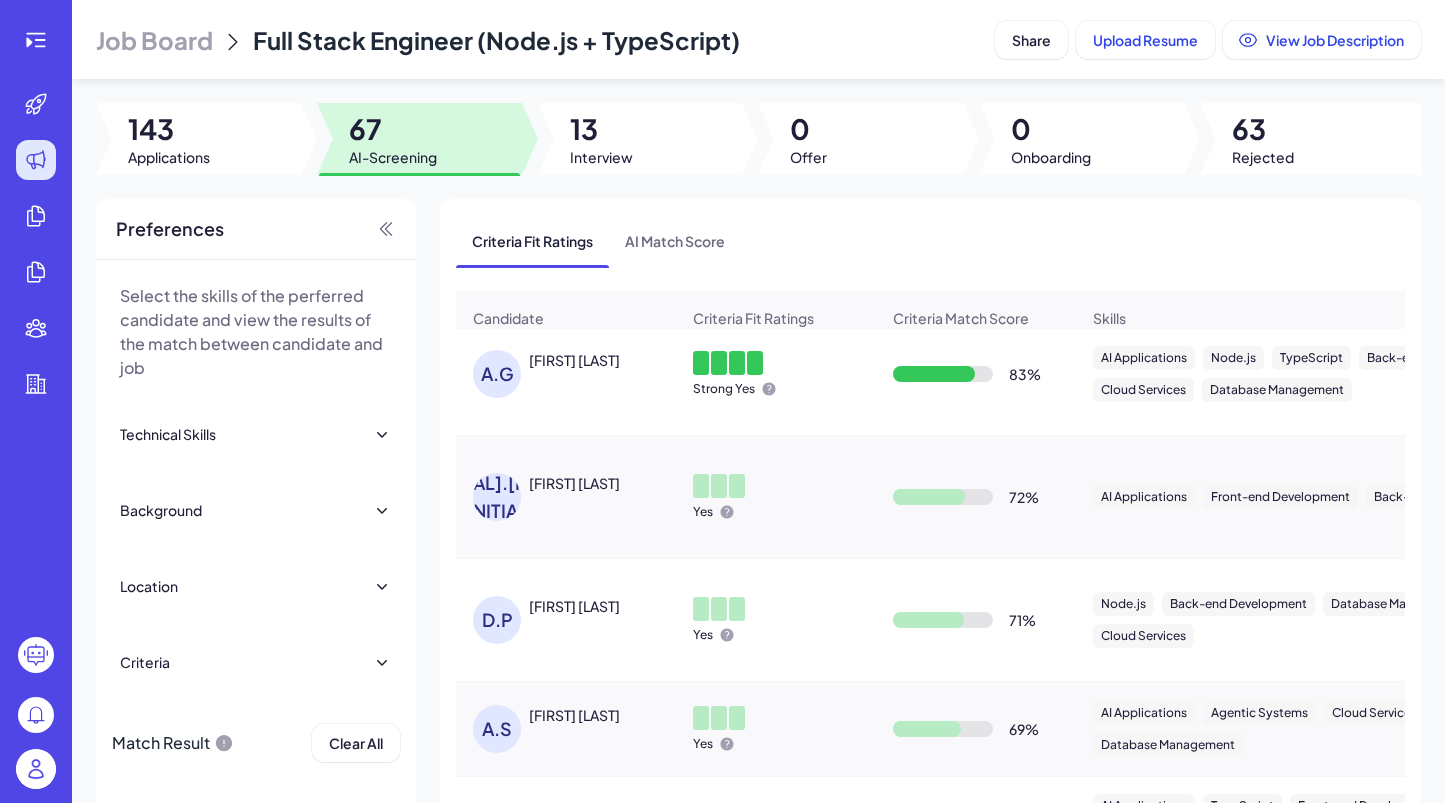 click 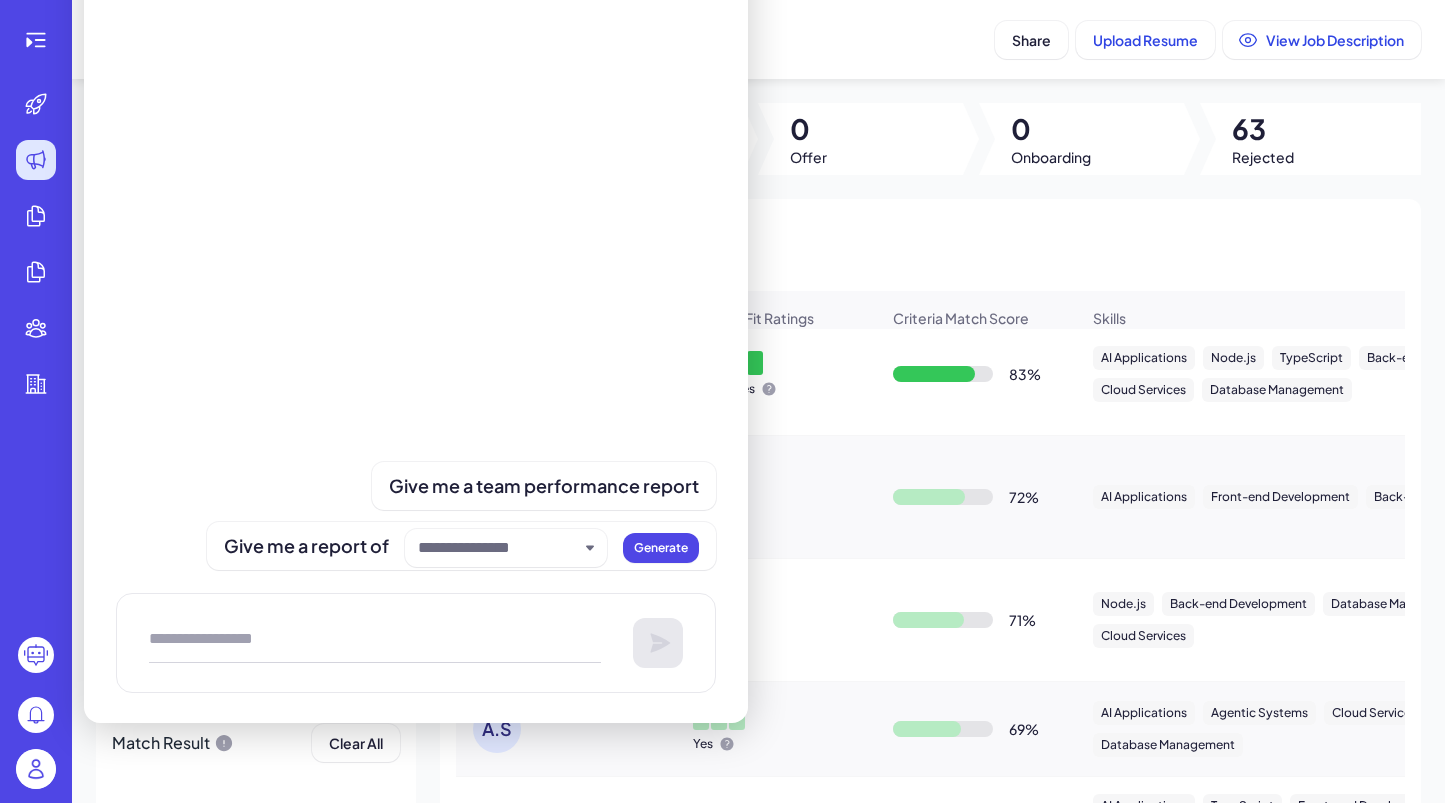 click on "Job Board Full Stack Engineer (Node.js + TypeScript) Share Upload Resume View Job Description" at bounding box center (758, 39) 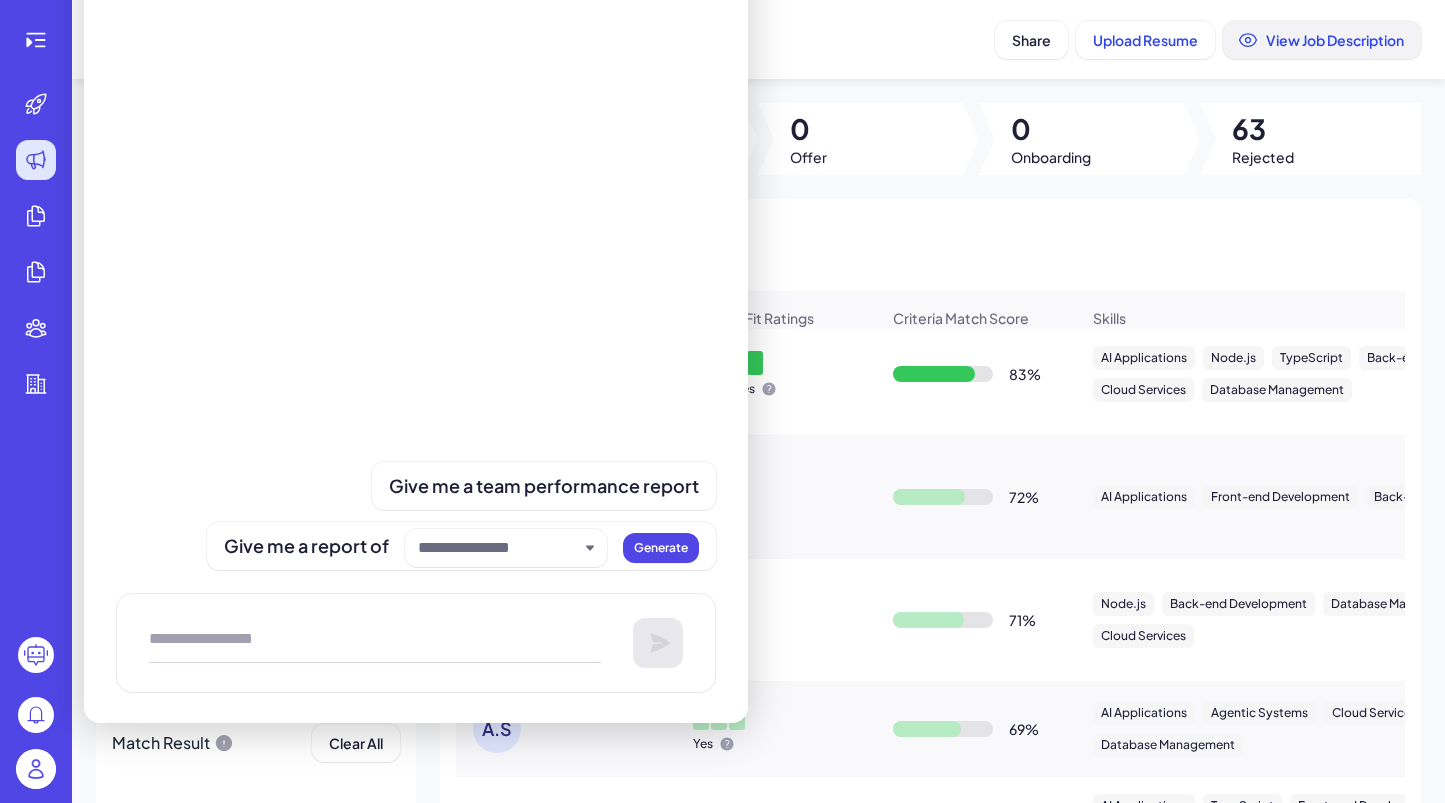 click on "View Job Description" at bounding box center [1335, 40] 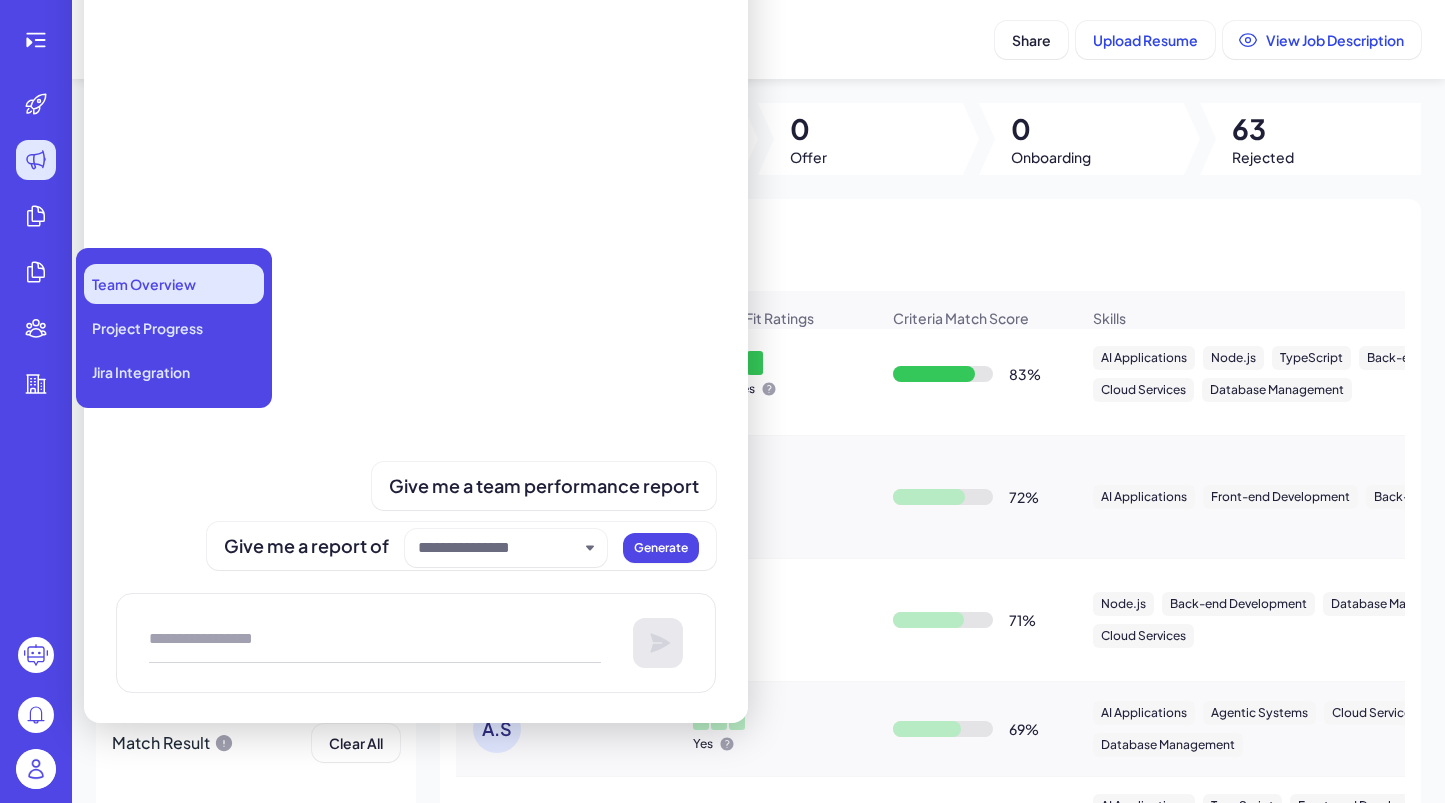 click on "Team Overview" at bounding box center (144, 284) 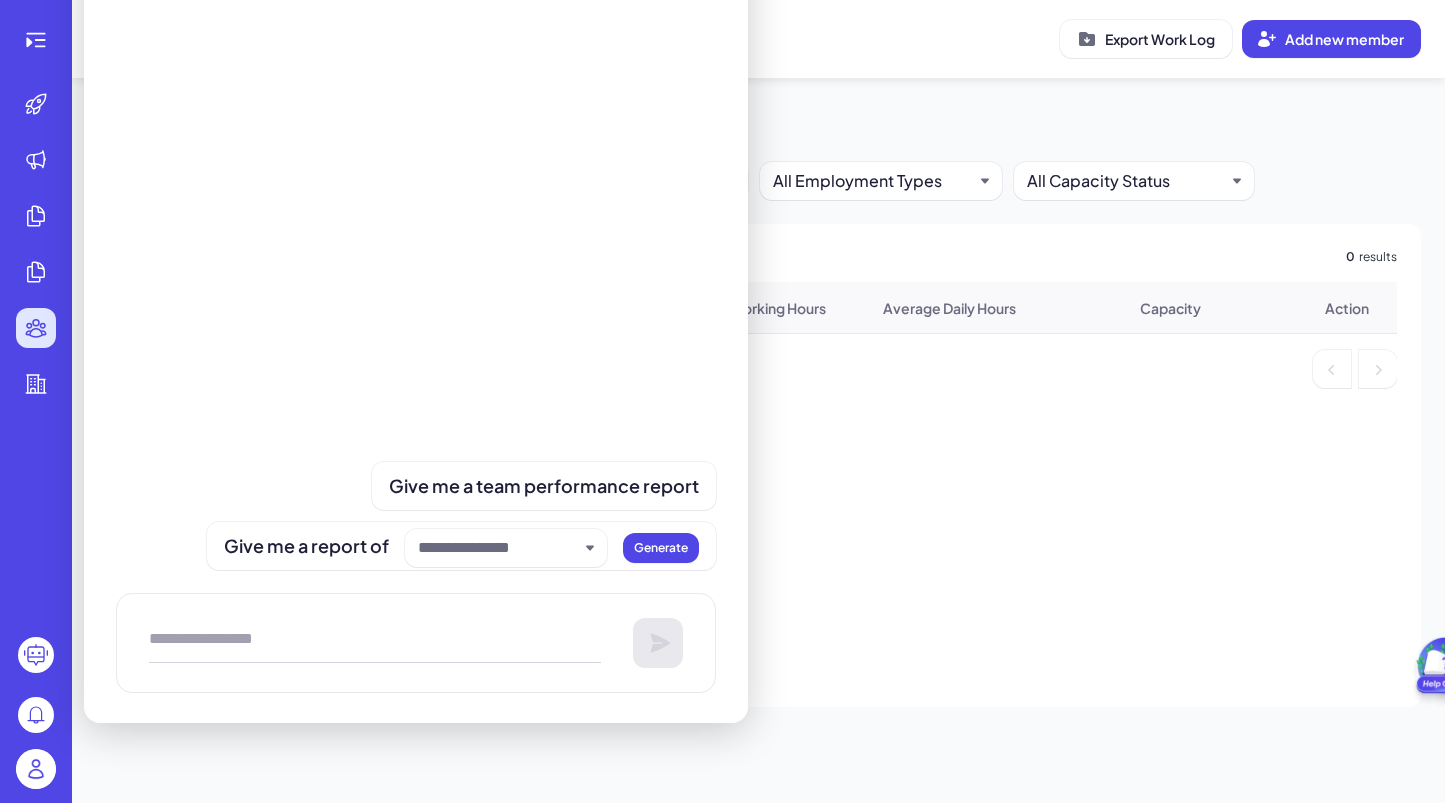 click on "Team overview Export Work Log Add new member" at bounding box center [758, 39] 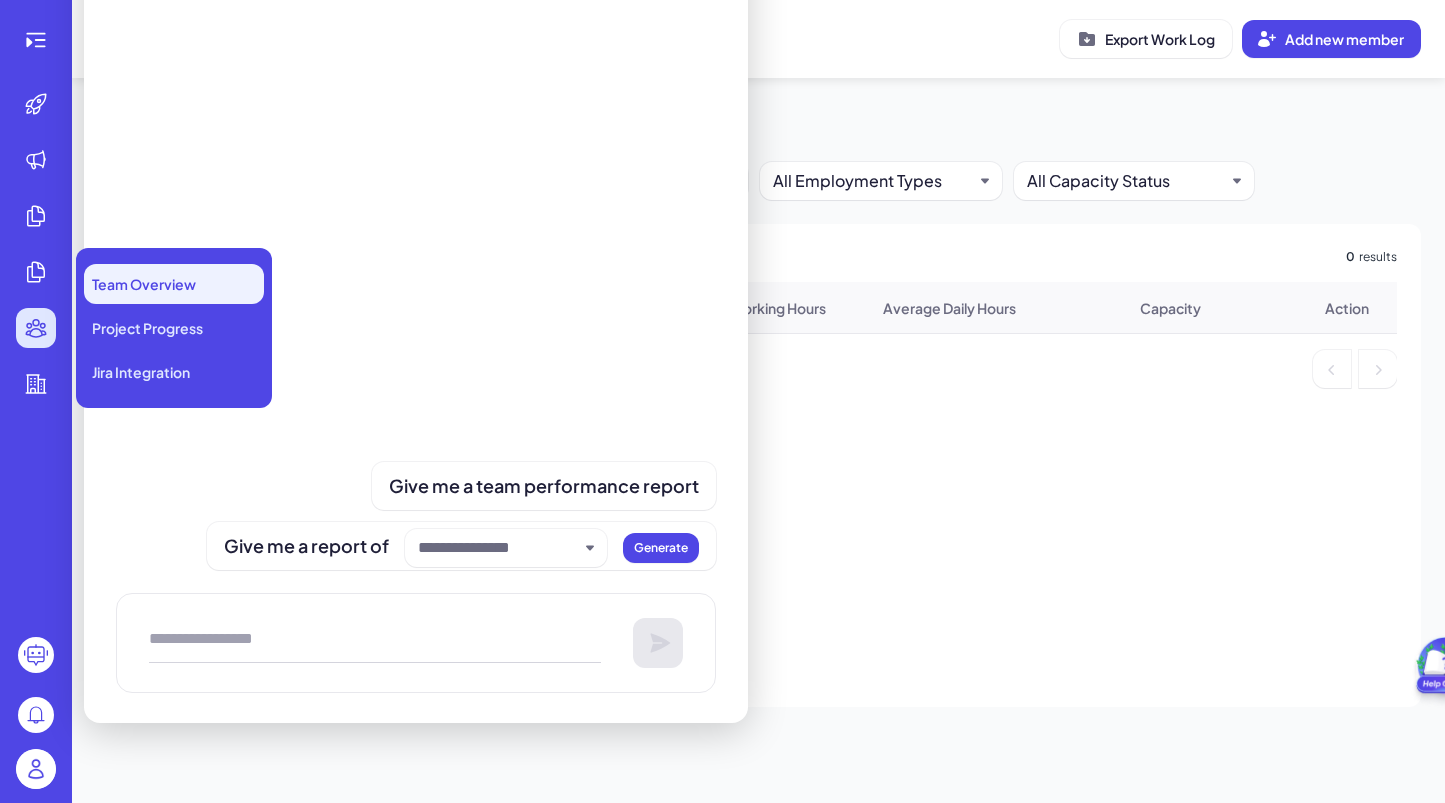 click 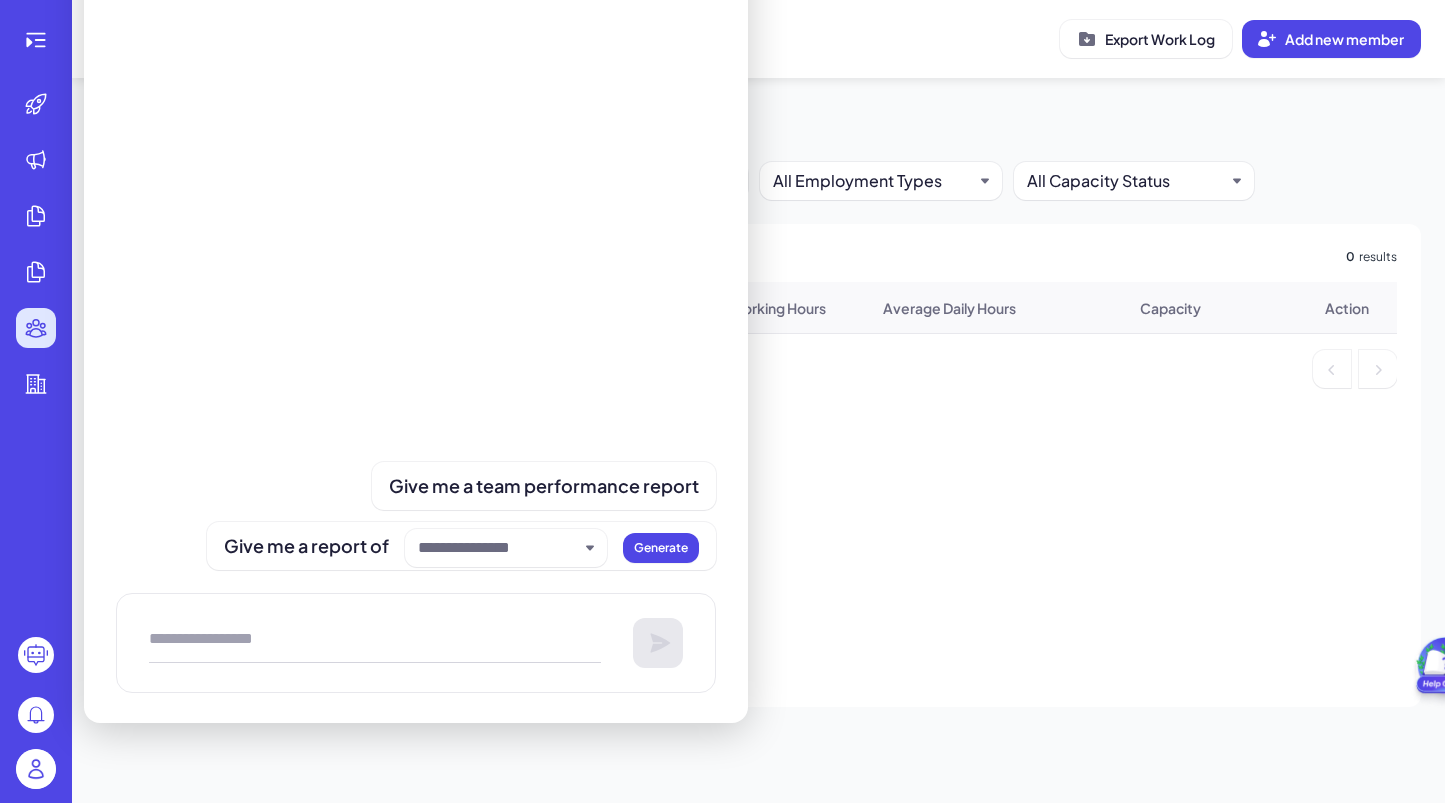 click at bounding box center (758, 520) 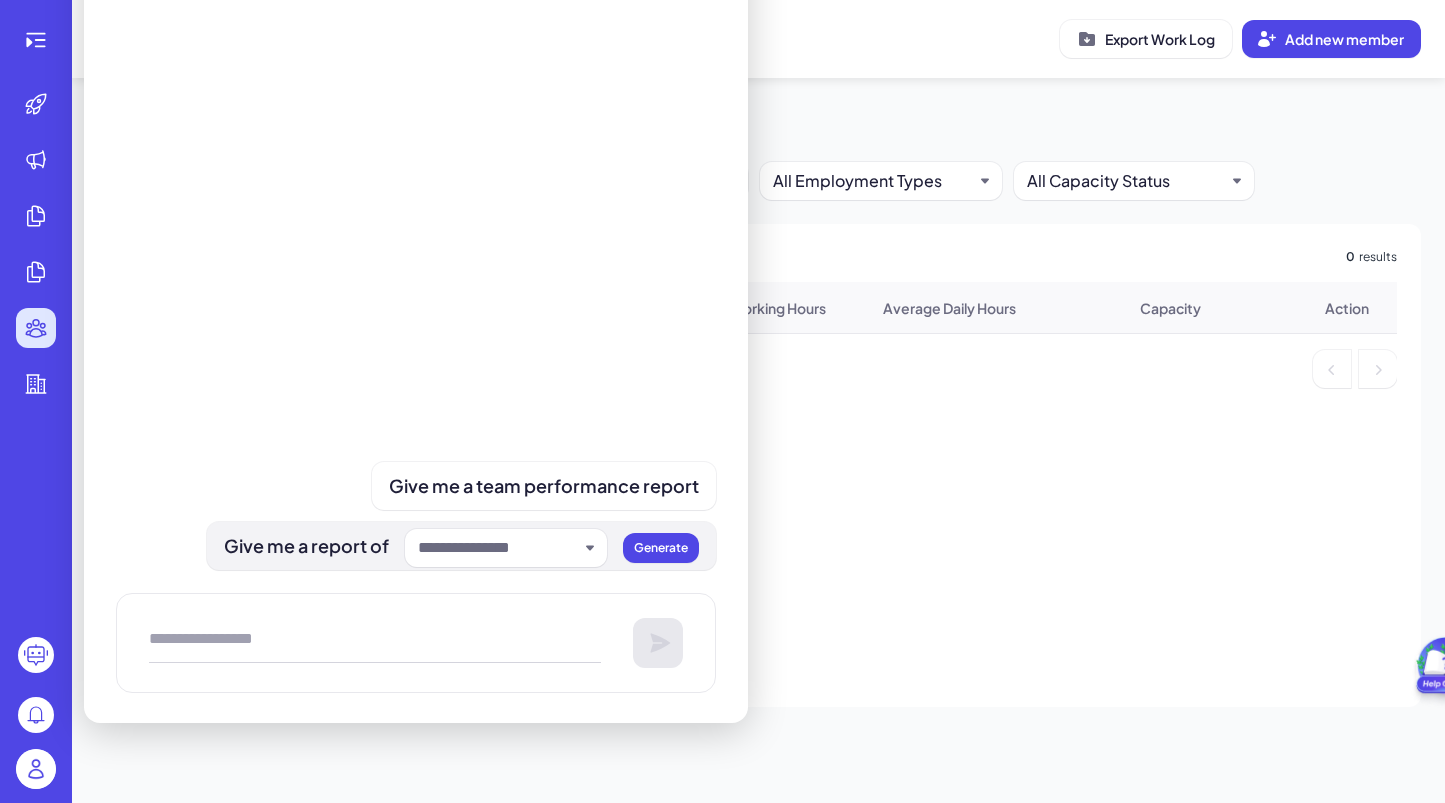 click at bounding box center (498, 548) 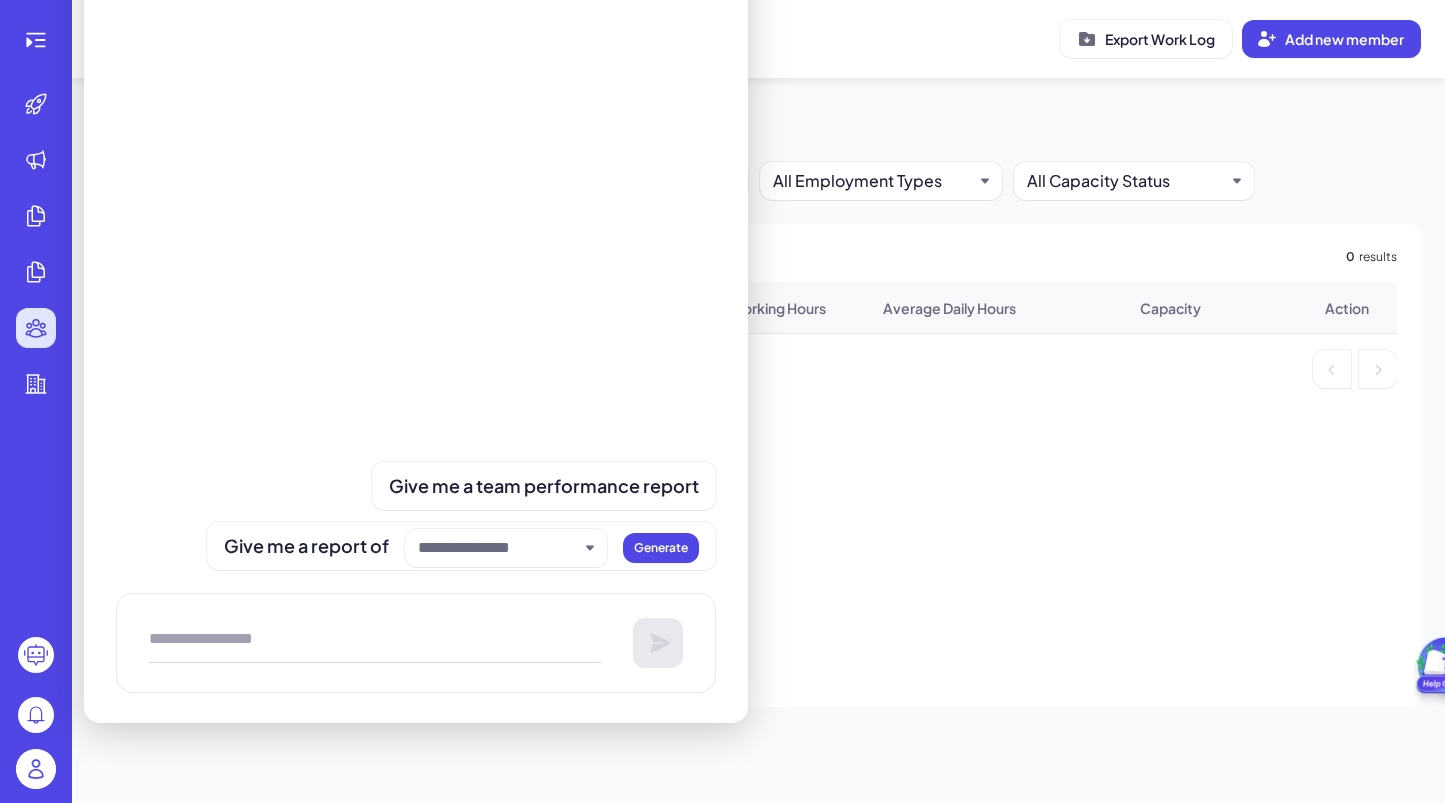 click at bounding box center [758, 520] 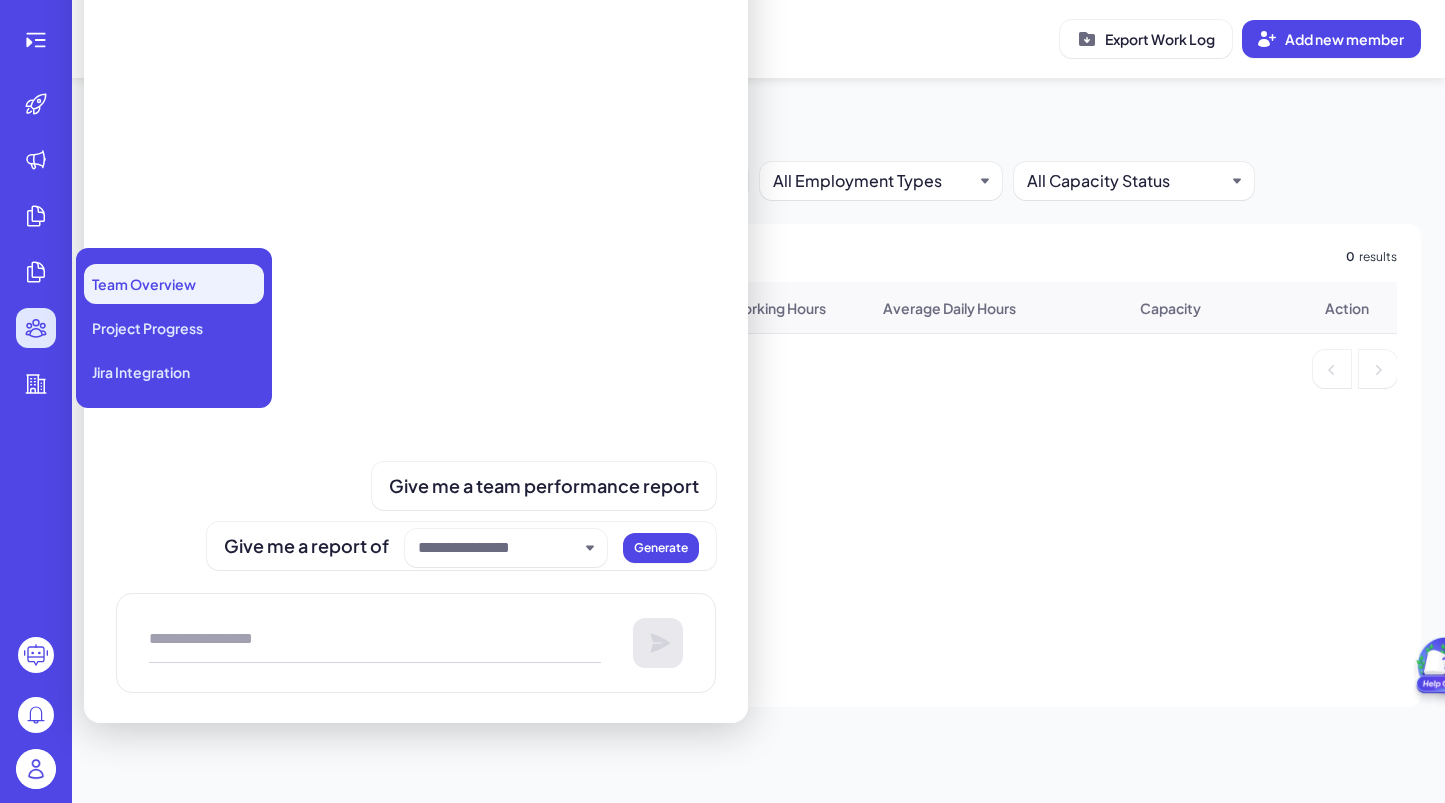 click 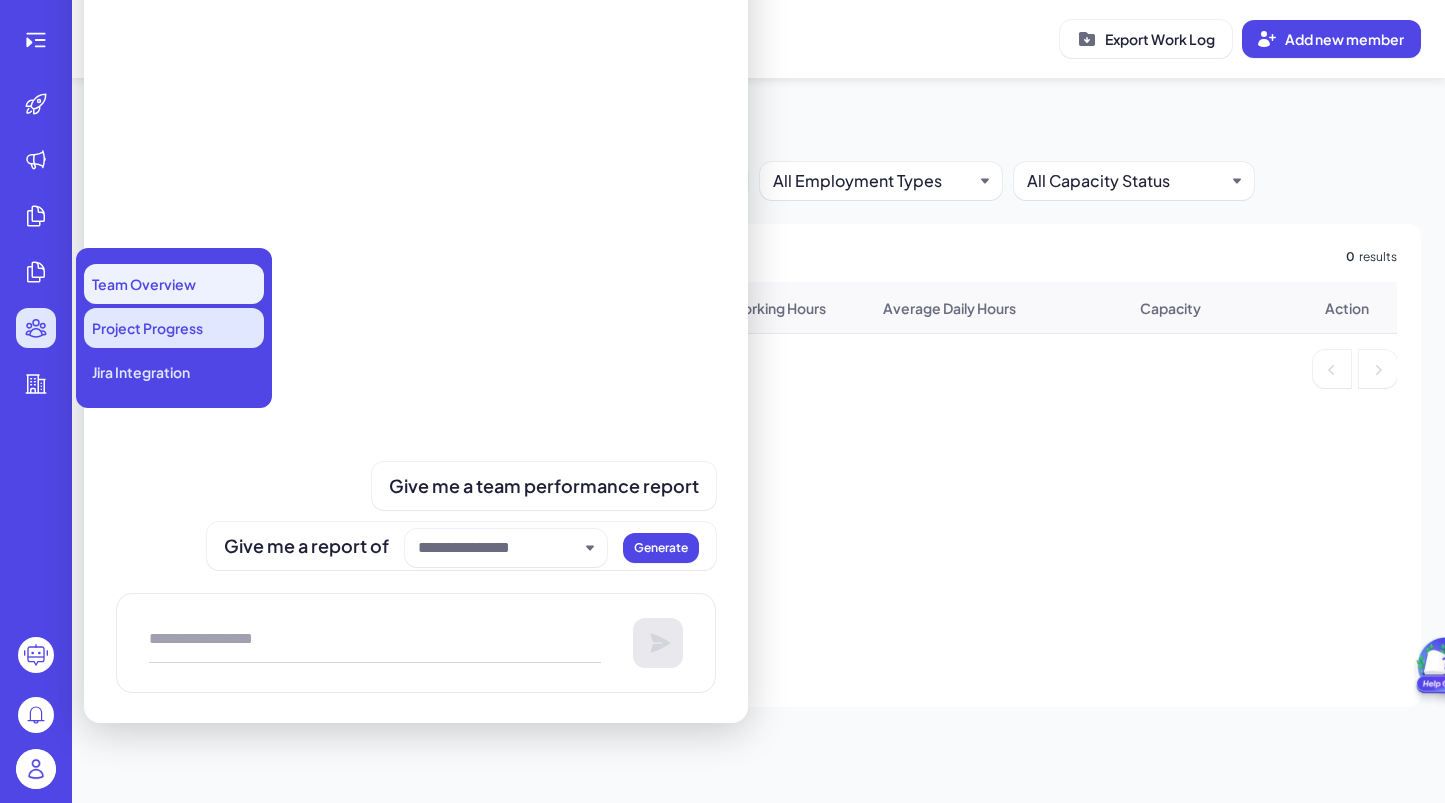 click on "Project Progress" at bounding box center (174, 328) 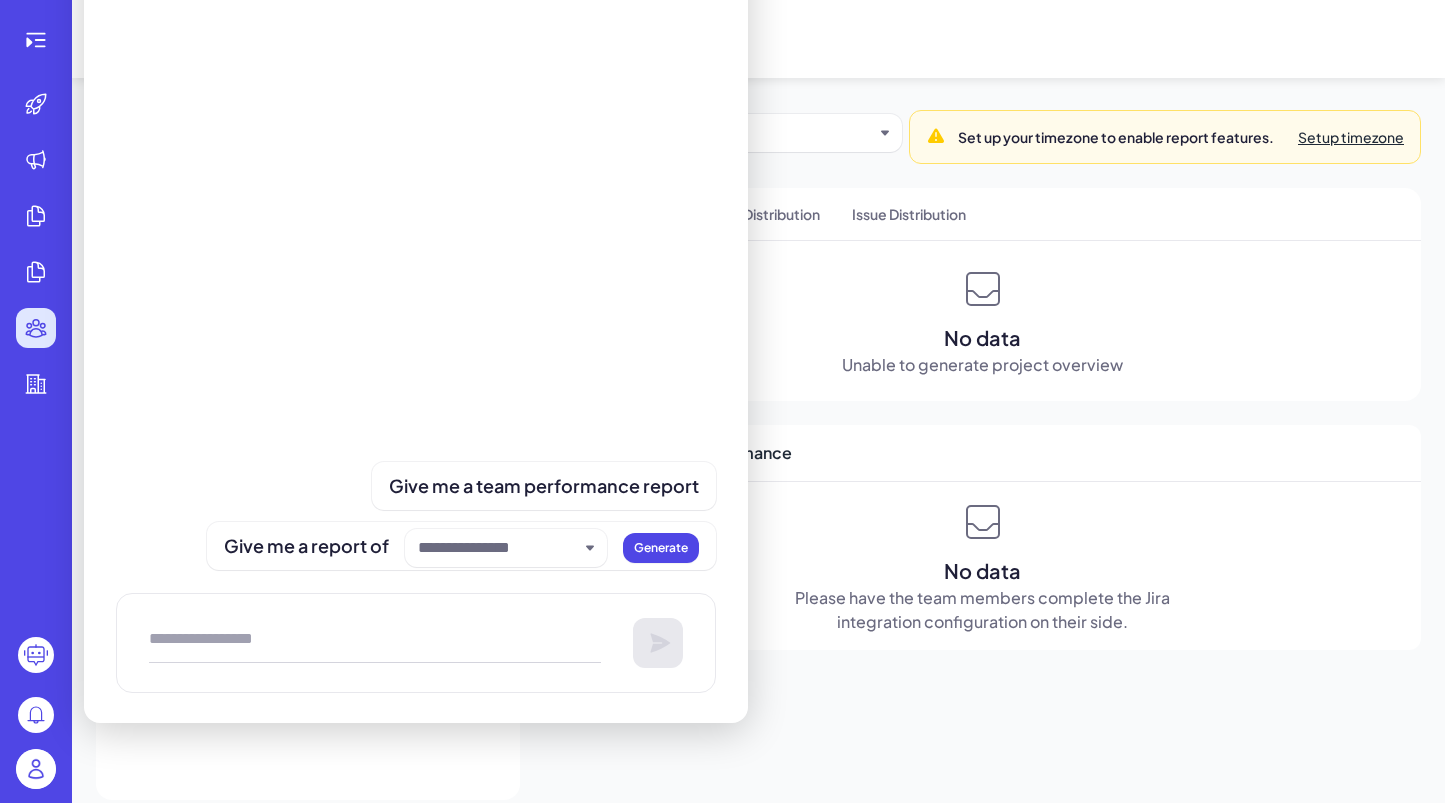 click on "No data Unable to generate project overview" at bounding box center [982, 321] 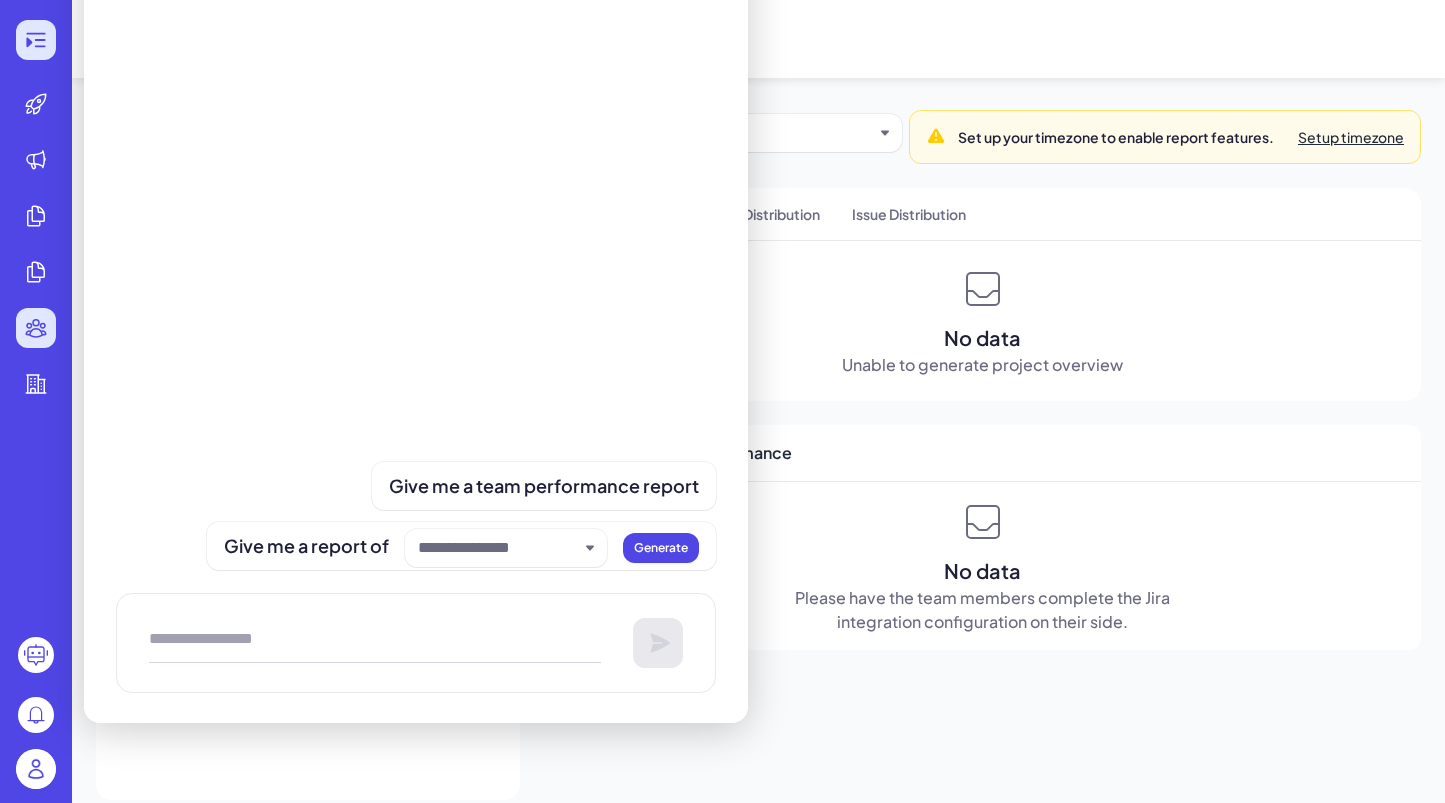 click 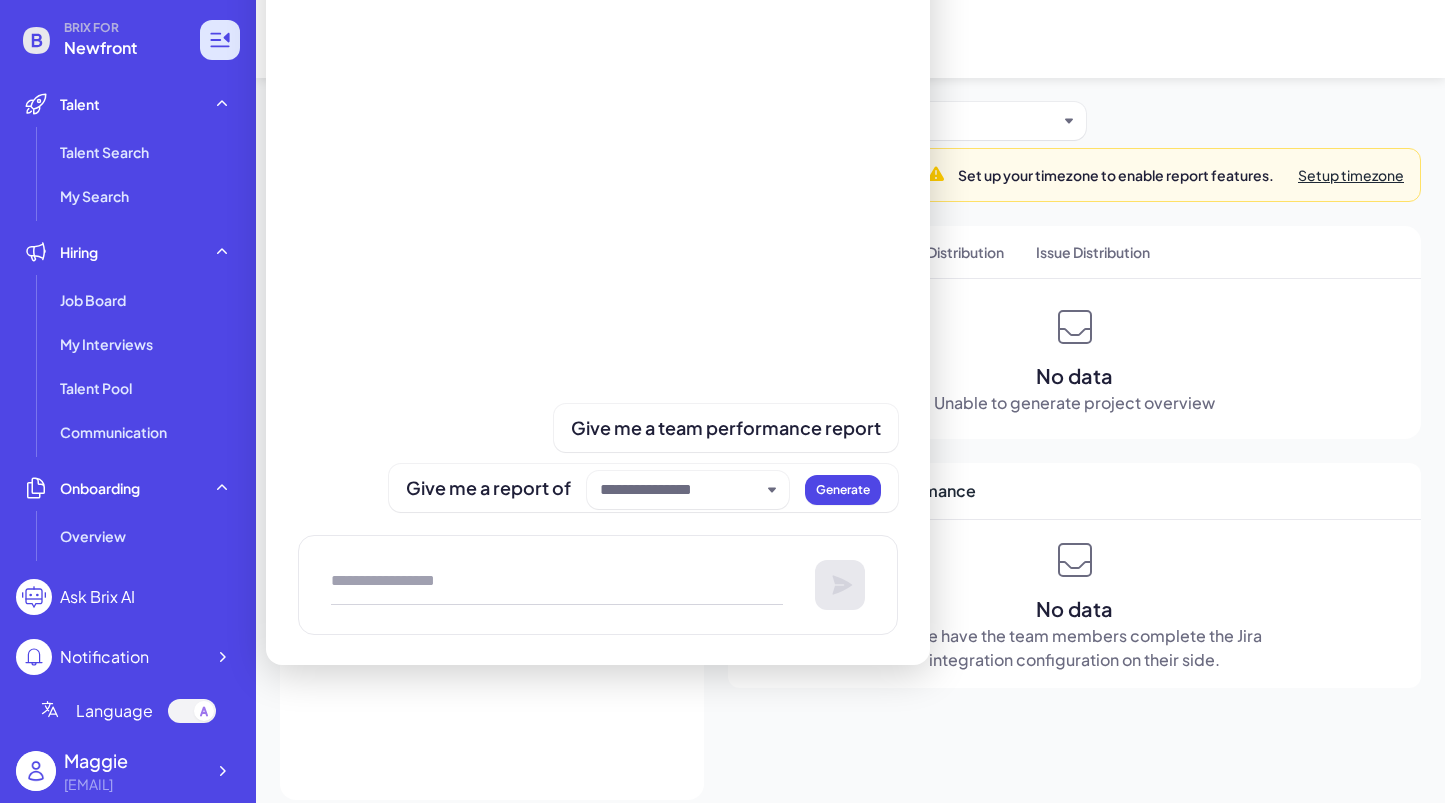 click 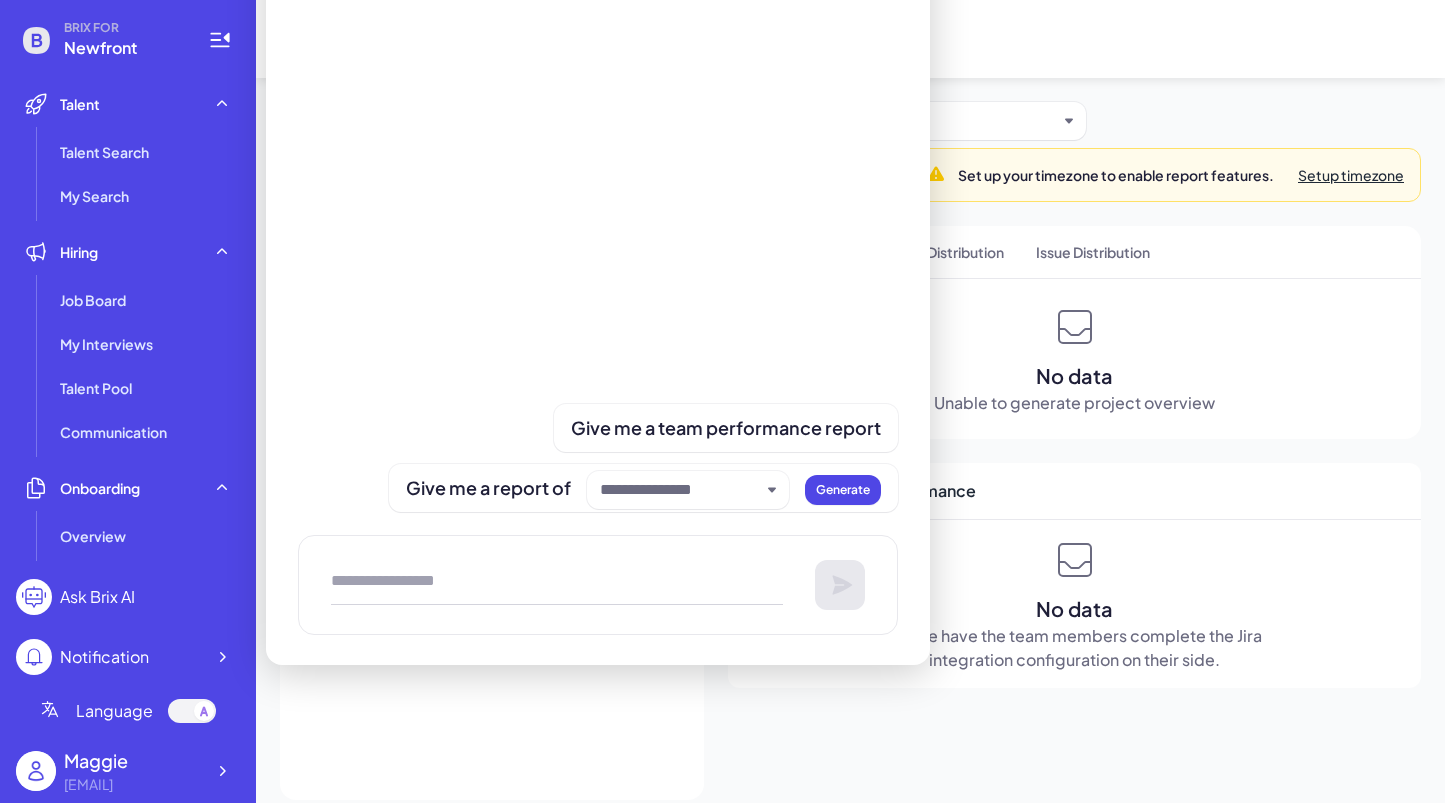 click on "Notification" at bounding box center [82, 657] 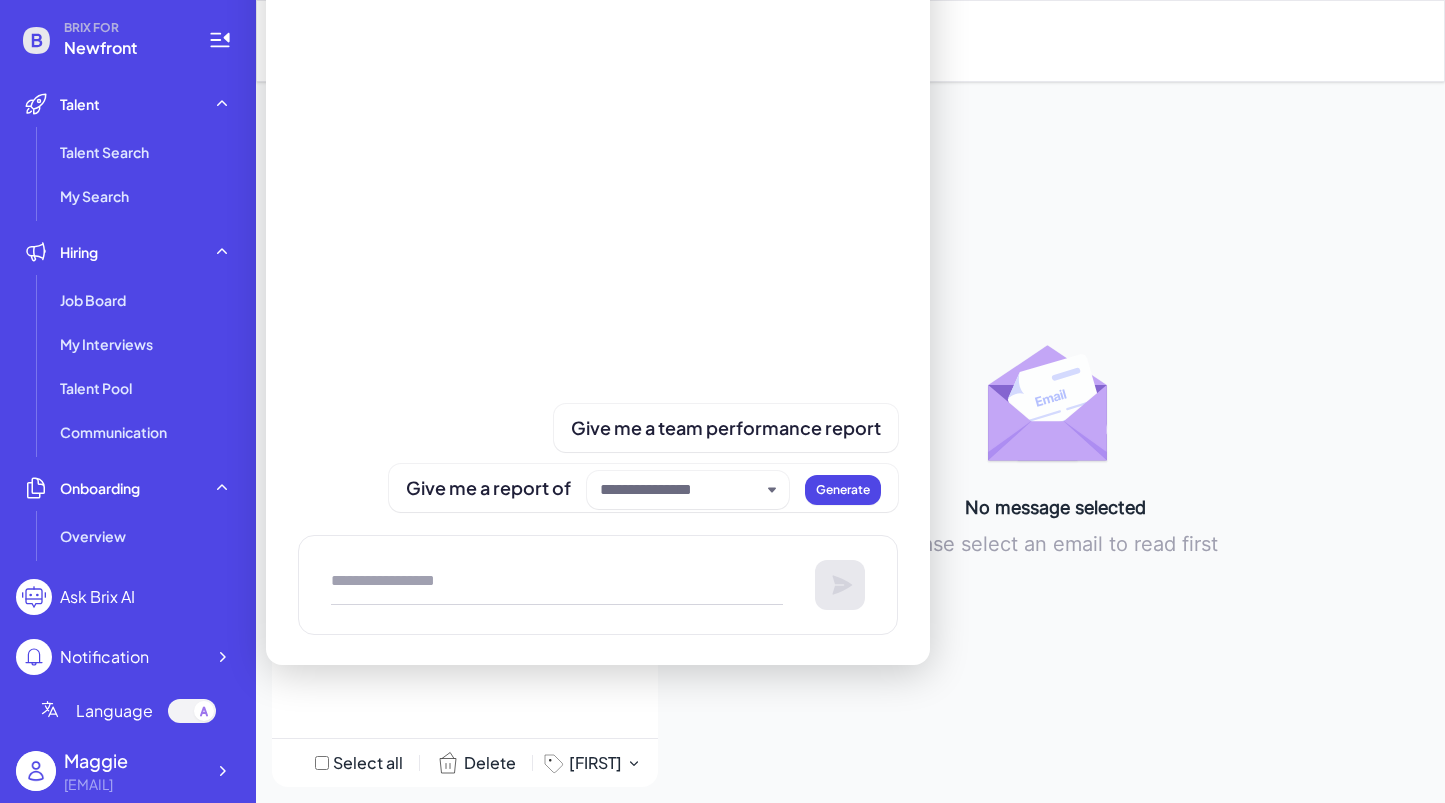 click on "Notification" at bounding box center [104, 657] 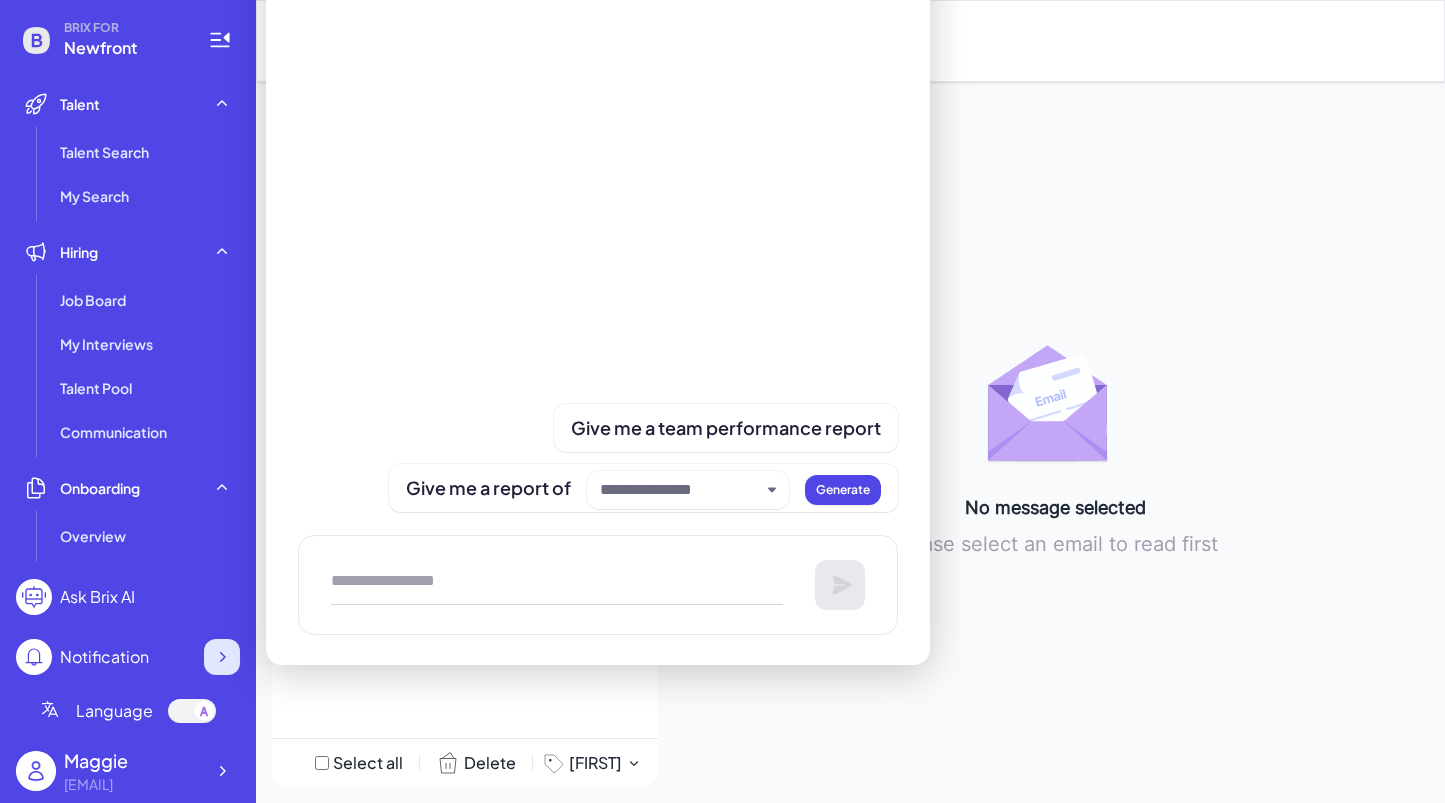 click 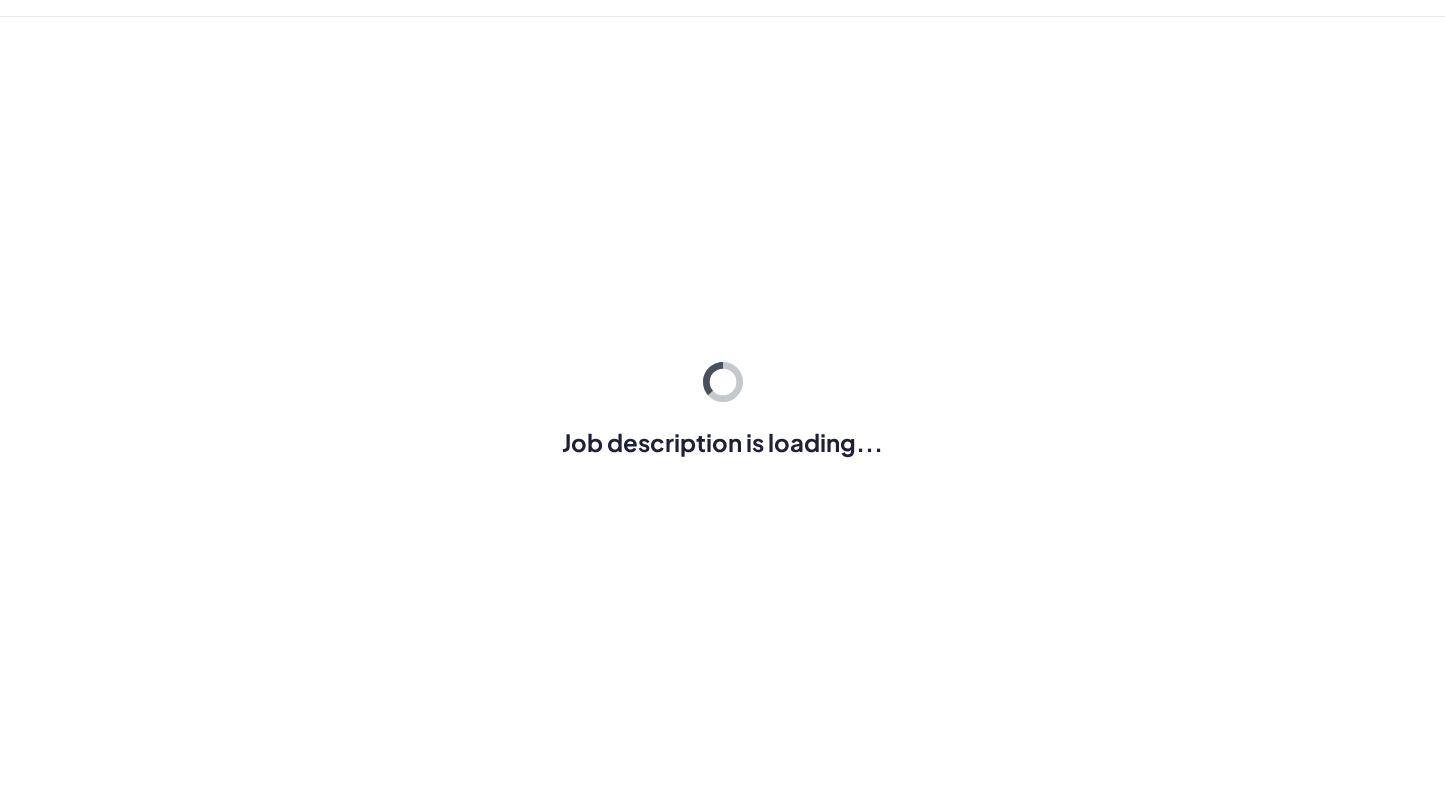 scroll, scrollTop: 0, scrollLeft: 0, axis: both 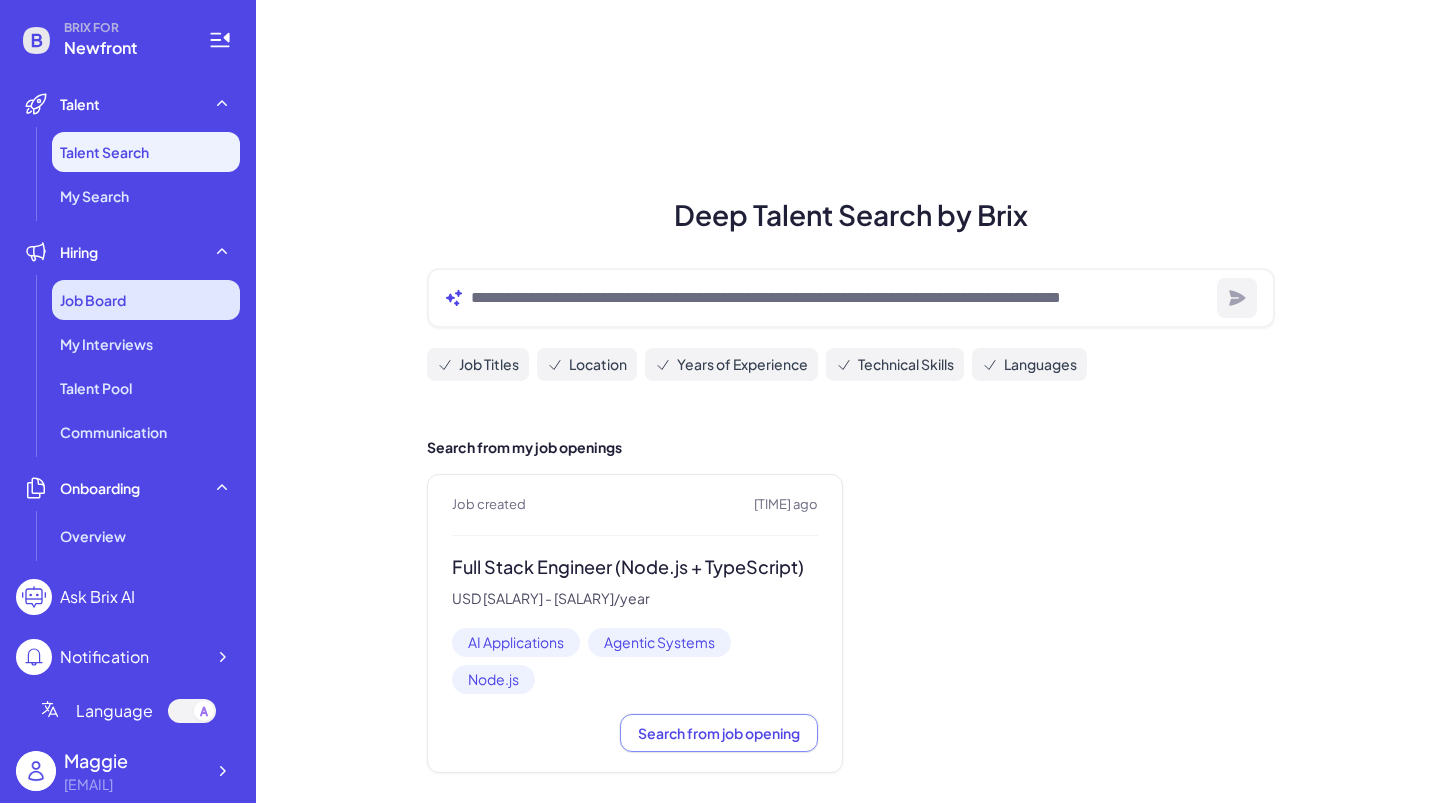 click on "Job Board" at bounding box center [93, 300] 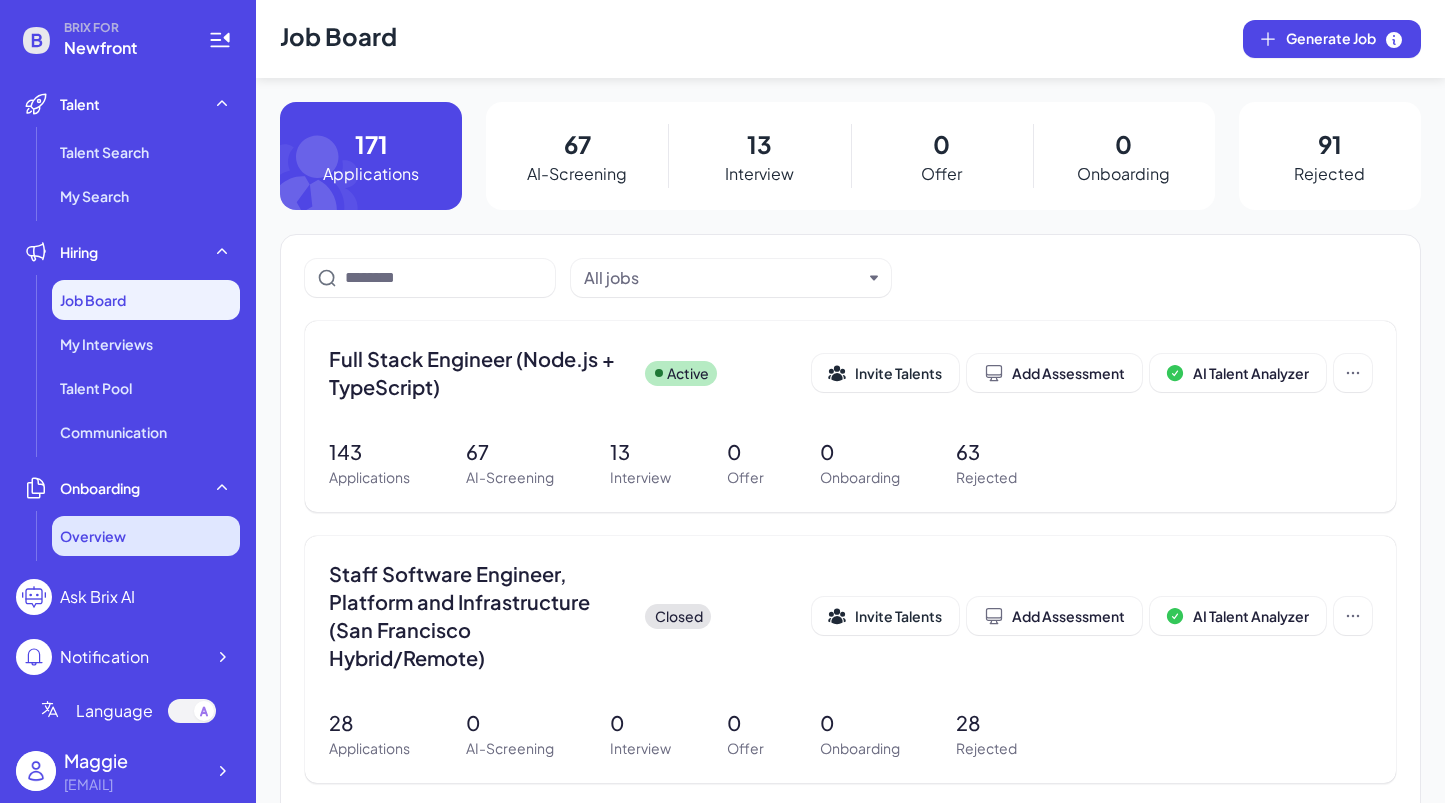 click on "Overview" at bounding box center [146, 536] 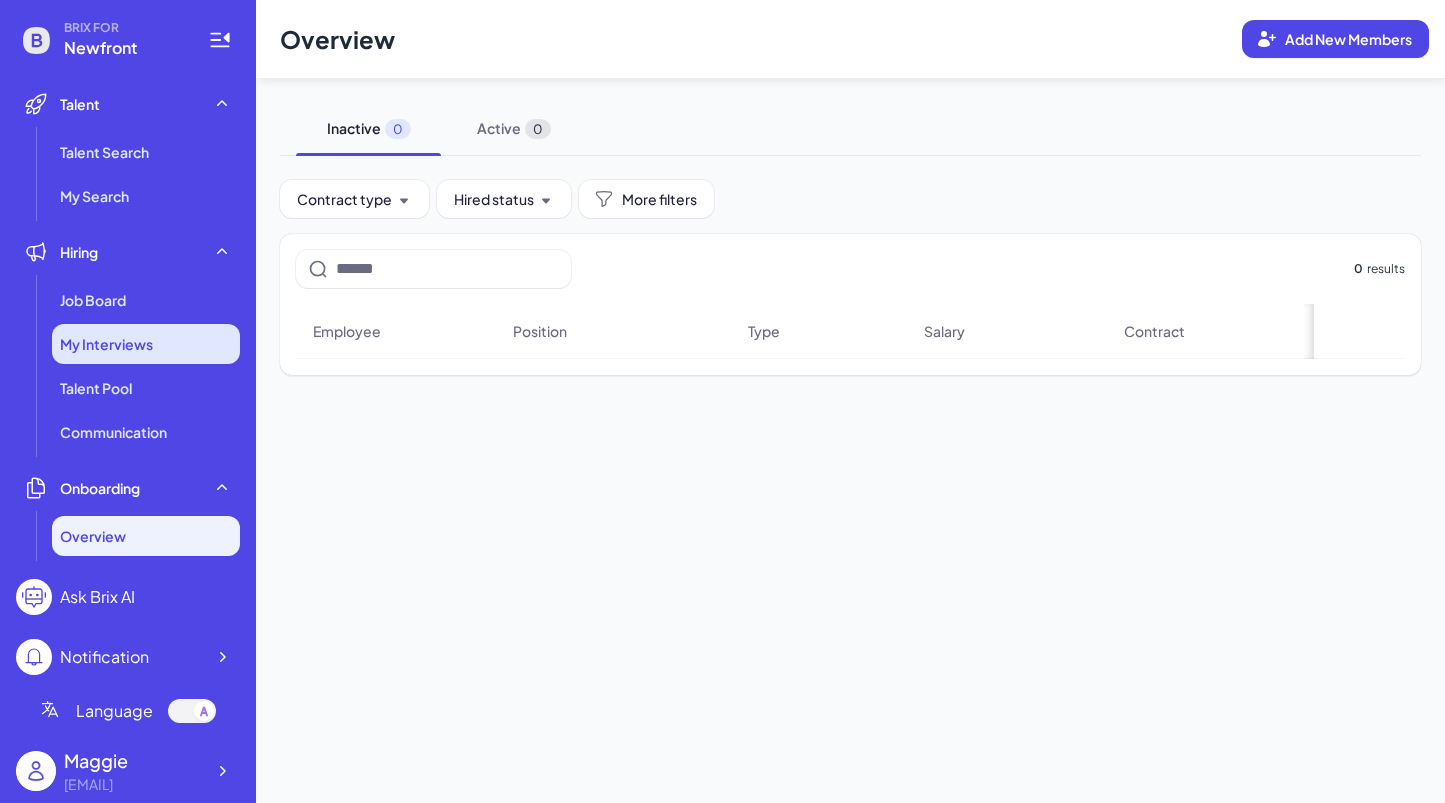 click on "My Interviews" at bounding box center (146, 344) 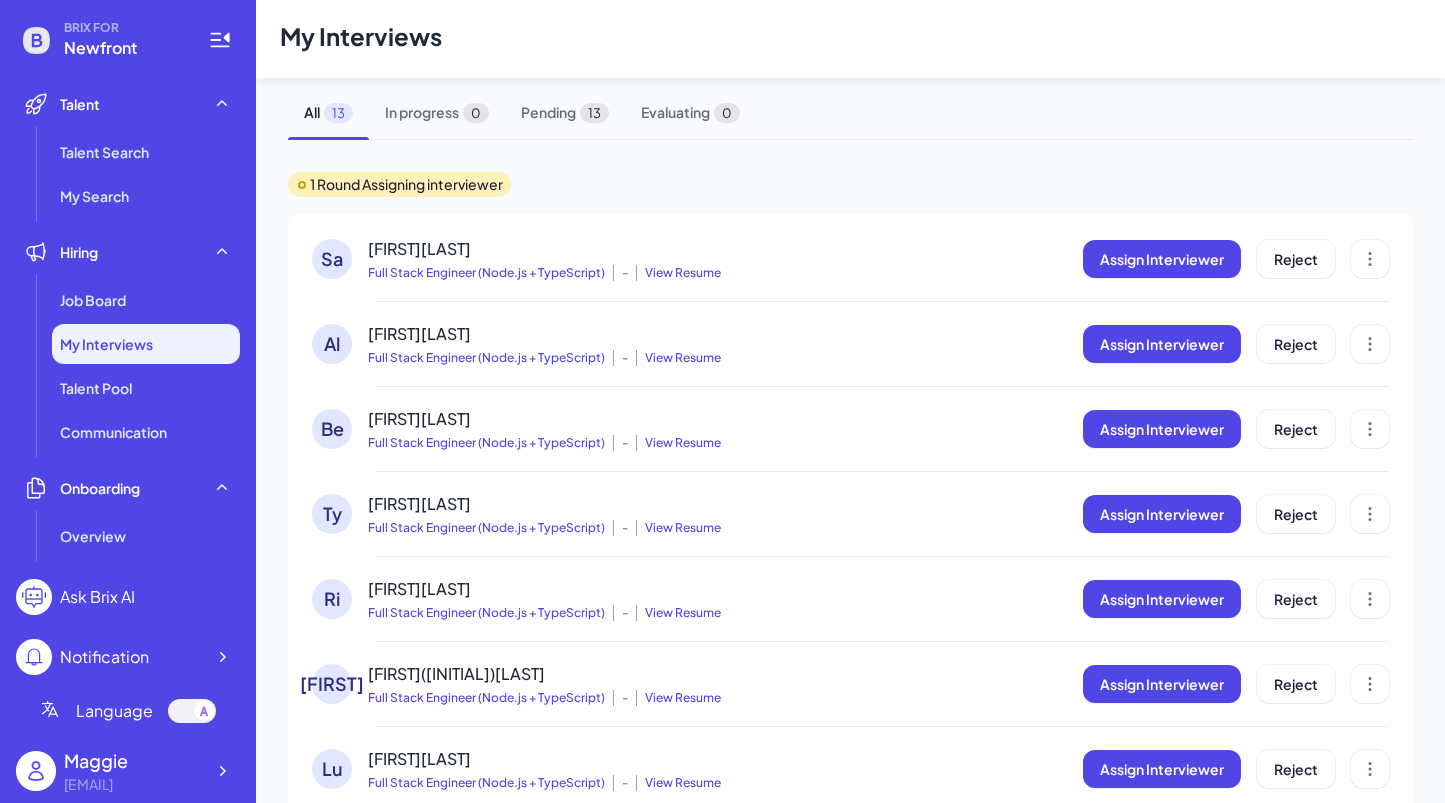 click on "Sa SandhyaChinnaPillai Full Stack Engineer (Node.js + TypeScript) - View Resume Assign Interviewer Reject" at bounding box center [850, 259] 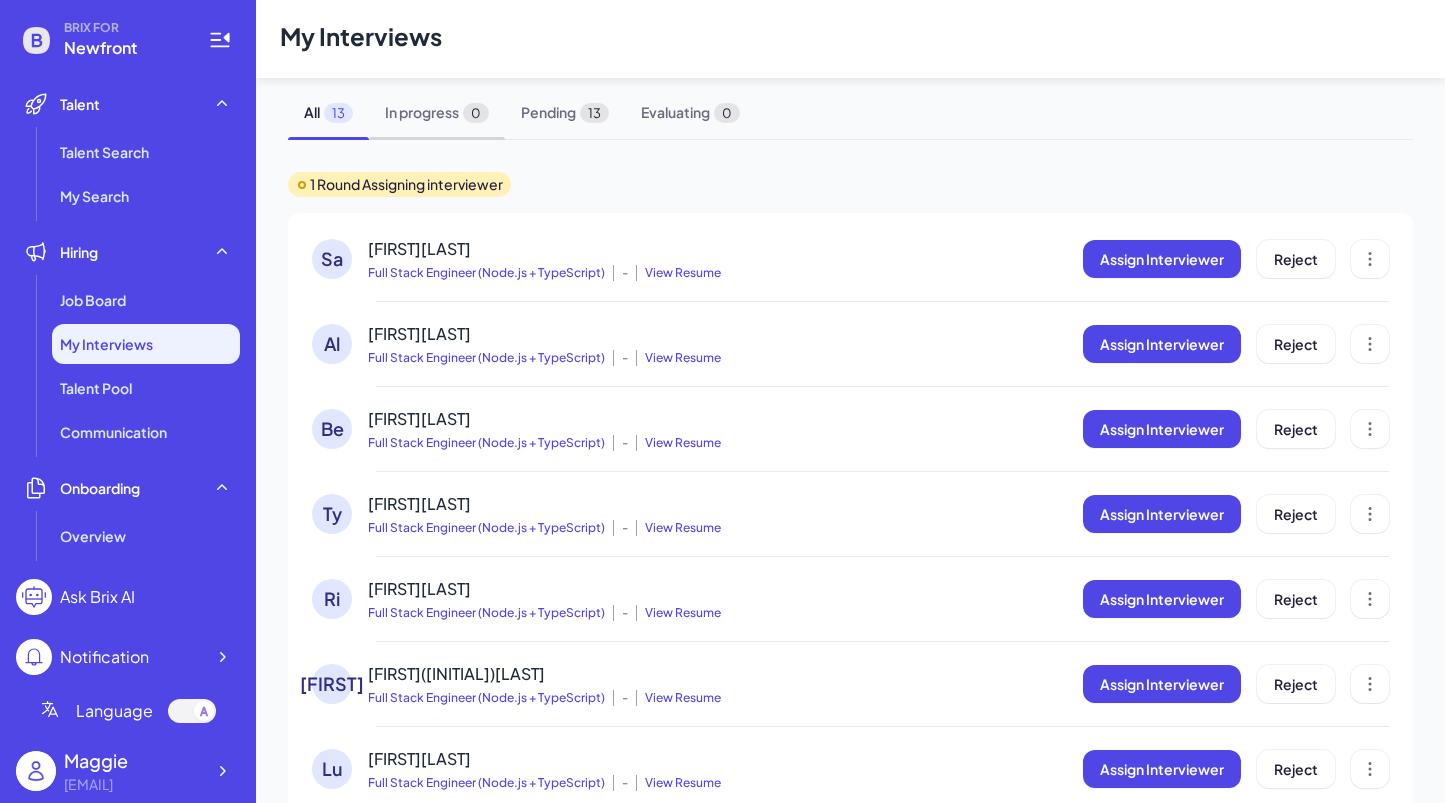 click on "In progress 0" at bounding box center (437, 112) 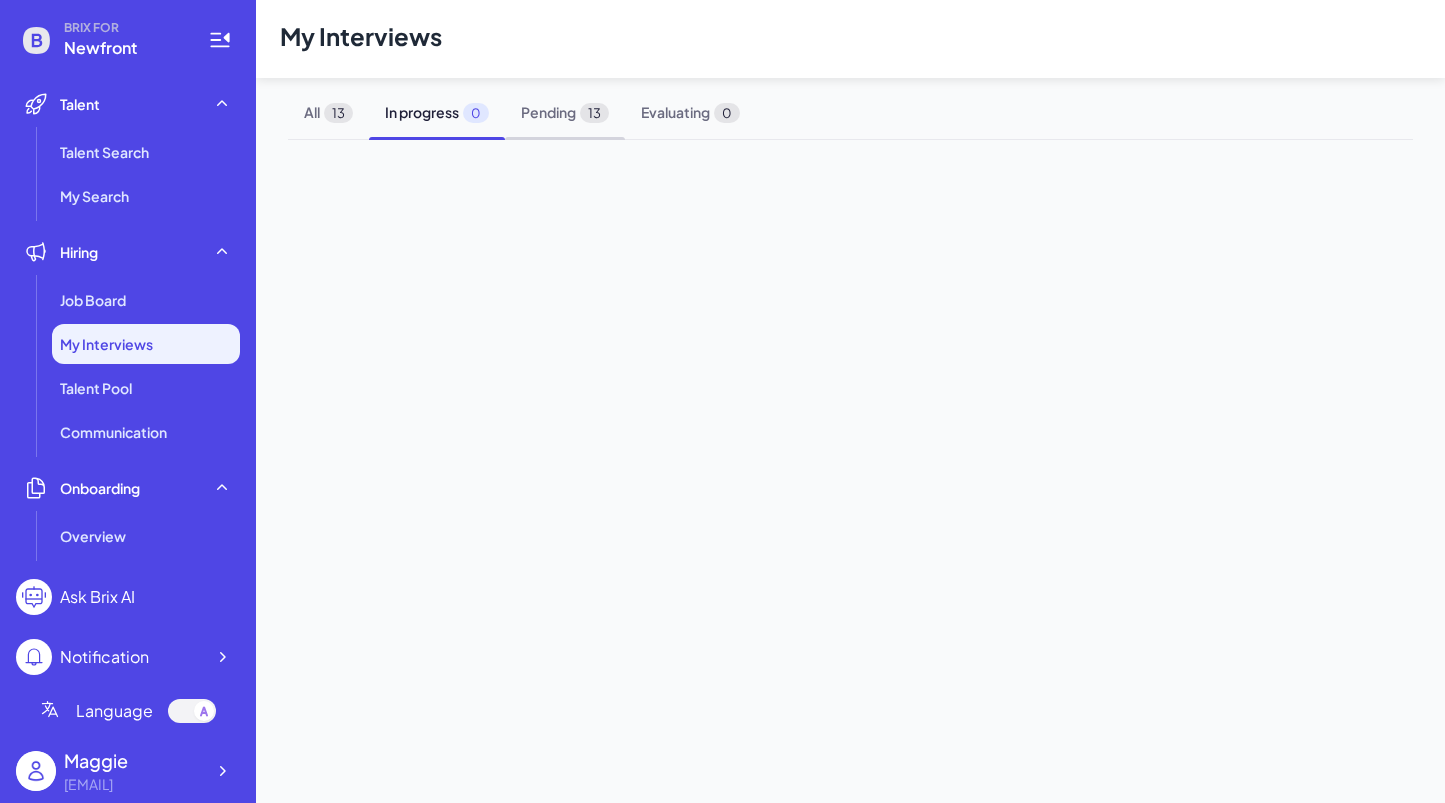 click on "Pending 13" at bounding box center [565, 112] 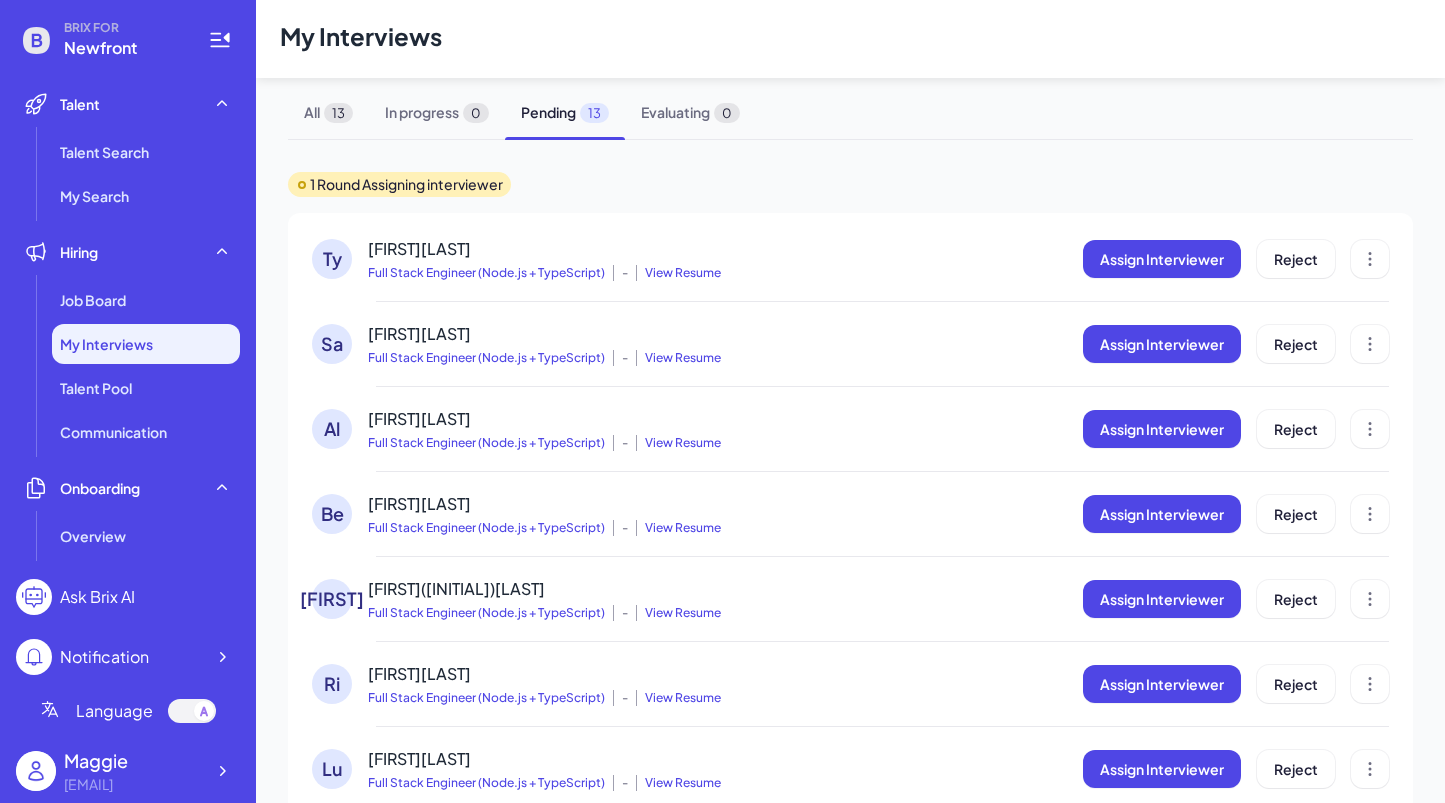 click on "TylerCoyner" at bounding box center [419, 248] 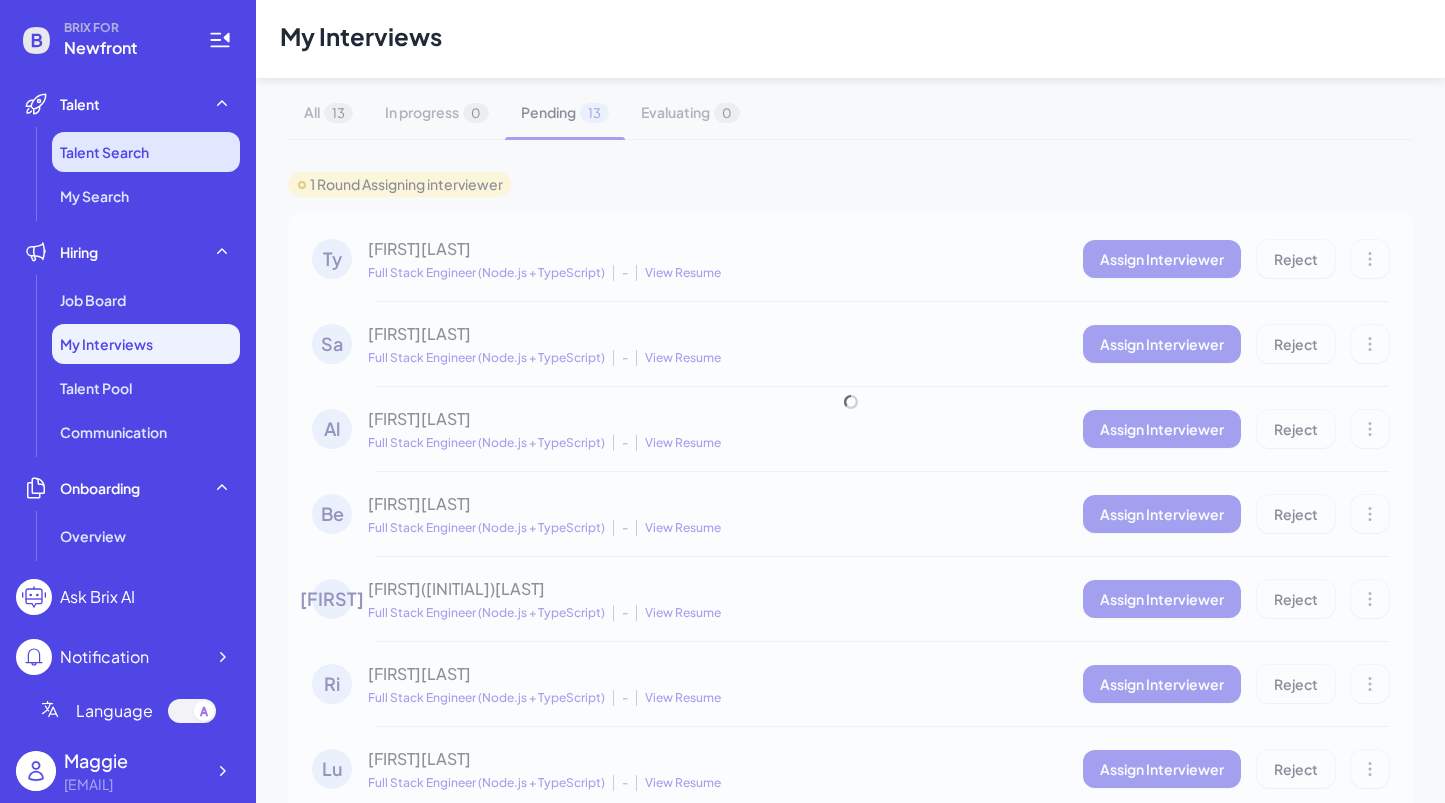 click on "Talent Search" at bounding box center (104, 152) 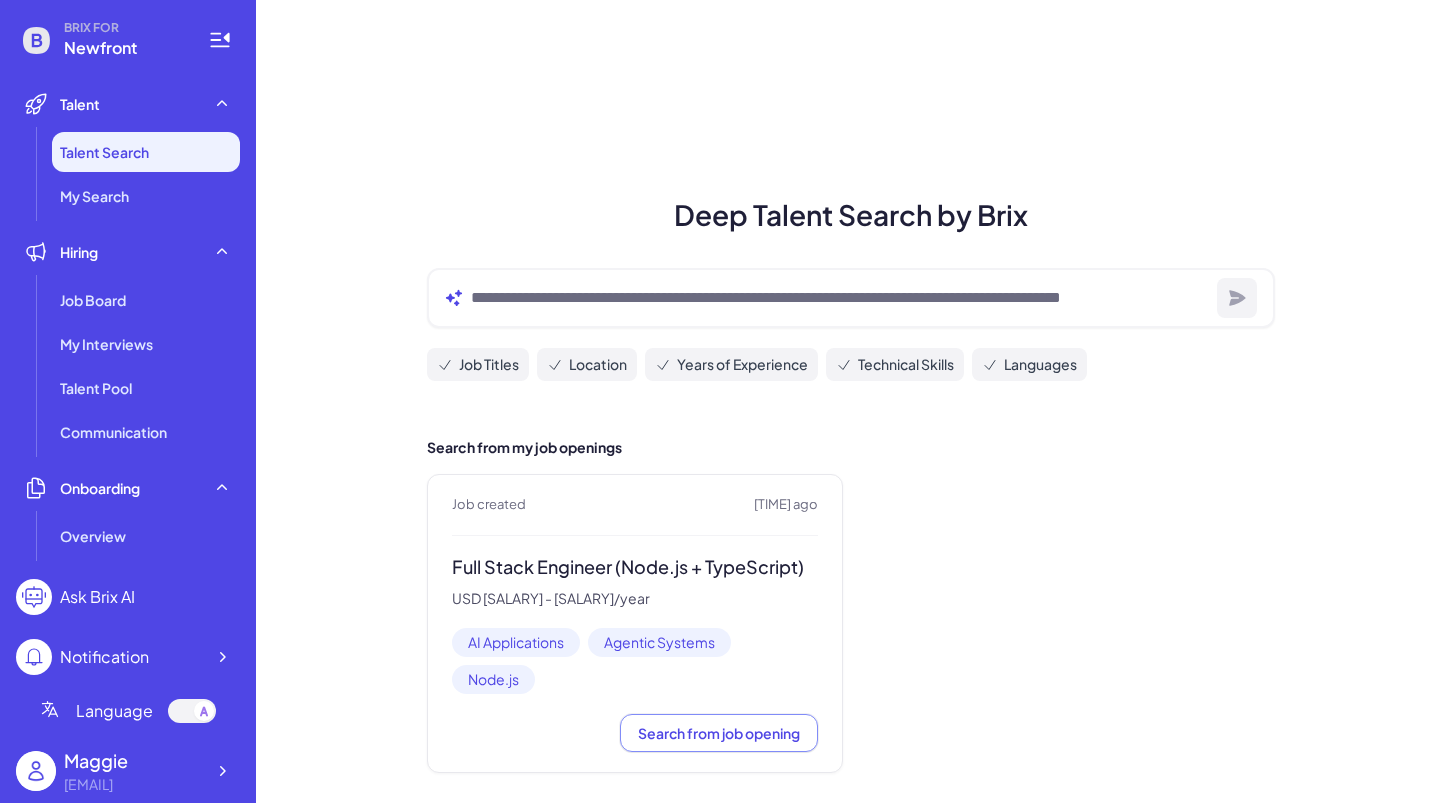 click at bounding box center [204, 711] 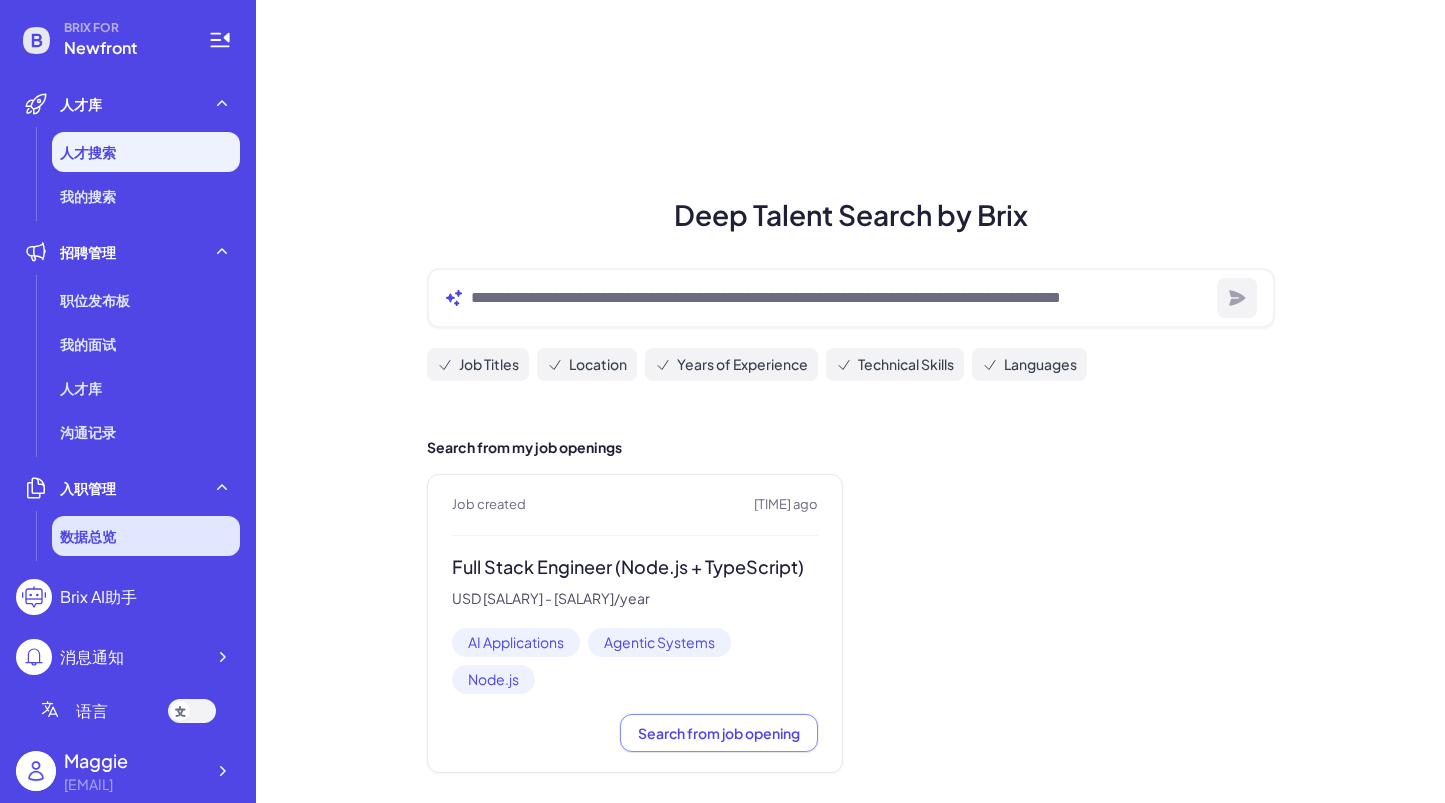 click on "数据总览" at bounding box center [146, 536] 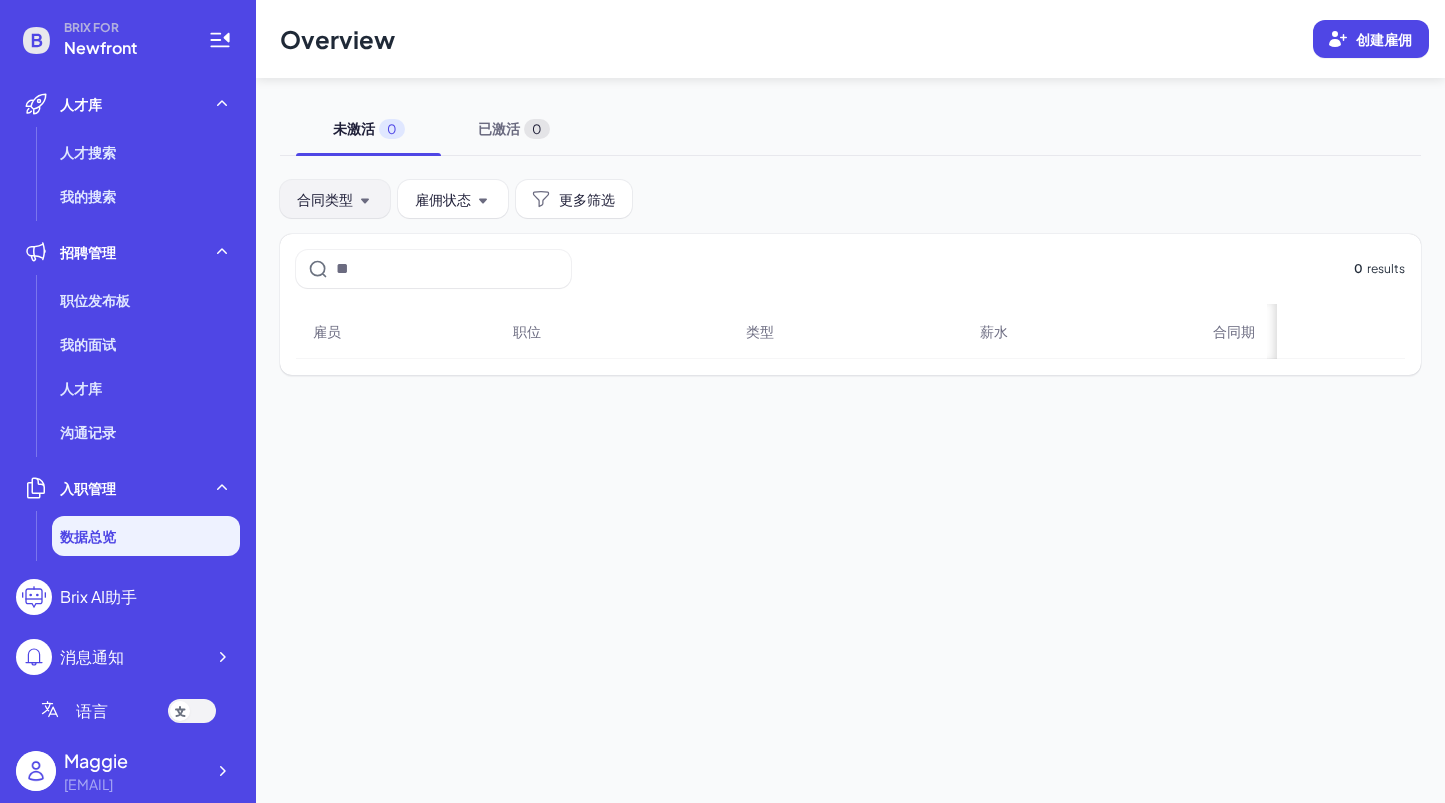 click on "合同类型" at bounding box center [335, 199] 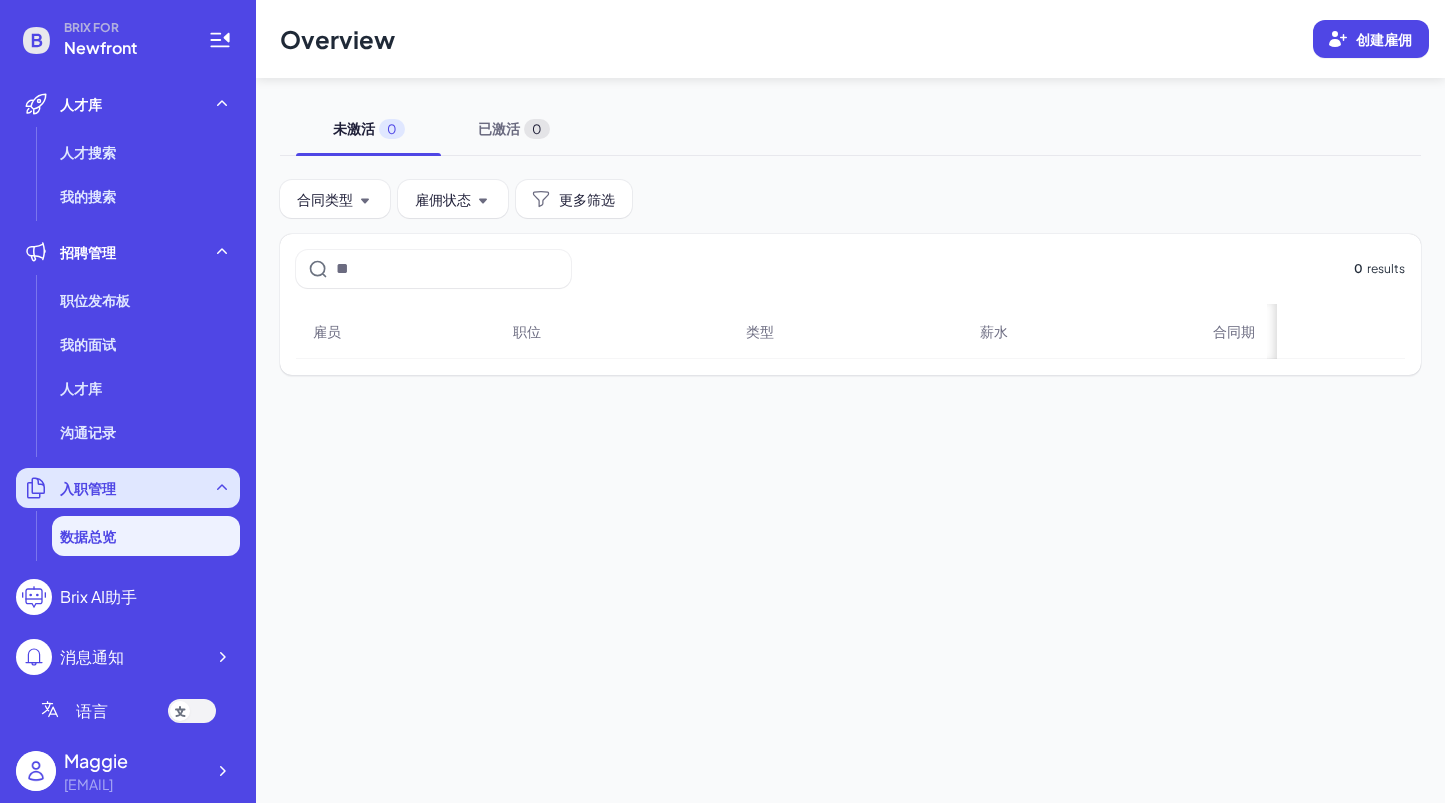 click on "入职管理" at bounding box center [88, 488] 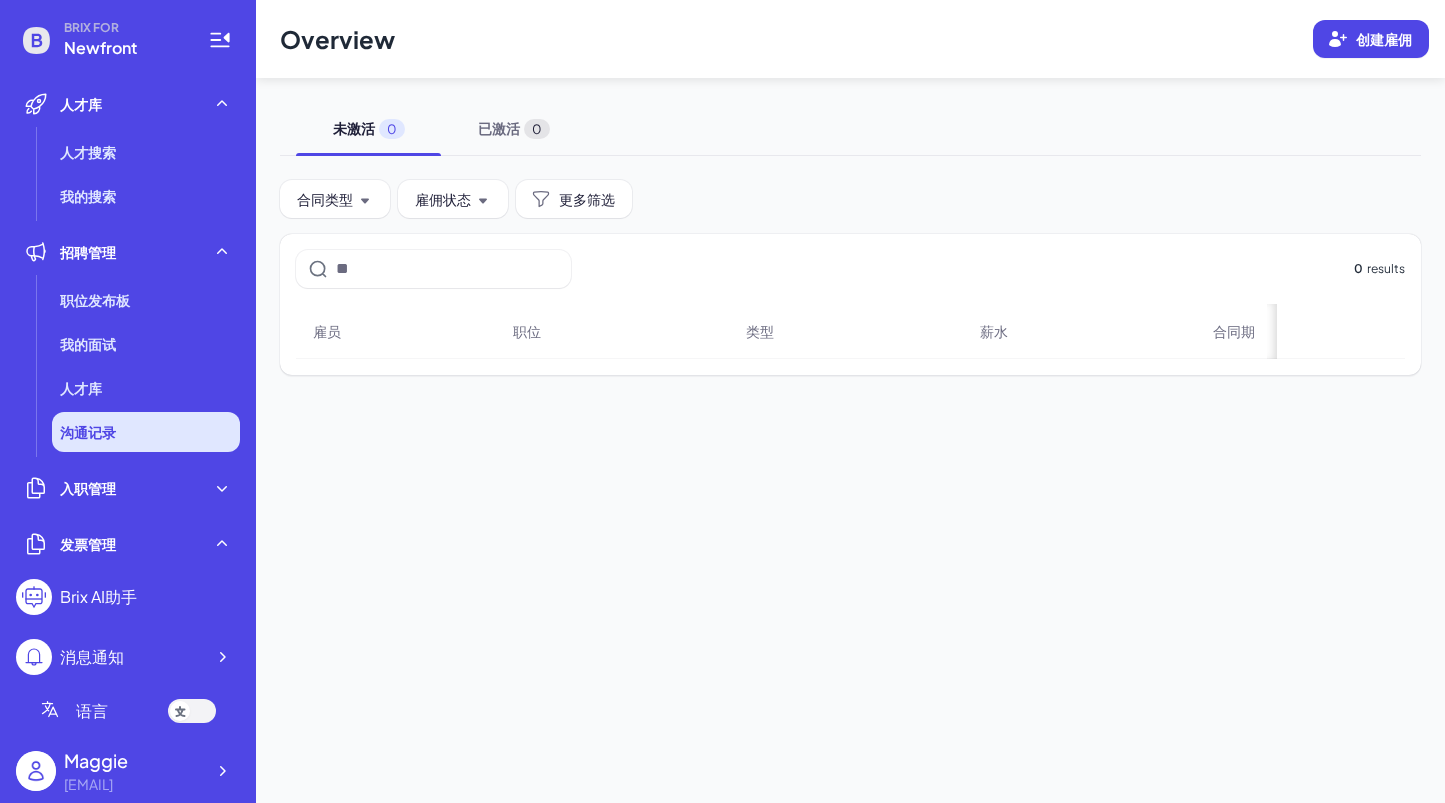 click on "沟通记录" at bounding box center (146, 432) 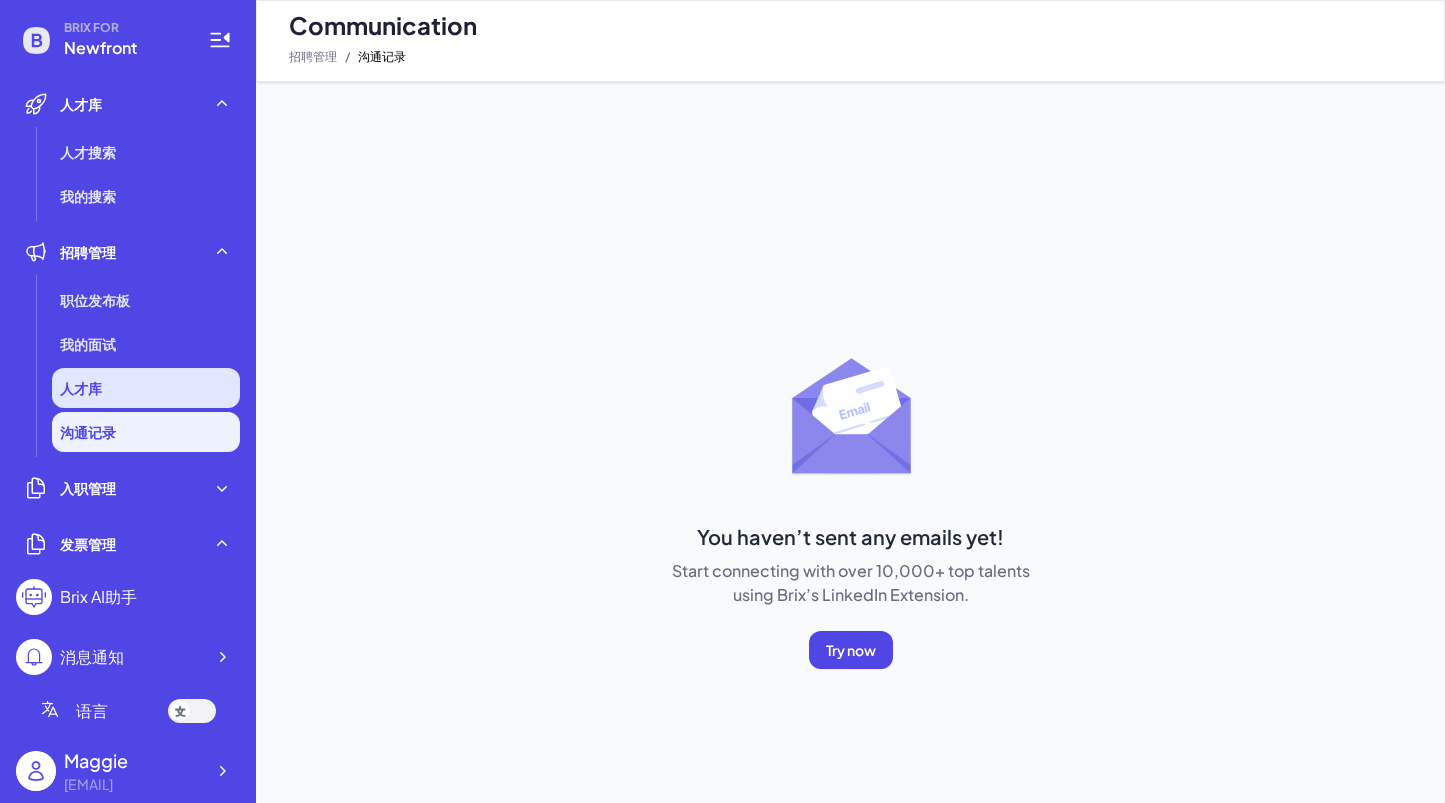 click on "人才库" at bounding box center (146, 388) 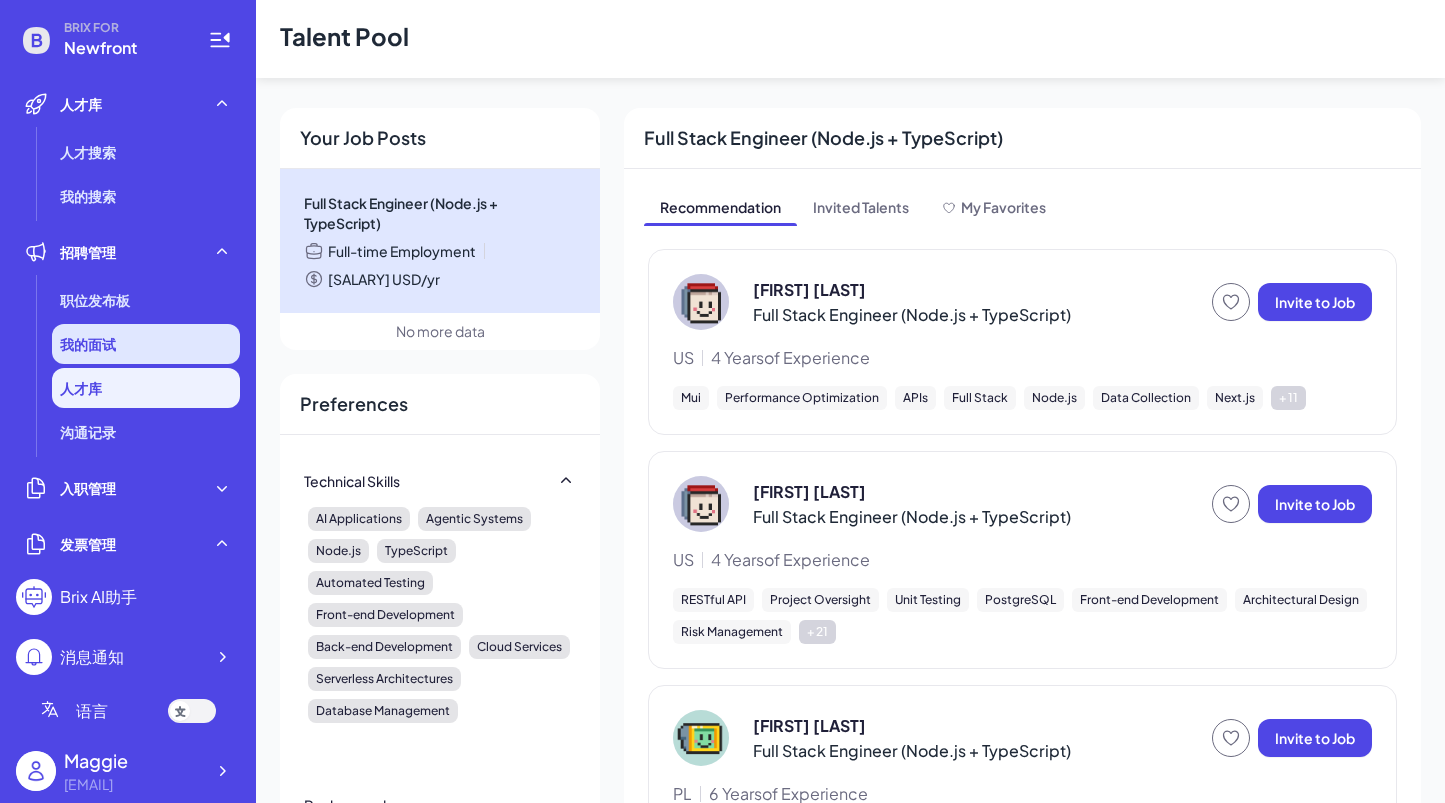 click on "我的面试" at bounding box center (146, 344) 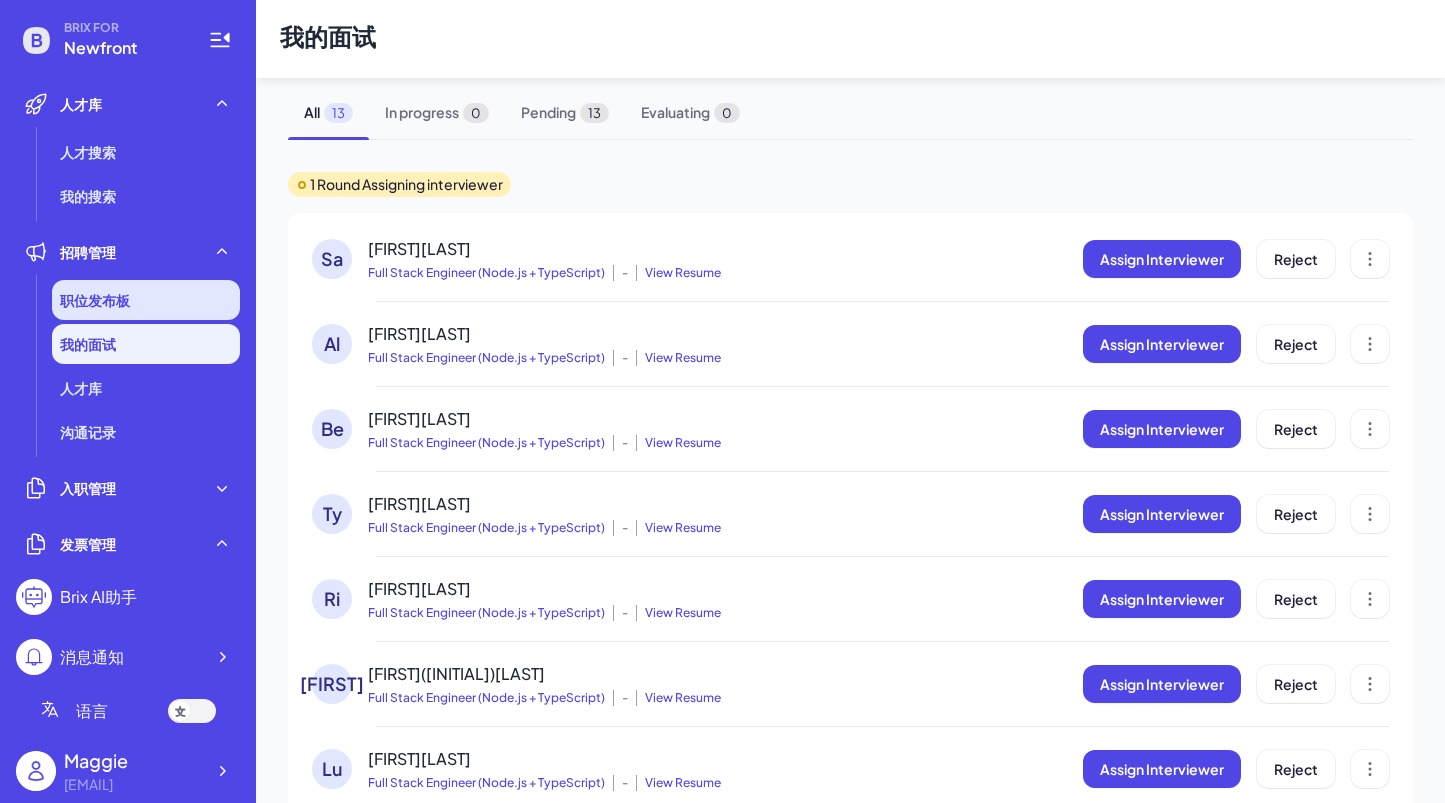 click on "职位发布板" at bounding box center (95, 300) 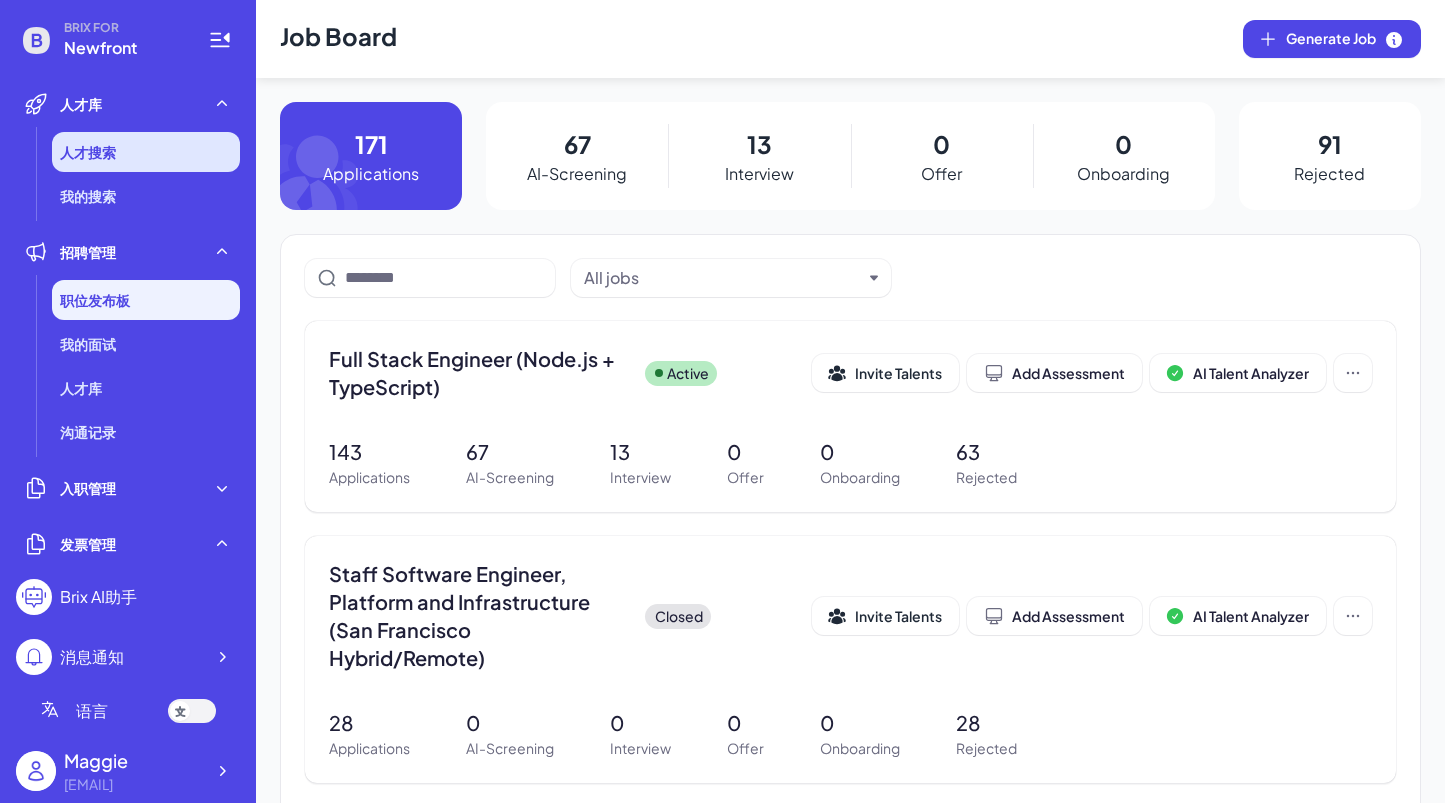 click on "人才搜索" at bounding box center [146, 152] 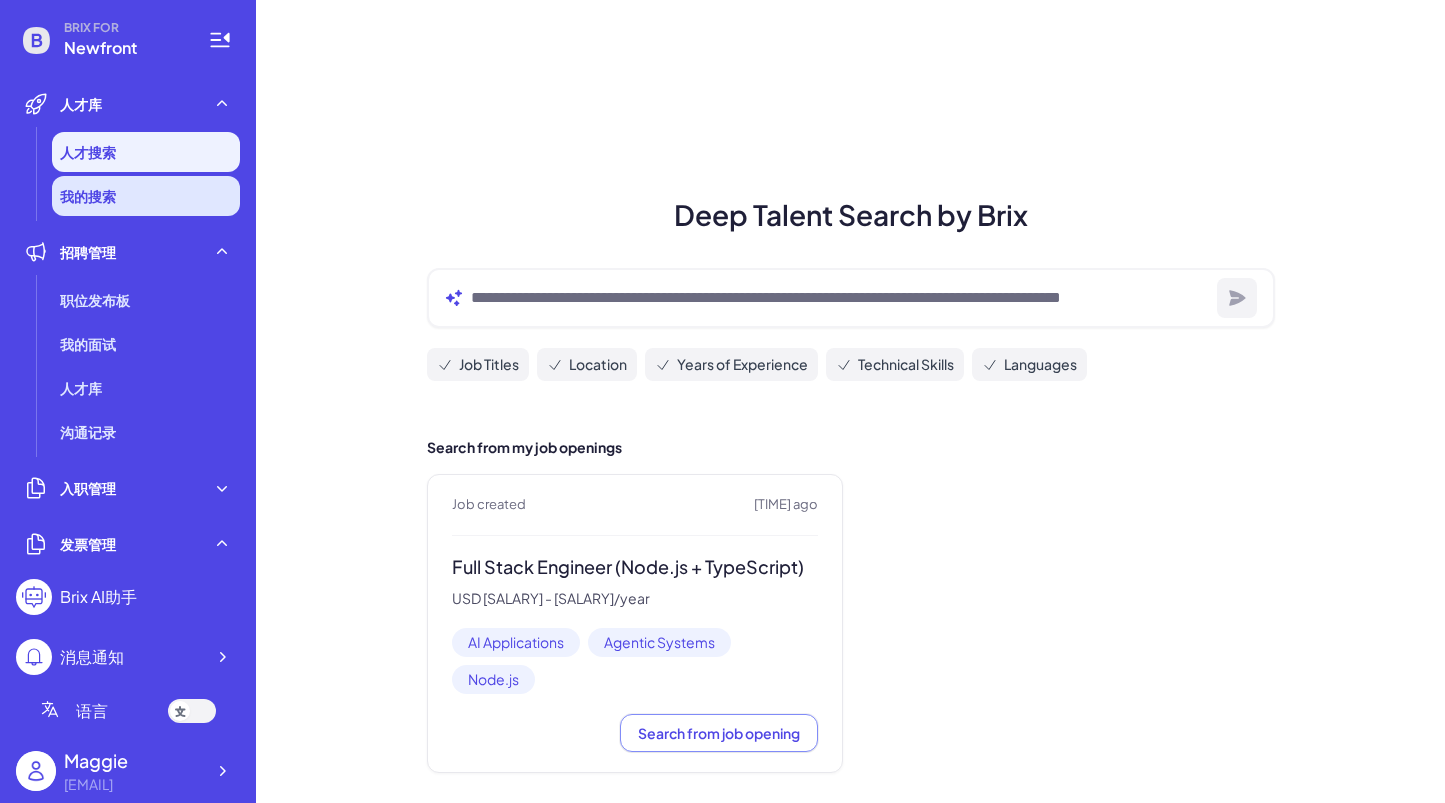 click on "我的搜索" at bounding box center (146, 196) 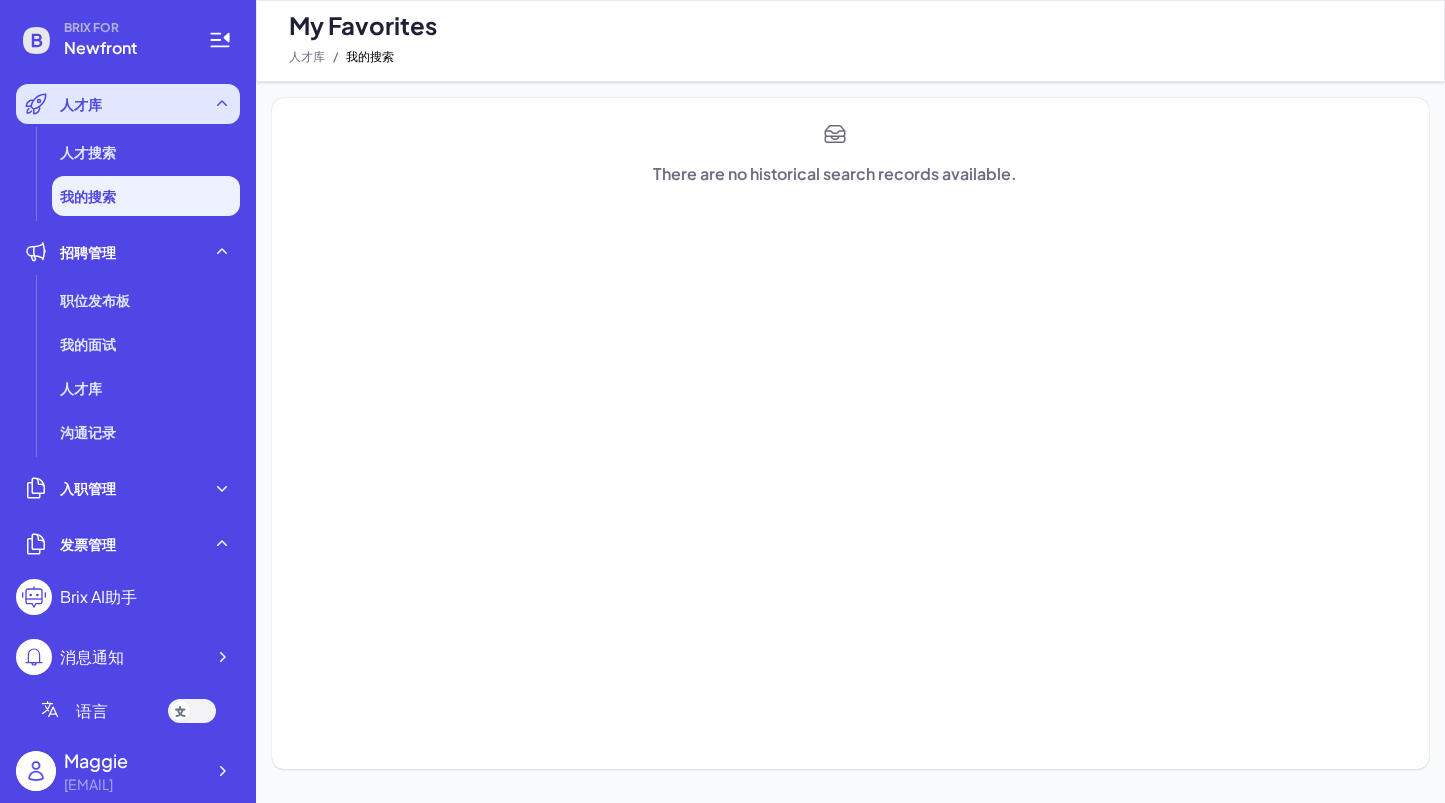click on "人才库" at bounding box center (128, 104) 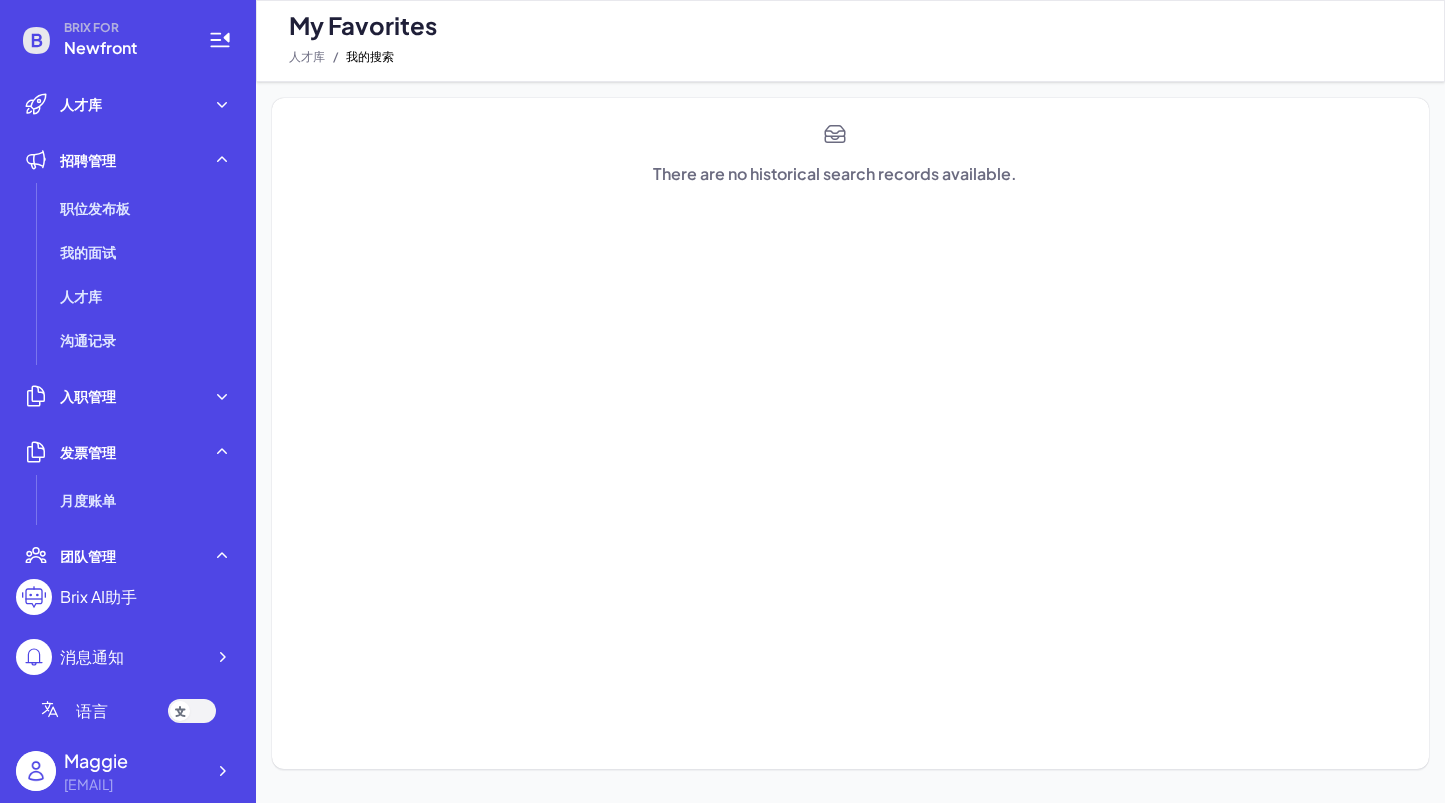 click on "BRIX FOR Newfront 人才库 人才搜索 我的搜索 招聘管理 职位发布板 我的面试 人才库 沟通记录 入职管理 数据总览 发票管理 月度账单 团队管理 团队概览 项目进度 Jira集成 企业设置 企业资料 账户管理 合同管理 AI匹配设置 API设置 Brix AI助手 消息通知 语言 Maggie Maggie@joinbrix.com" at bounding box center [128, 401] 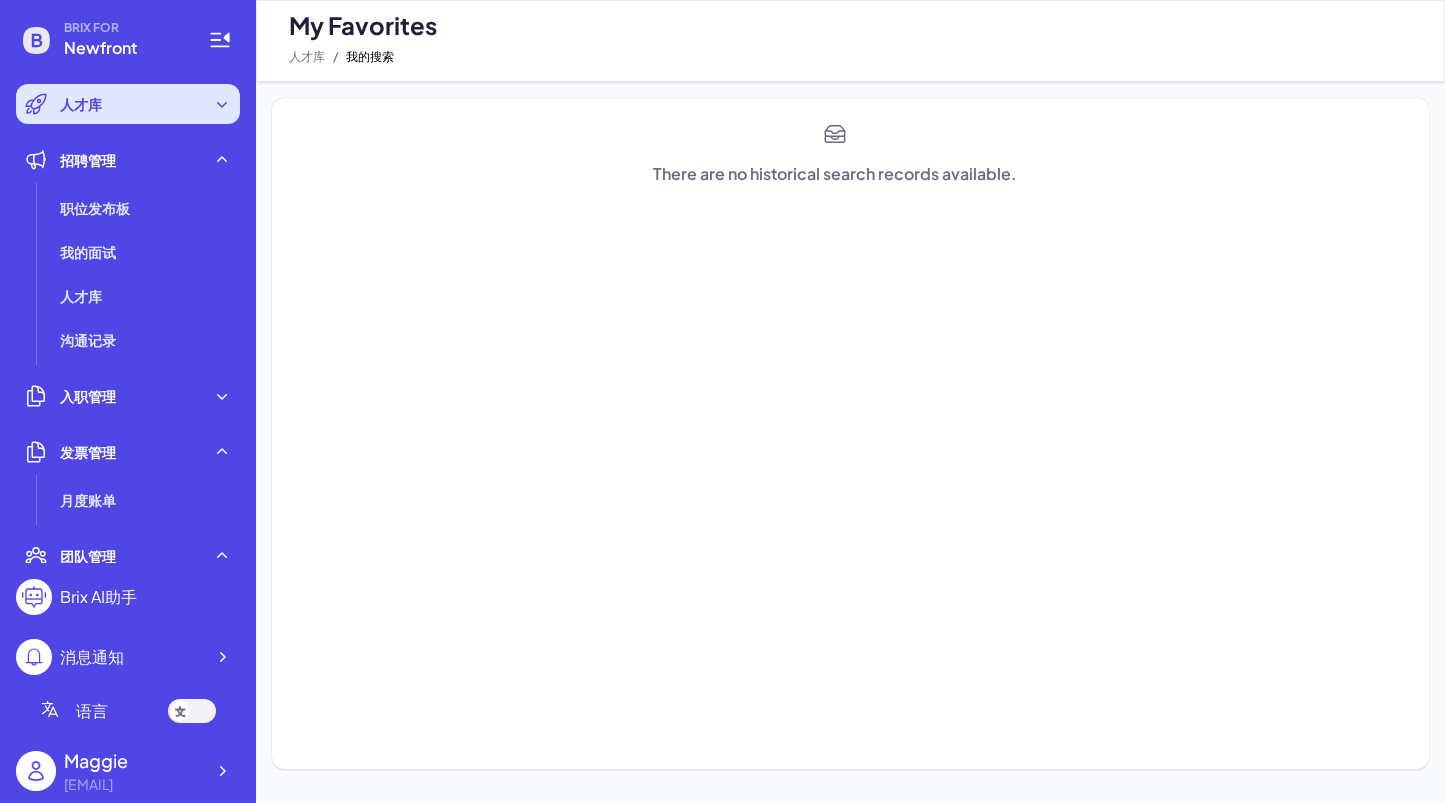 click on "人才库" at bounding box center (128, 104) 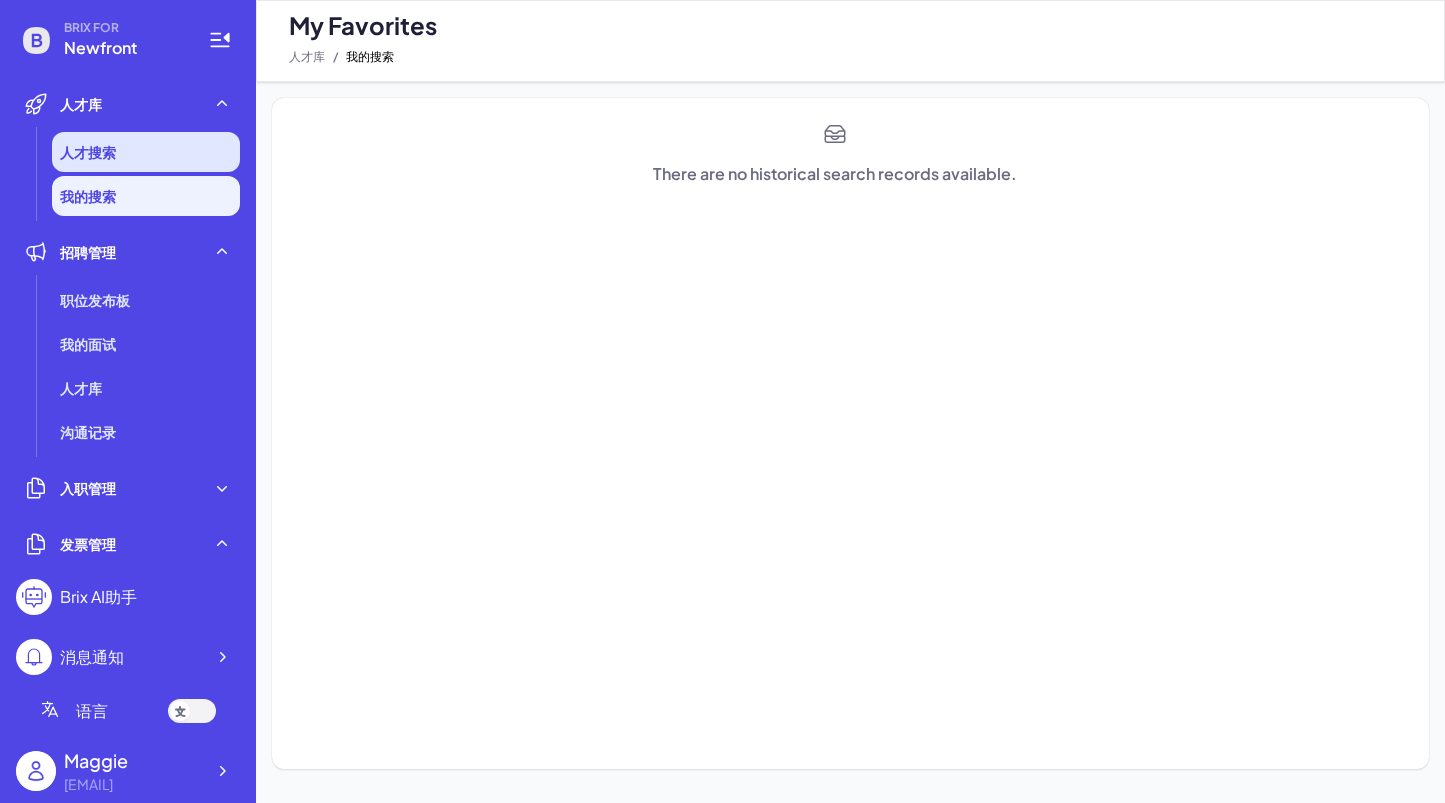 click on "人才搜索" at bounding box center [146, 152] 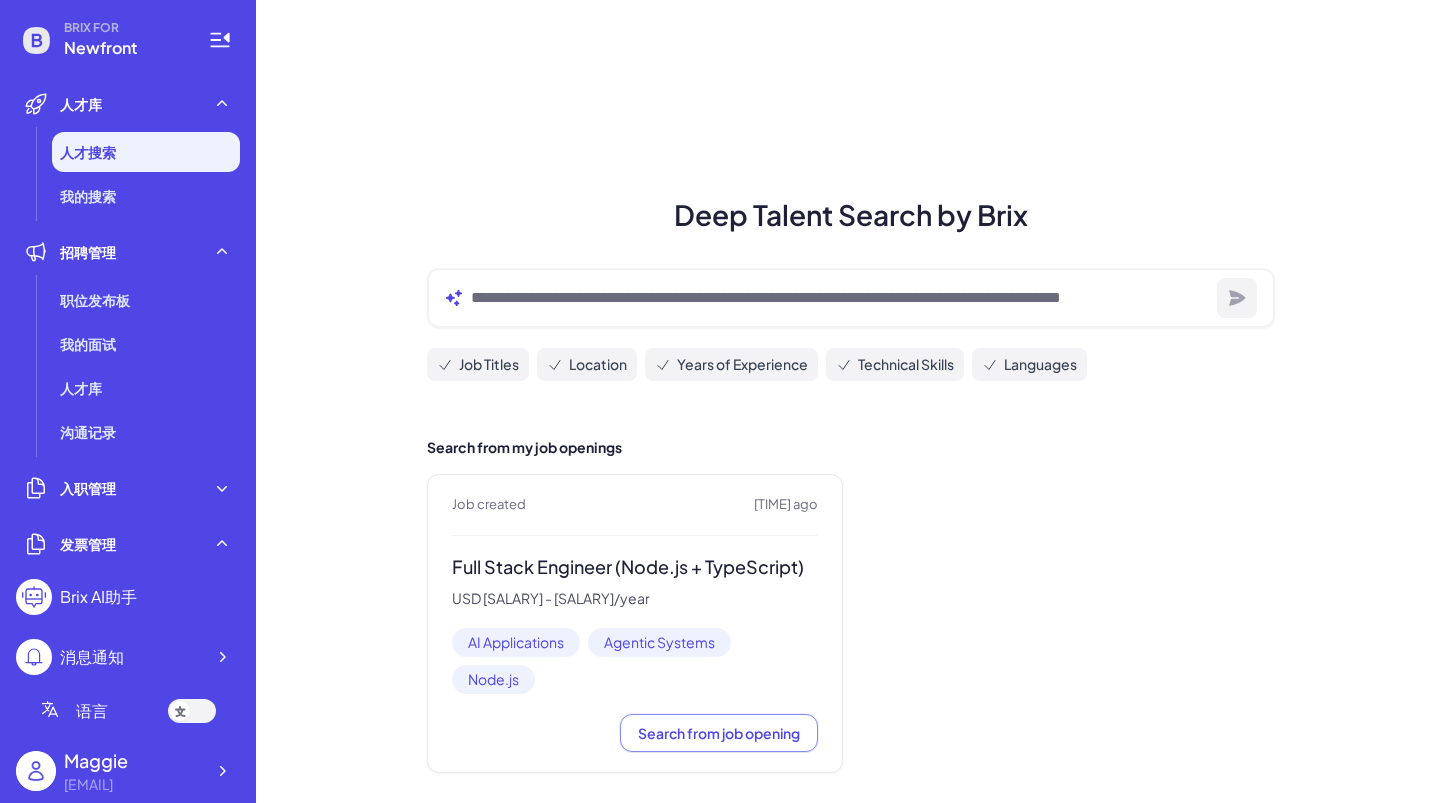 click at bounding box center (192, 711) 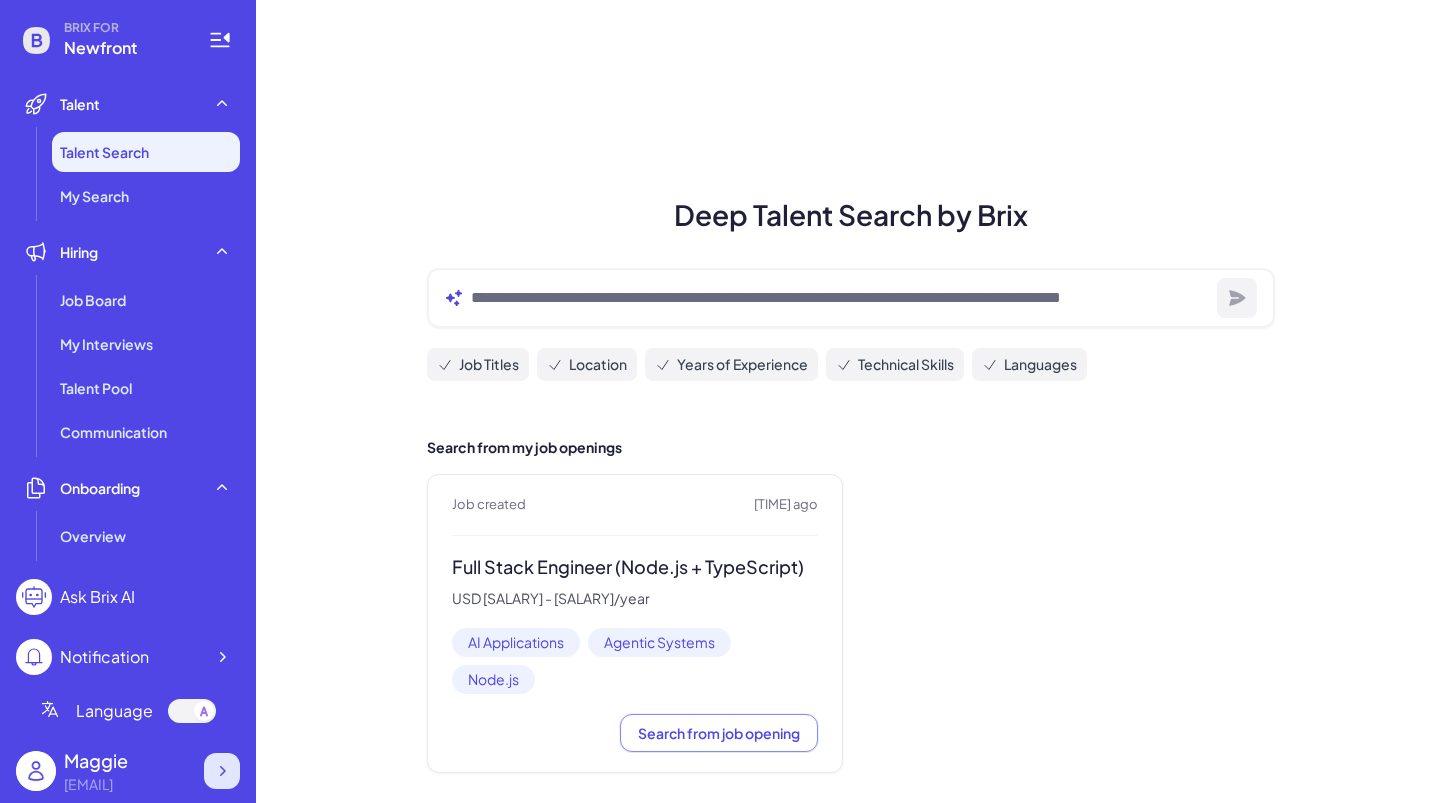 click 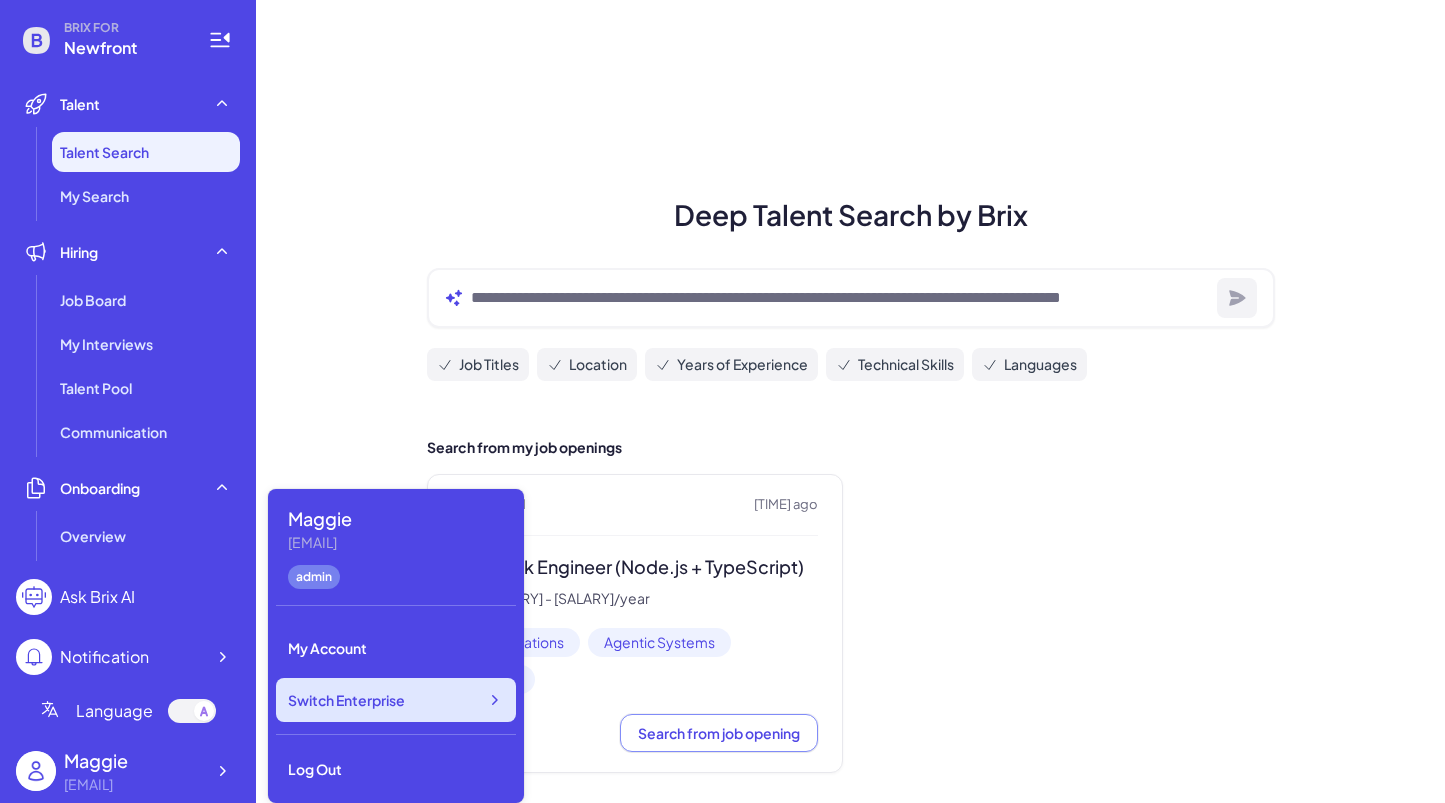 click on "Switch Enterprise" at bounding box center (346, 700) 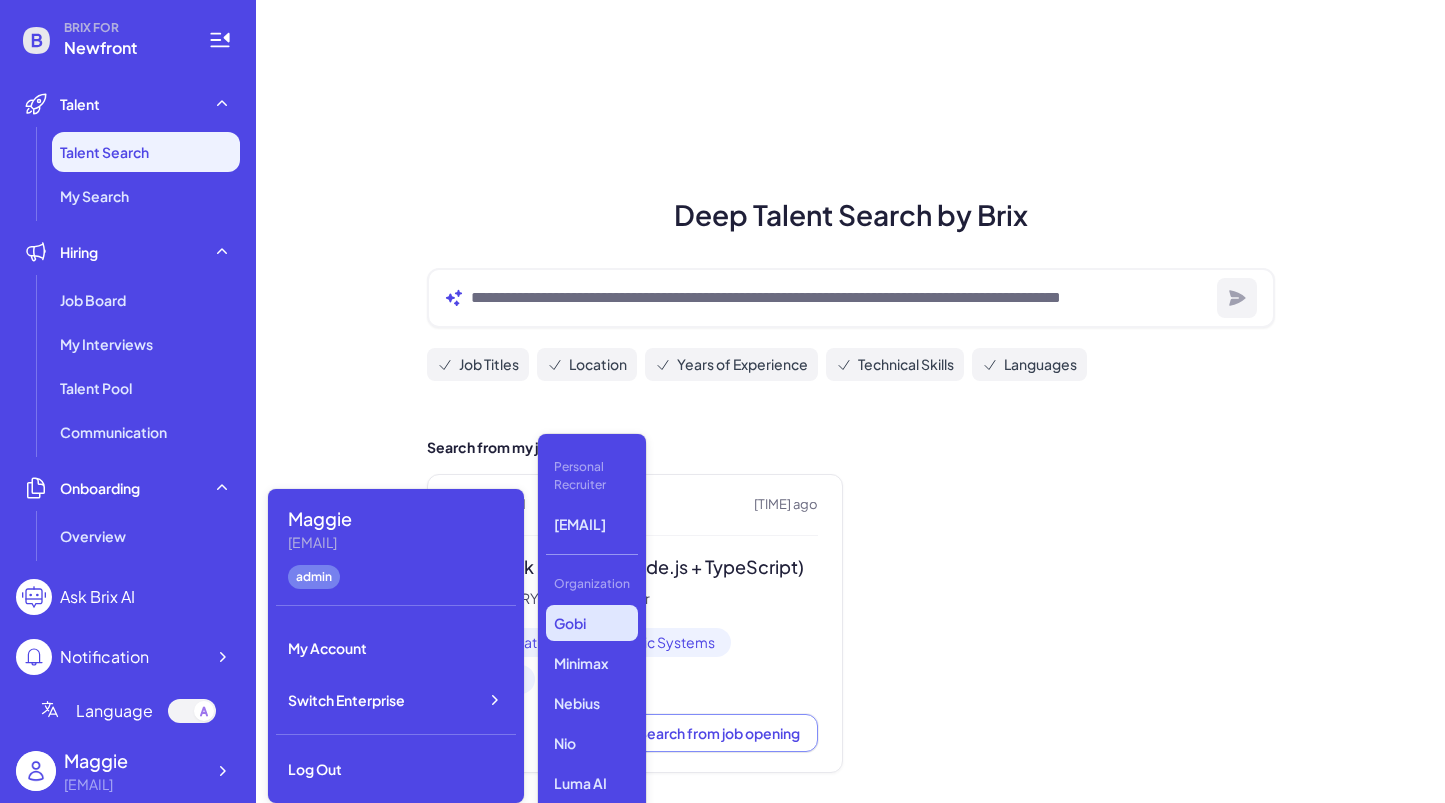 click on "Gobi" at bounding box center [592, 623] 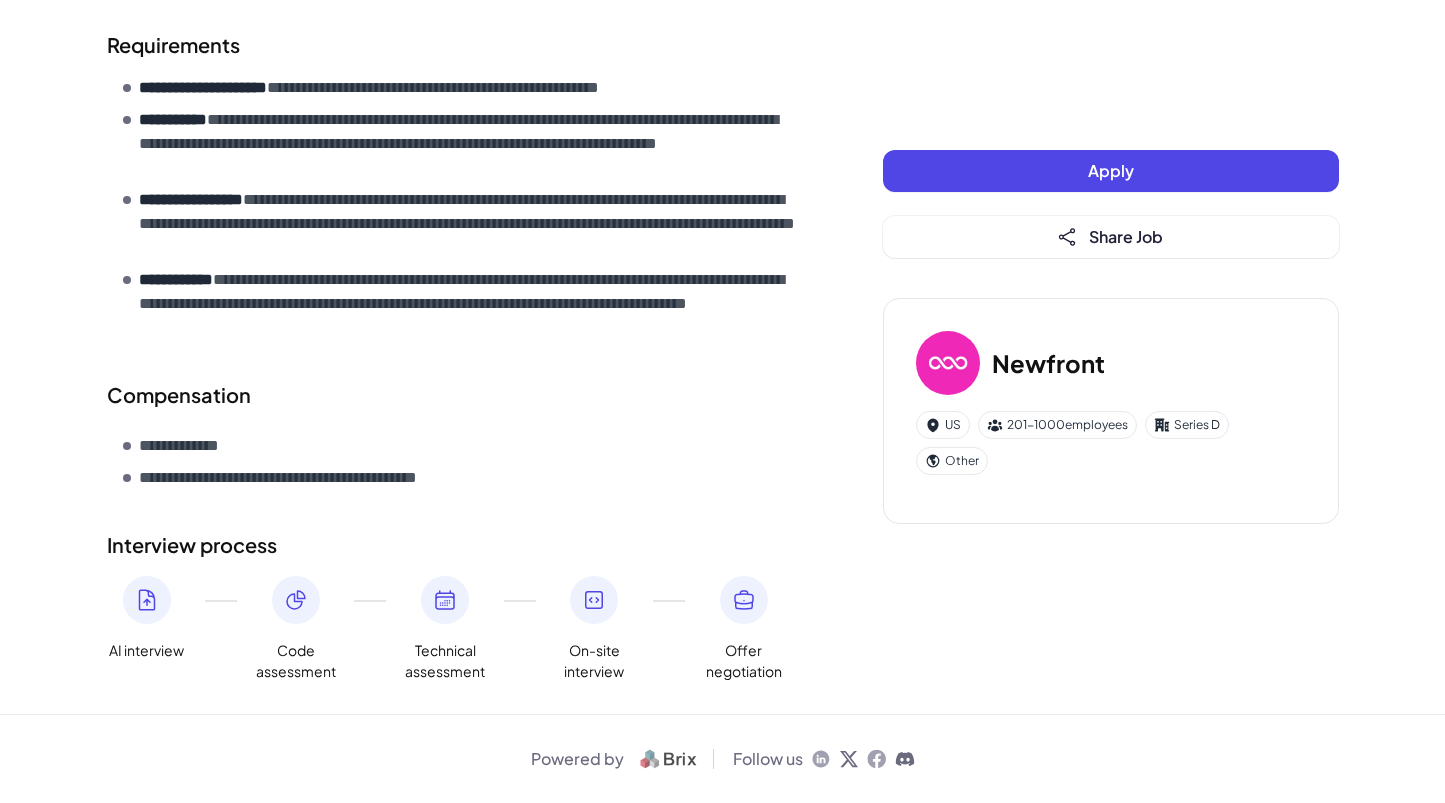 scroll, scrollTop: 0, scrollLeft: 0, axis: both 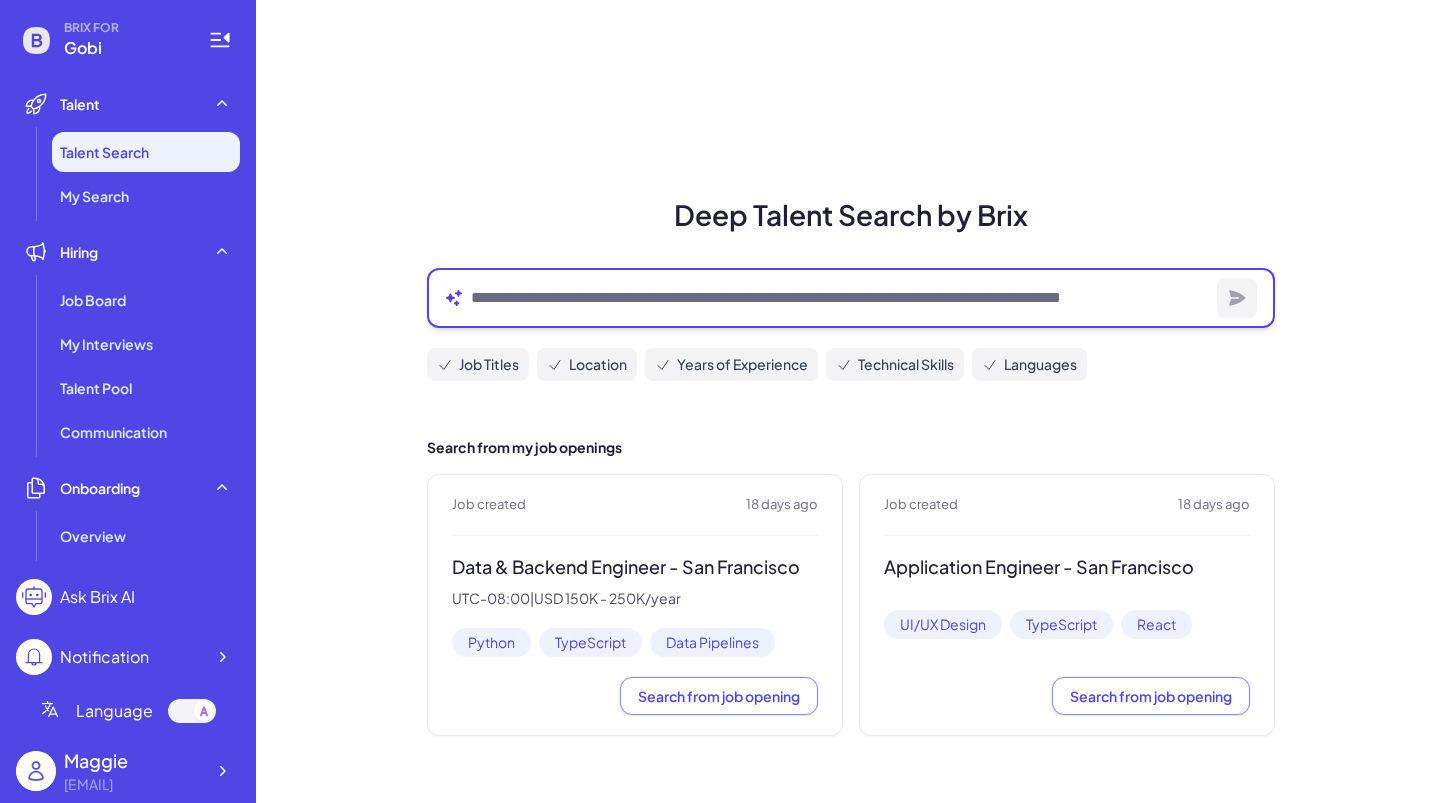click at bounding box center (840, 298) 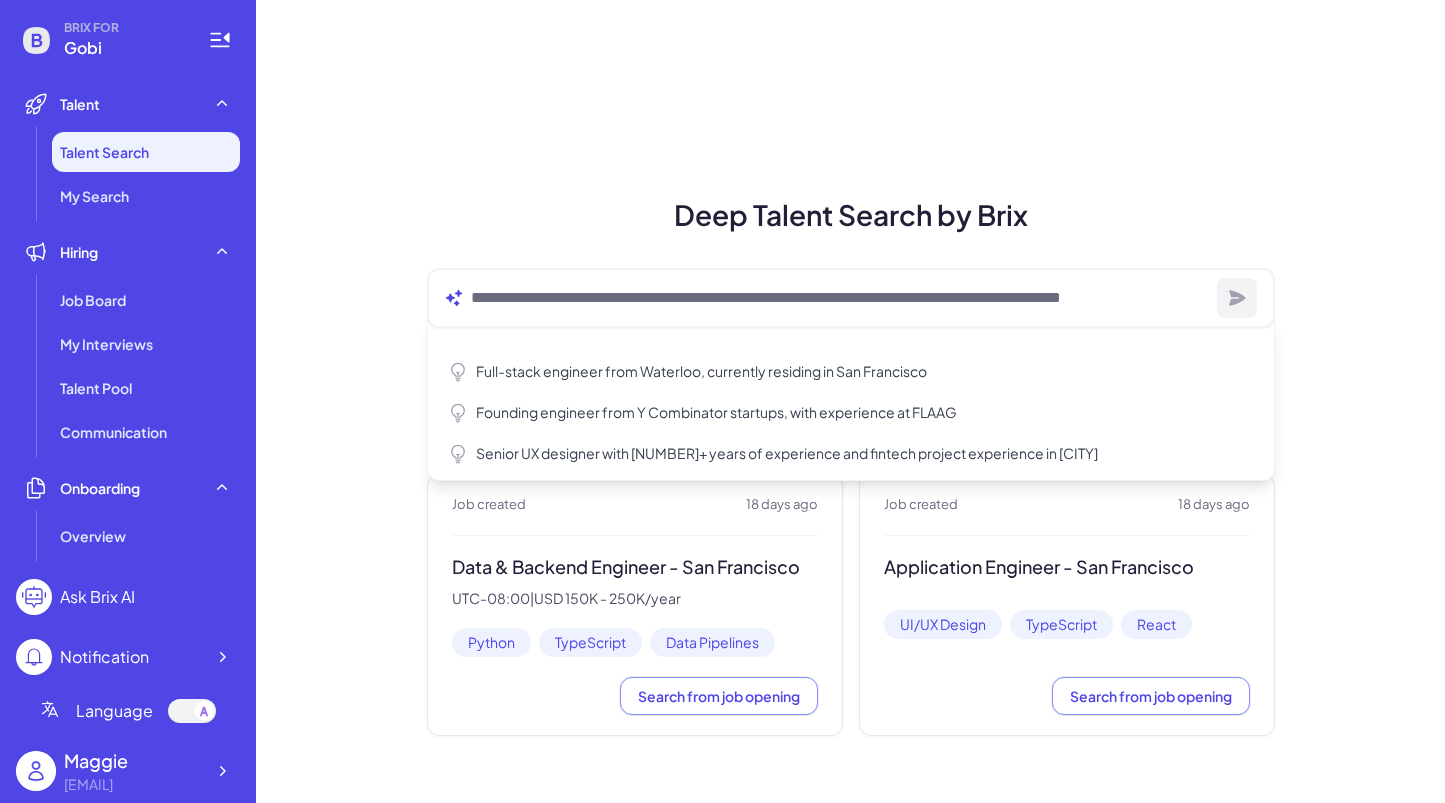 click on "Deep Talent Search by Brix Full-stack engineer from Waterloo, currently residing in San Francisco Founding engineer from Y Combinator startups, with experience at FLAAG Senior UX designer with 5+ years of experience and fintech project experience in SF Job Titles Location Years of Experience Technical Skills Languages Search from my job openings Job created 18 days ago Data & Backend Engineer - San Francisco UTC-08:00  | USD 150K - 250K/year Python TypeScript Data Pipelines Search from job opening Job created 18 days ago Application Engineer - San Francisco UI/UX Design TypeScript React Search from job opening" at bounding box center [850, 401] 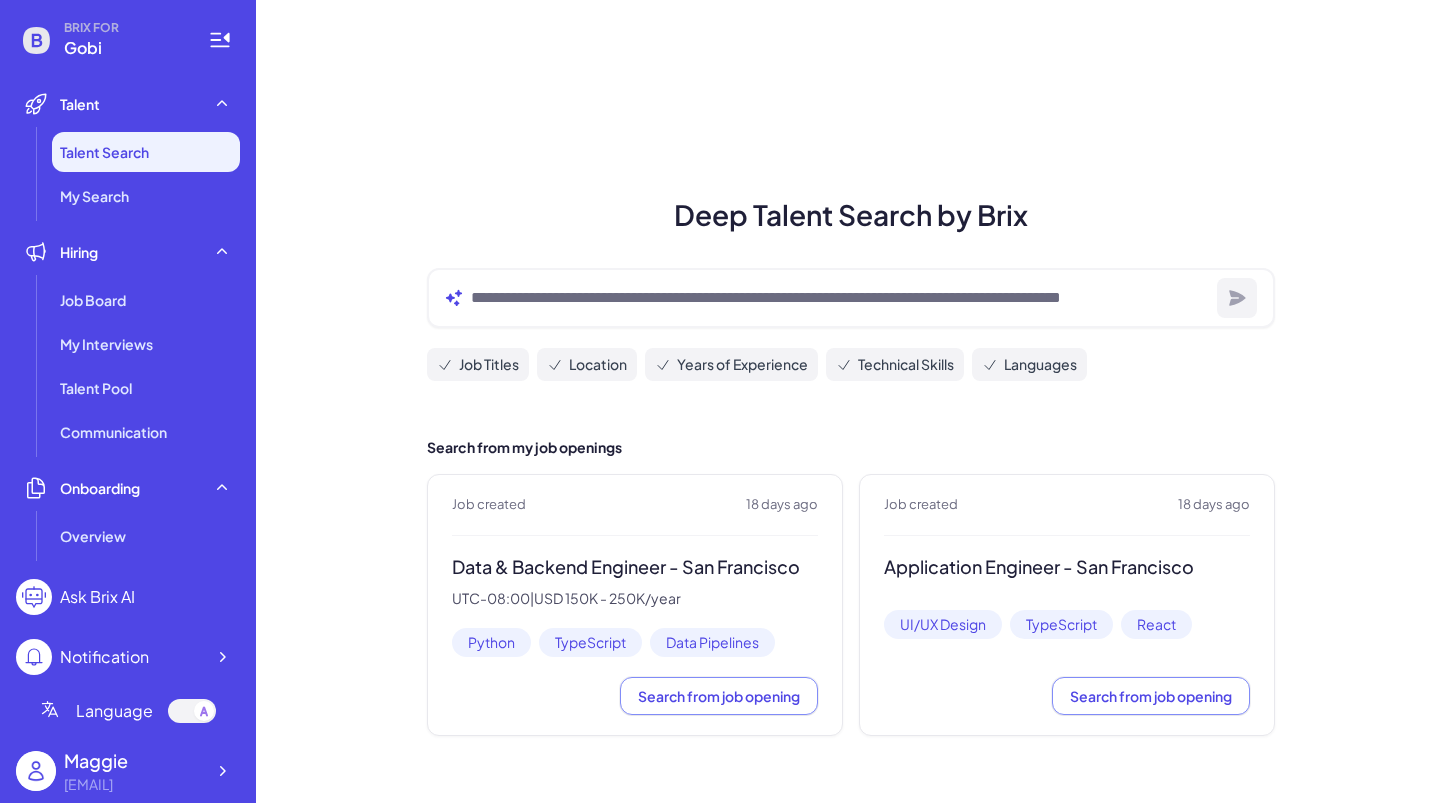 click at bounding box center (851, 298) 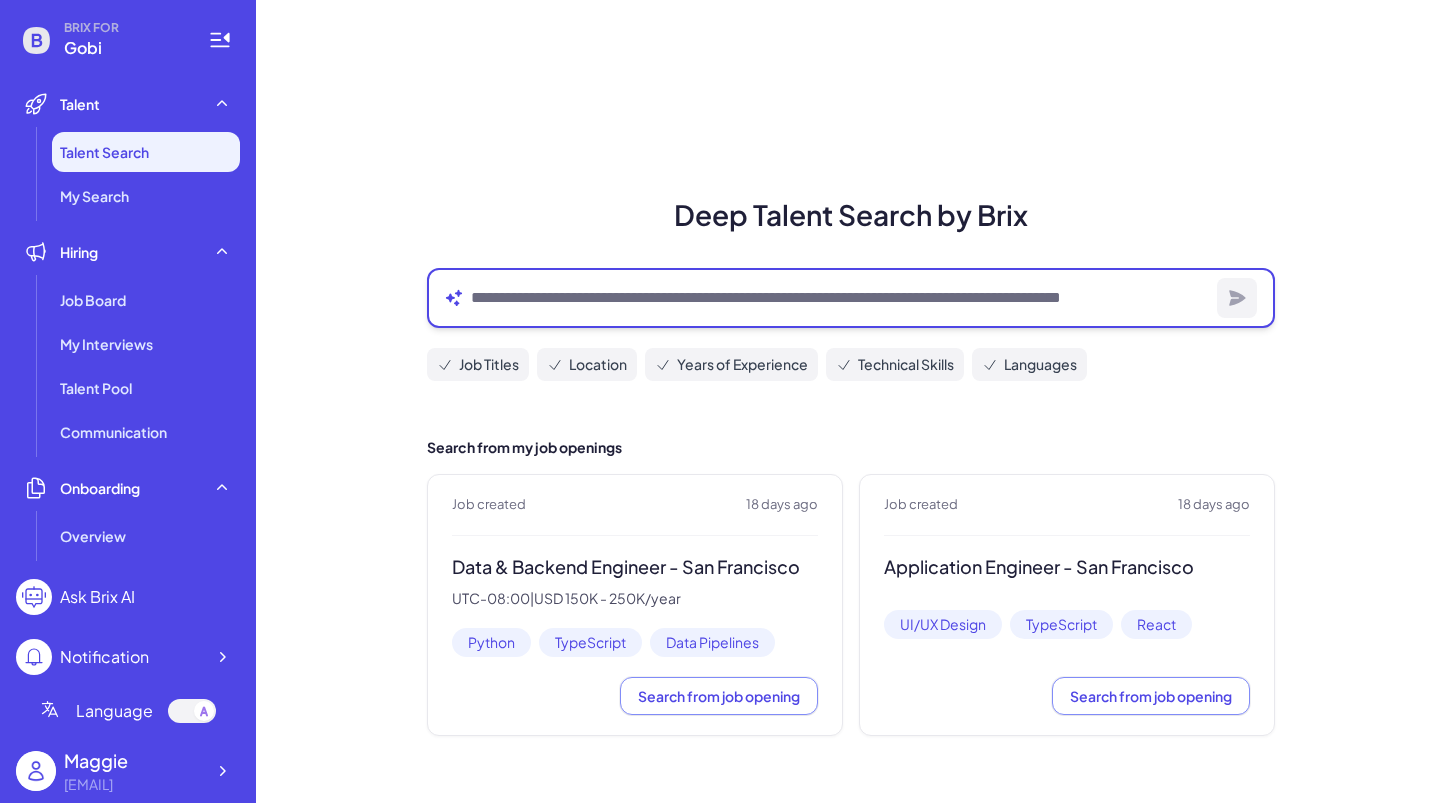 click at bounding box center (840, 298) 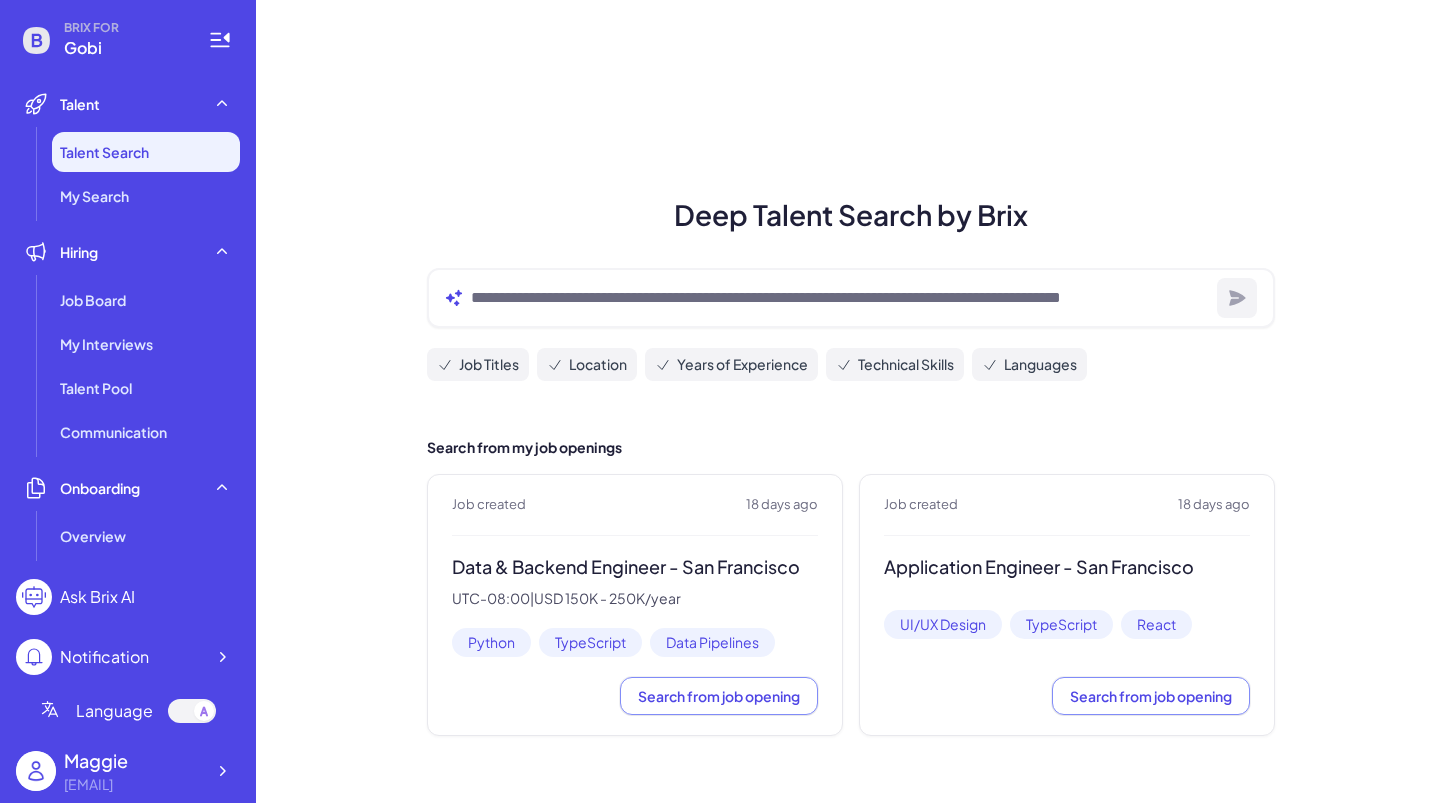 click on "Deep Talent Search by Brix" at bounding box center [851, 215] 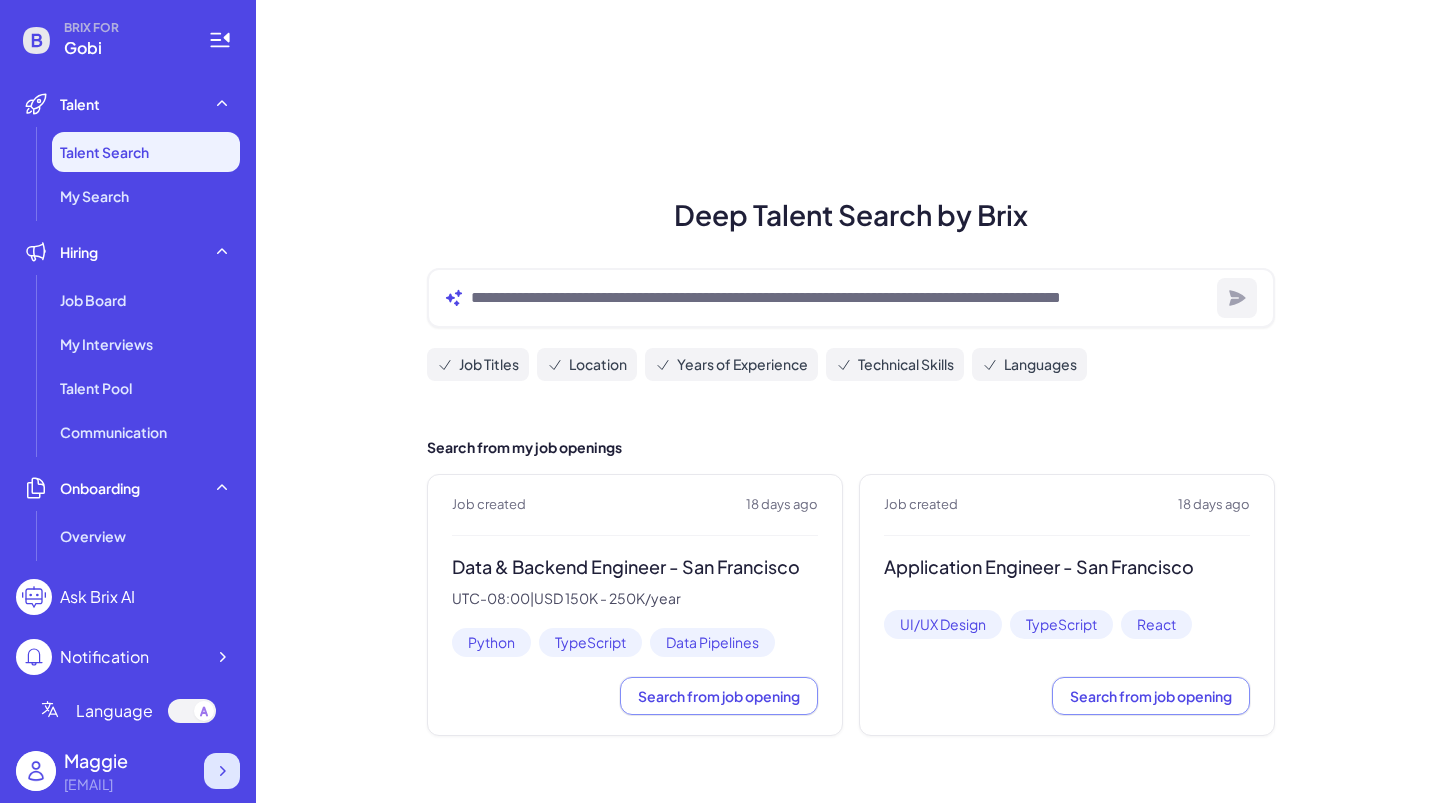 click at bounding box center (222, 771) 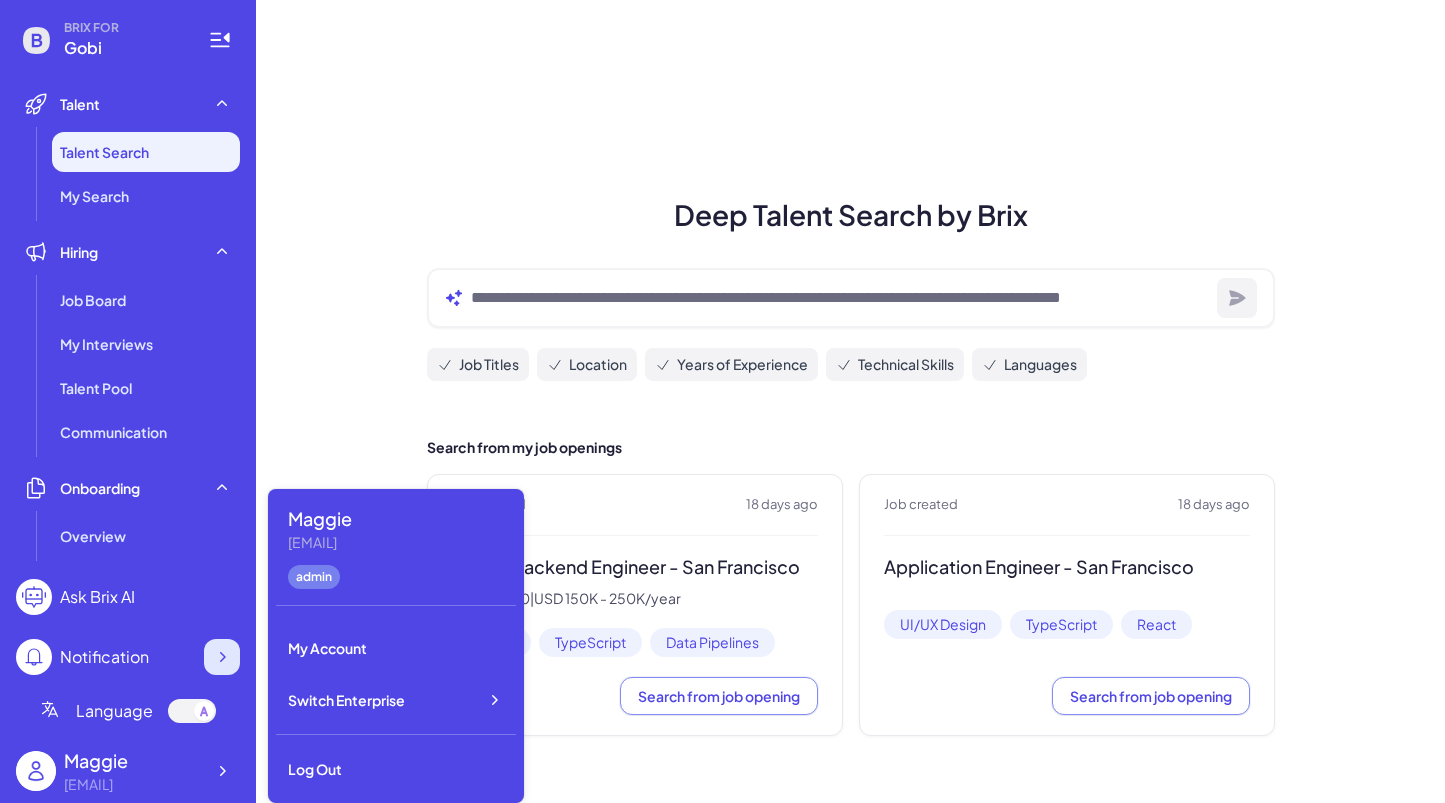 click at bounding box center [222, 657] 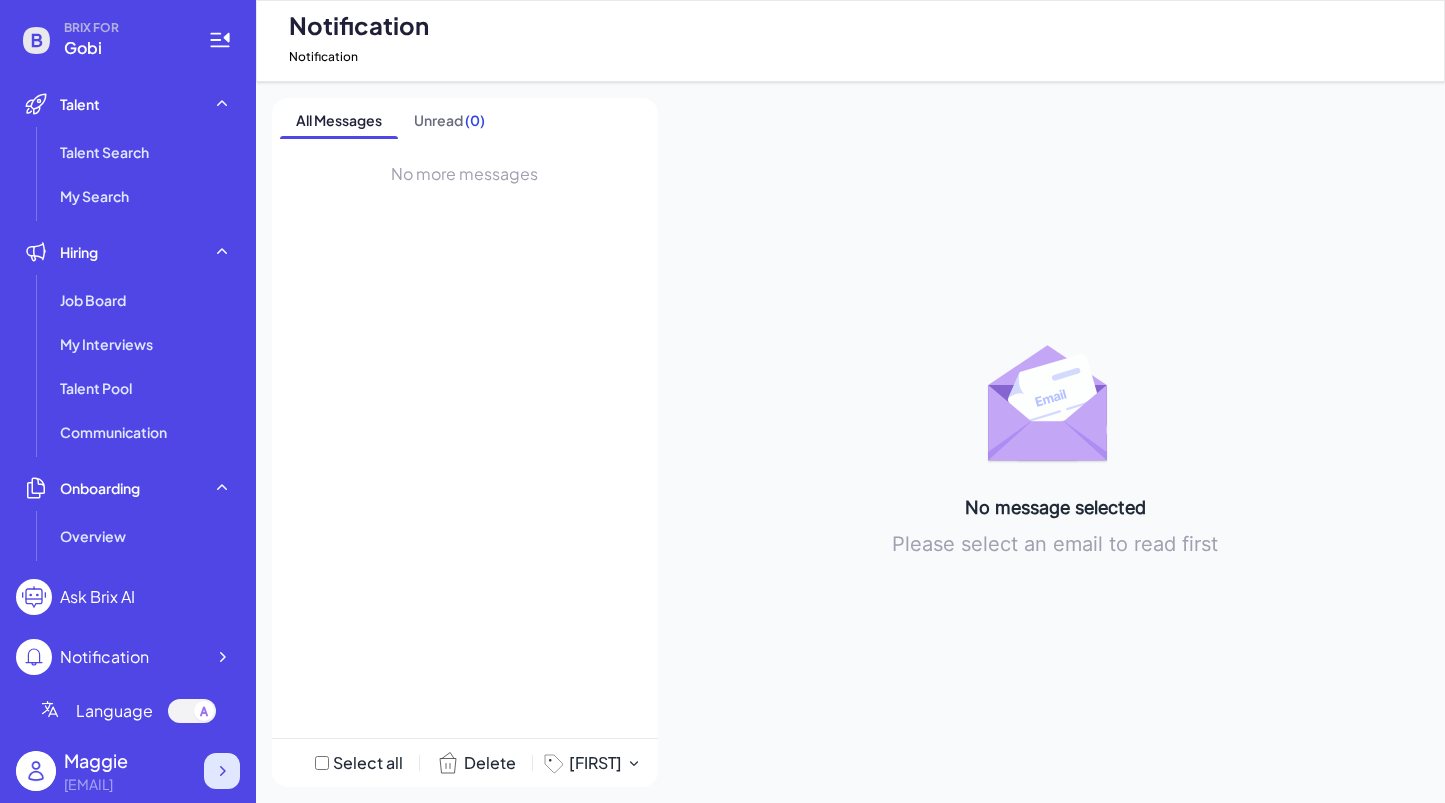 click at bounding box center [222, 771] 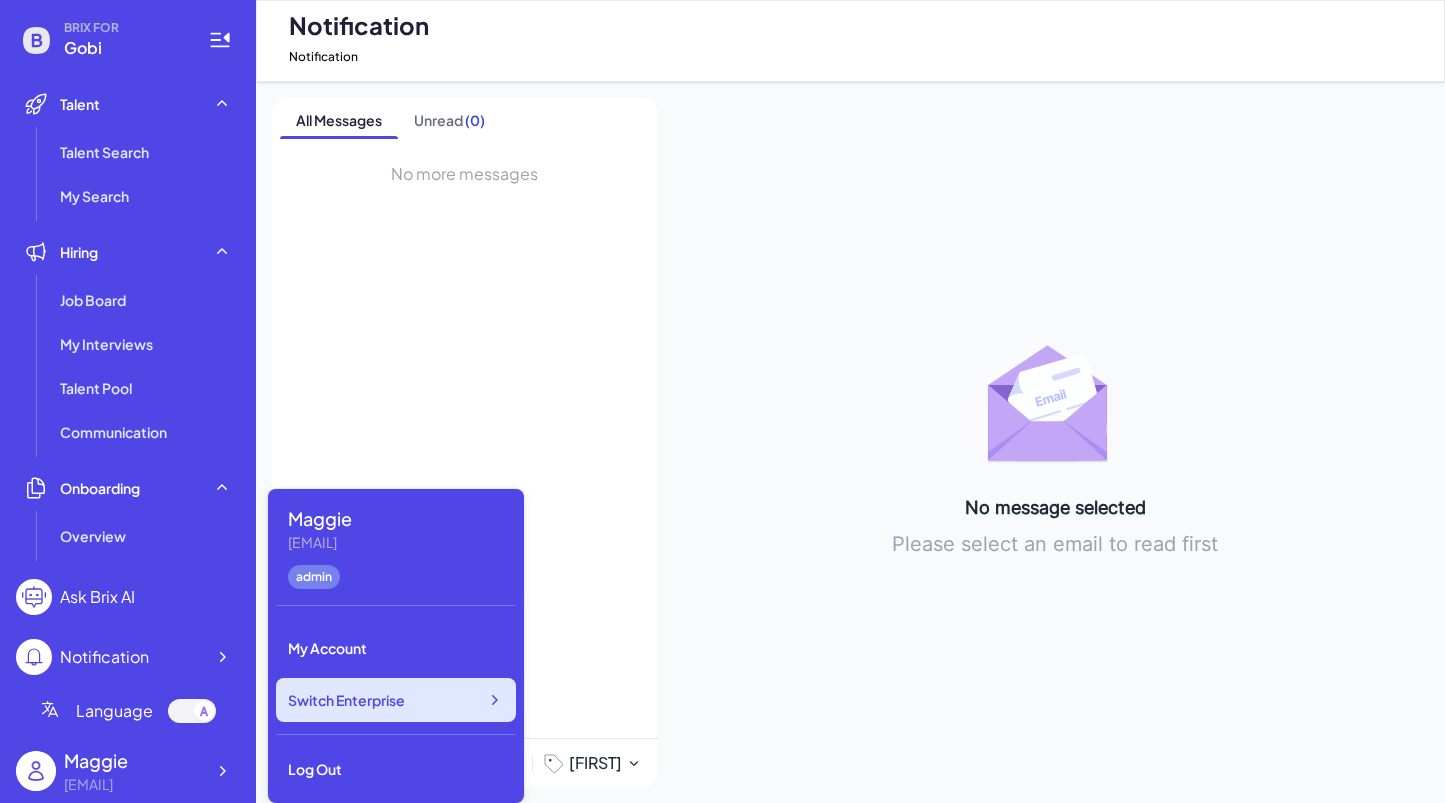 click on "Switch Enterprise" at bounding box center (396, 700) 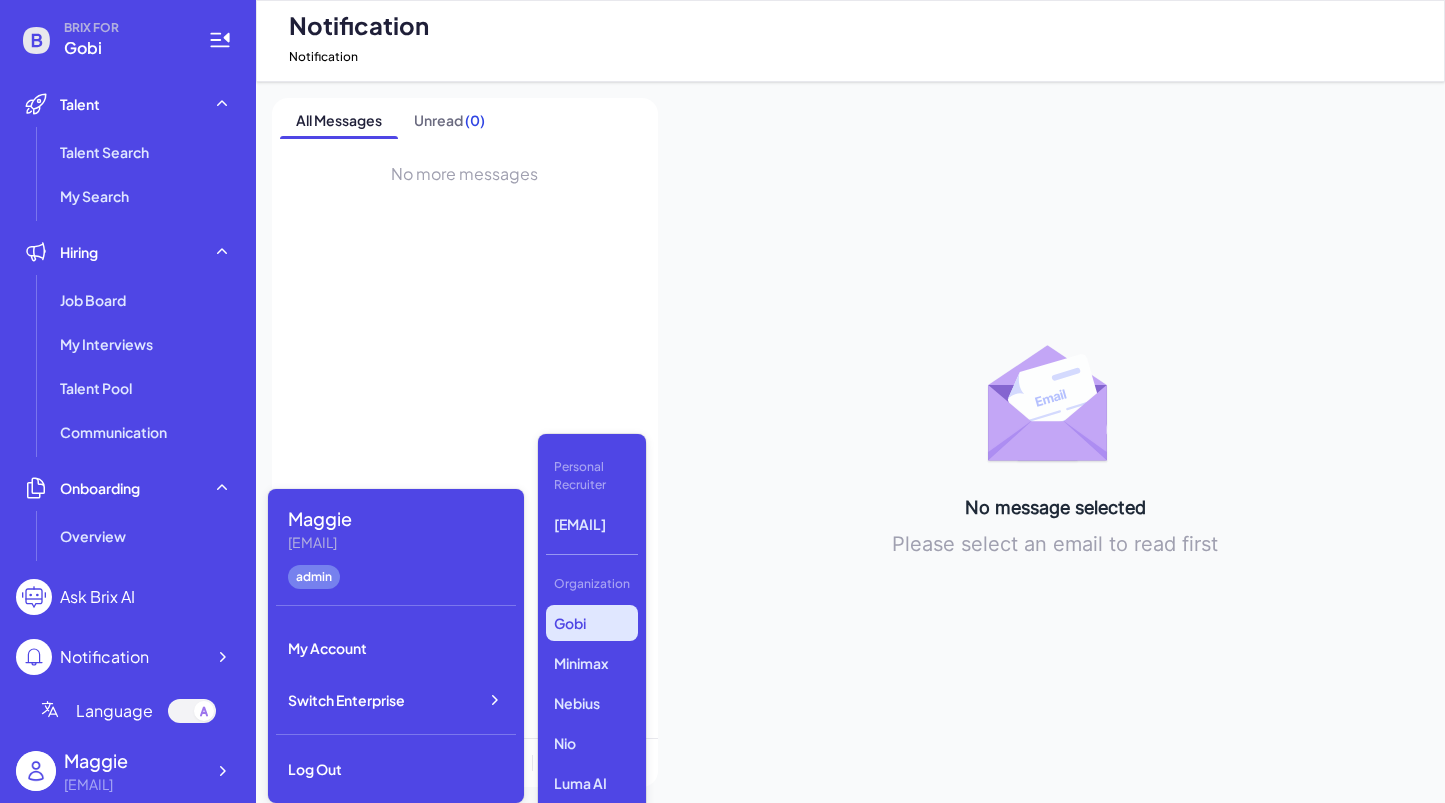 click on "Gobi" at bounding box center [592, 623] 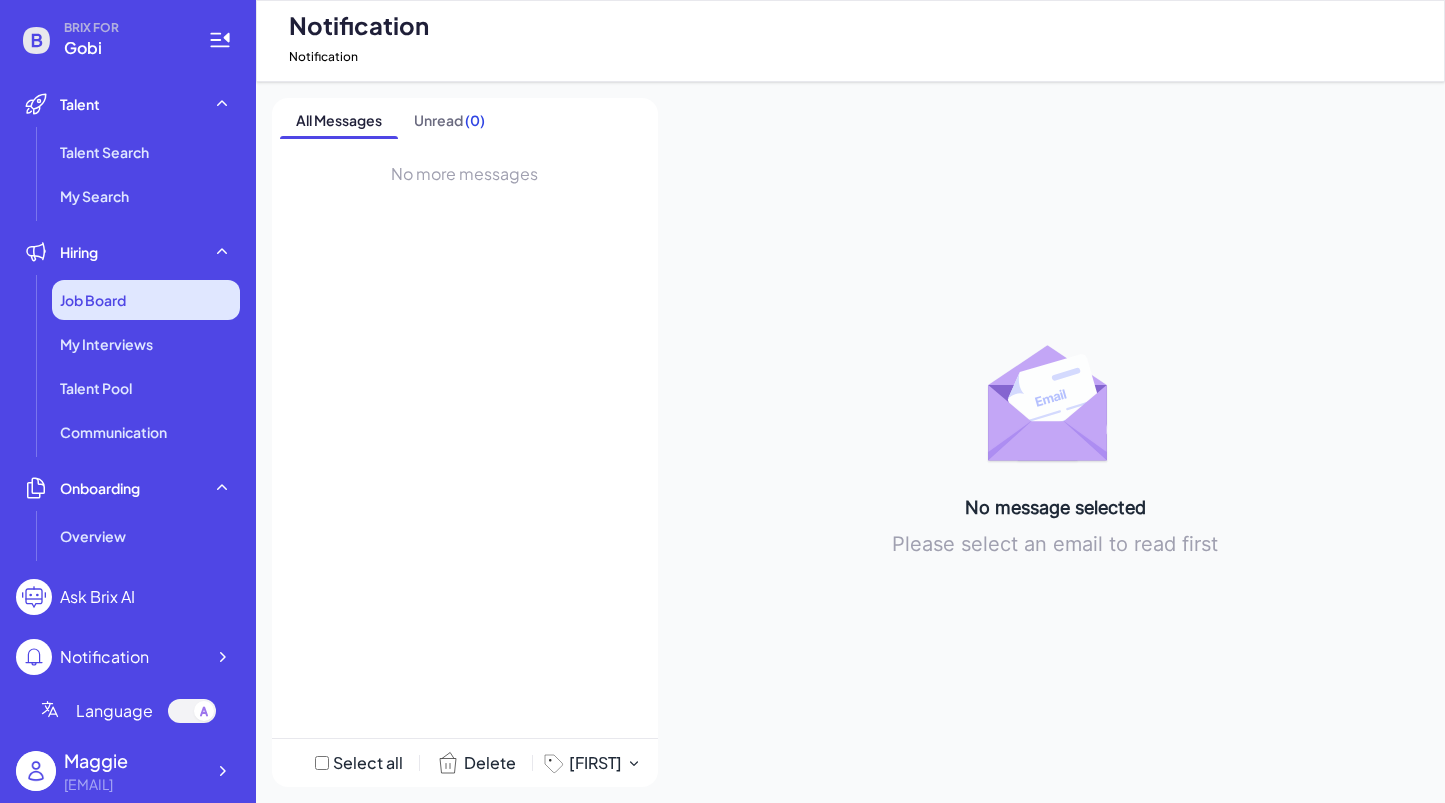 click on "Job Board" at bounding box center [146, 300] 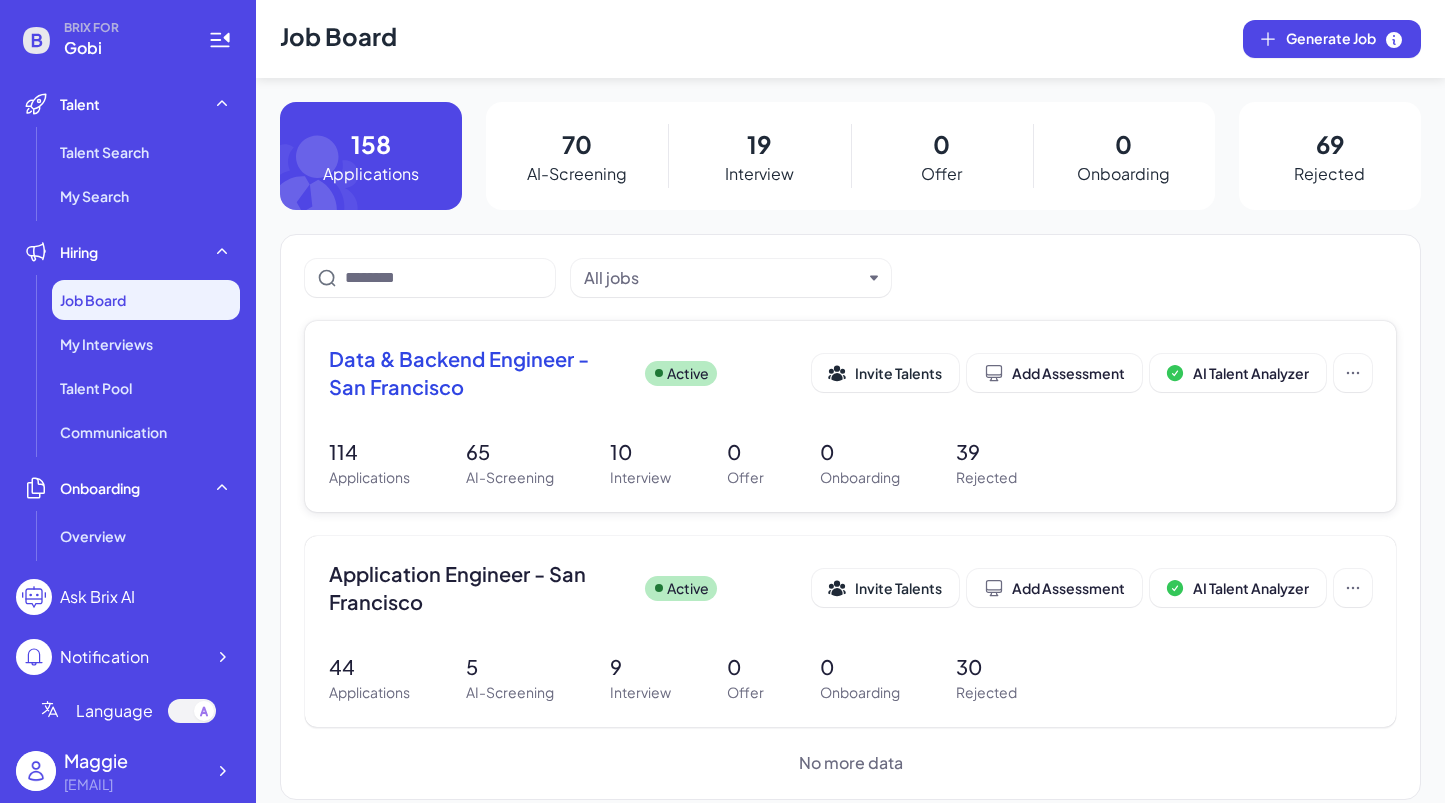 click on "Data & Backend Engineer - San Francisco" at bounding box center [479, 373] 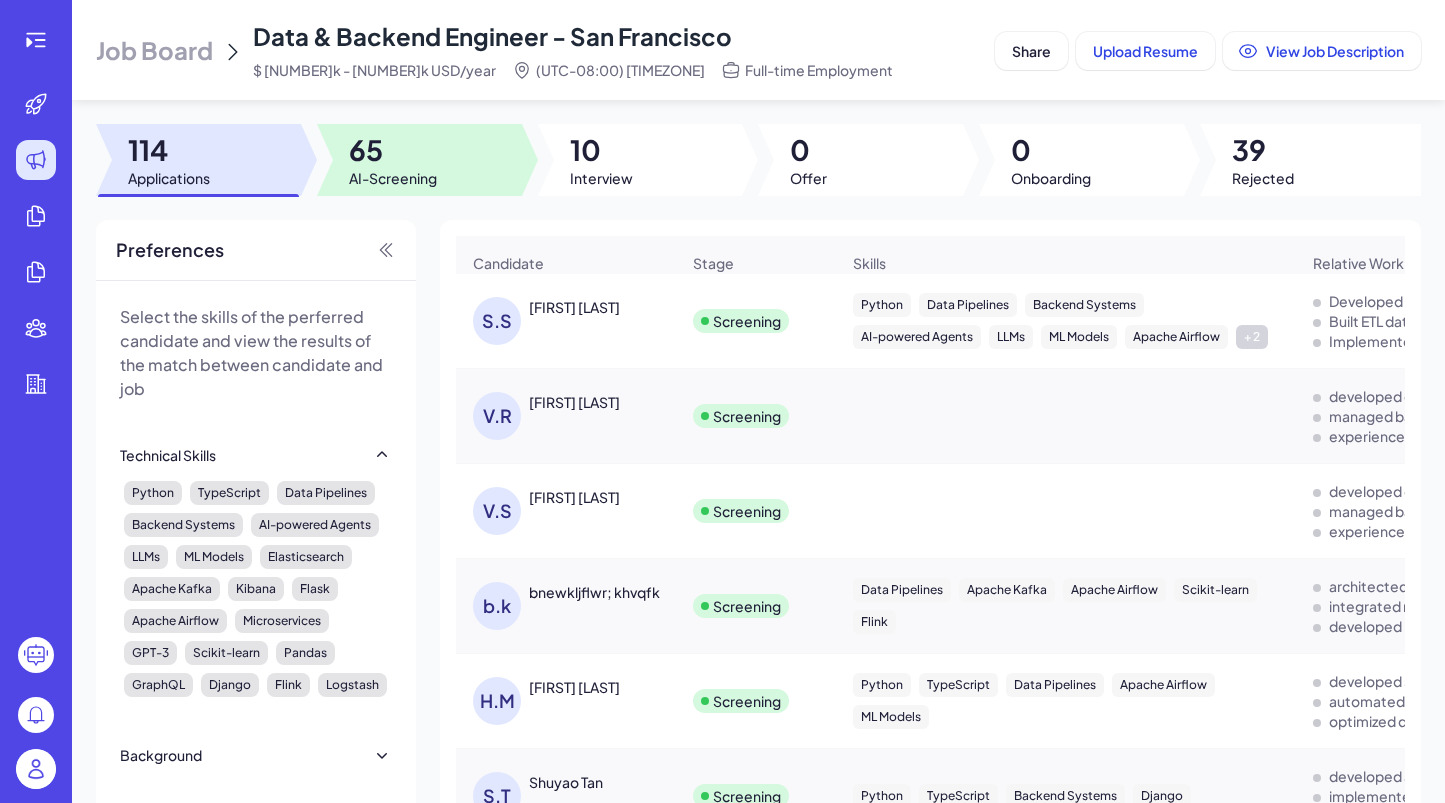 click on "65" at bounding box center (393, 150) 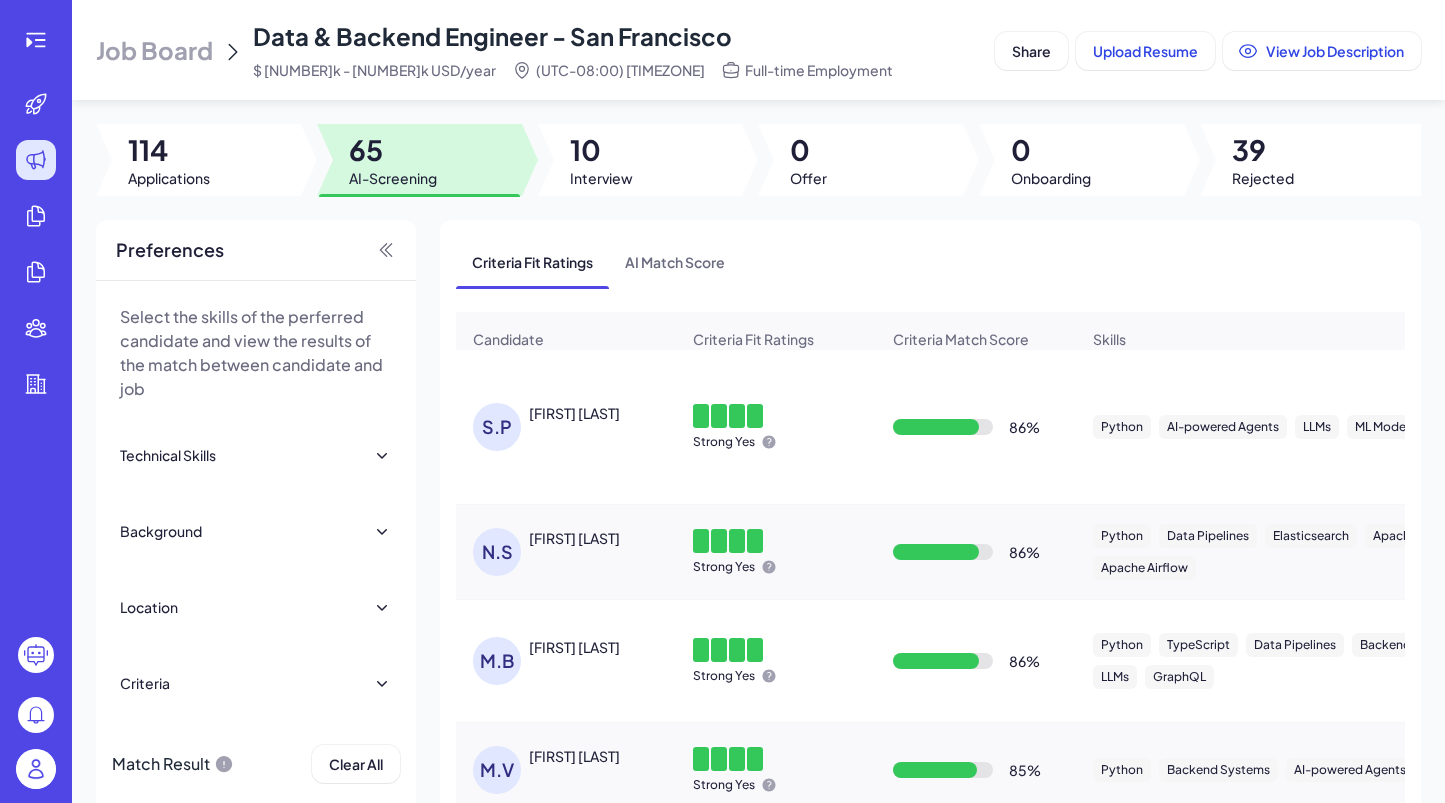 click on "Shashank Pandya" at bounding box center [574, 413] 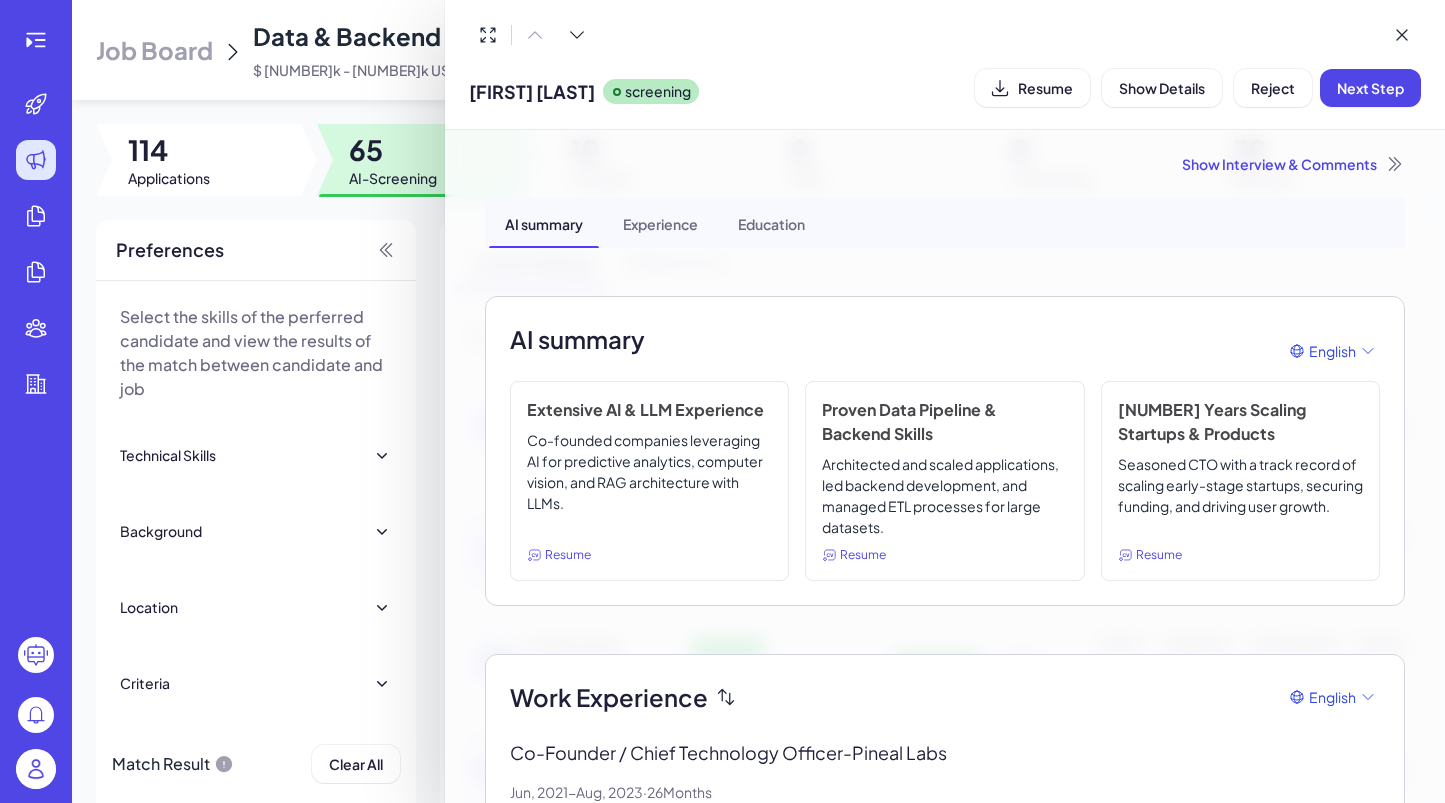 click at bounding box center [722, 401] 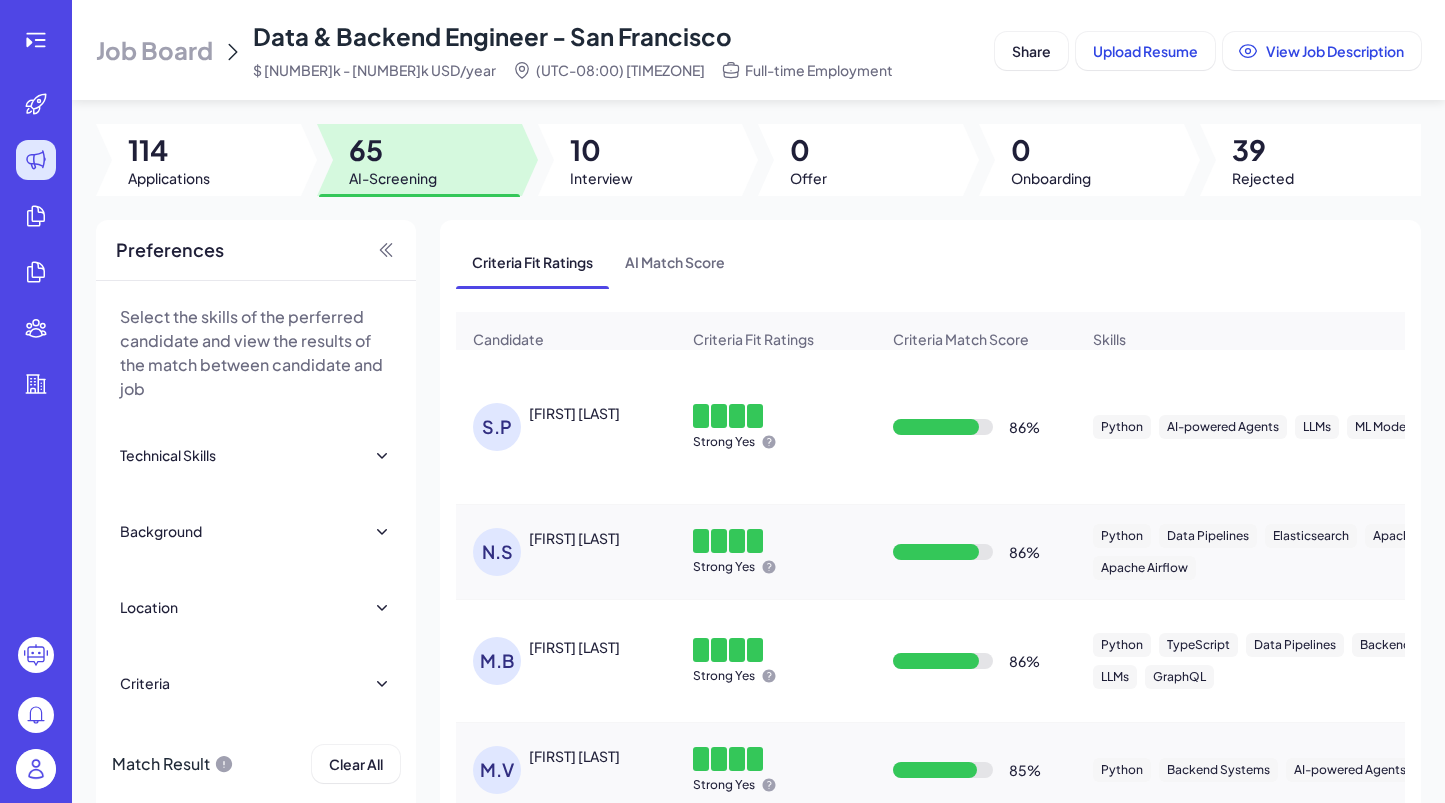 click on "Shashank Pandya" at bounding box center (574, 413) 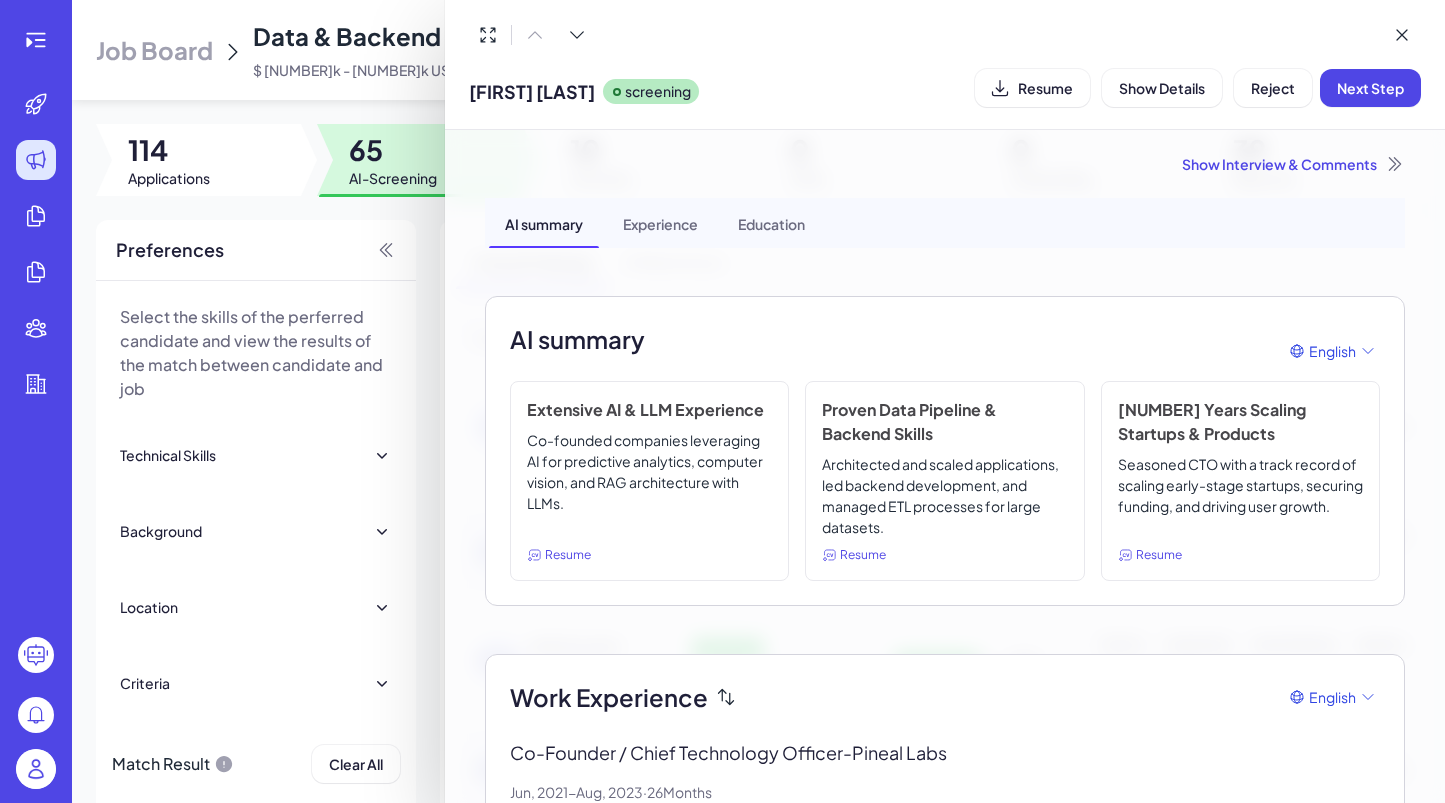 click on "Show Interview & Comments" at bounding box center [945, 164] 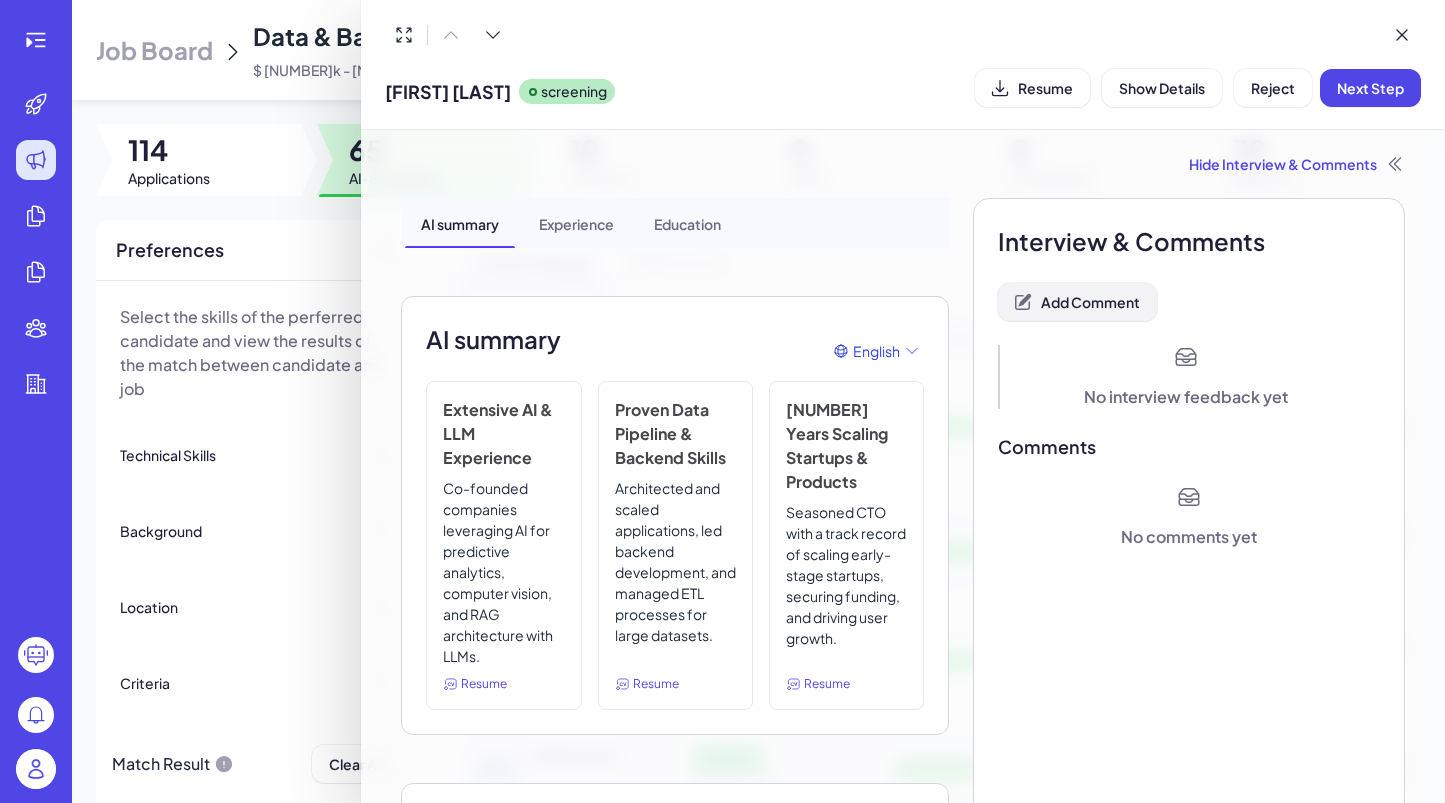 click on "Add Comment" at bounding box center (1077, 302) 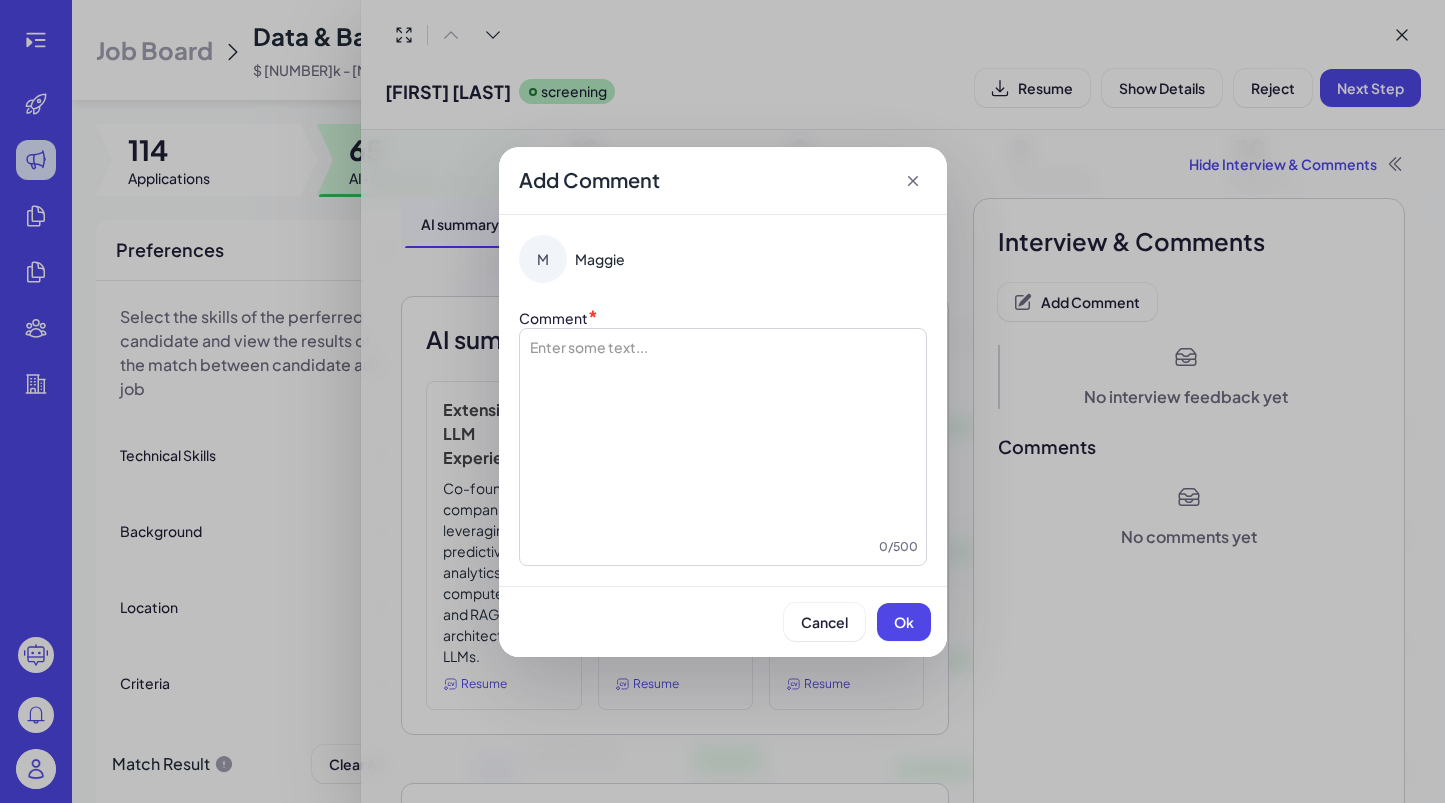 click at bounding box center [723, 437] 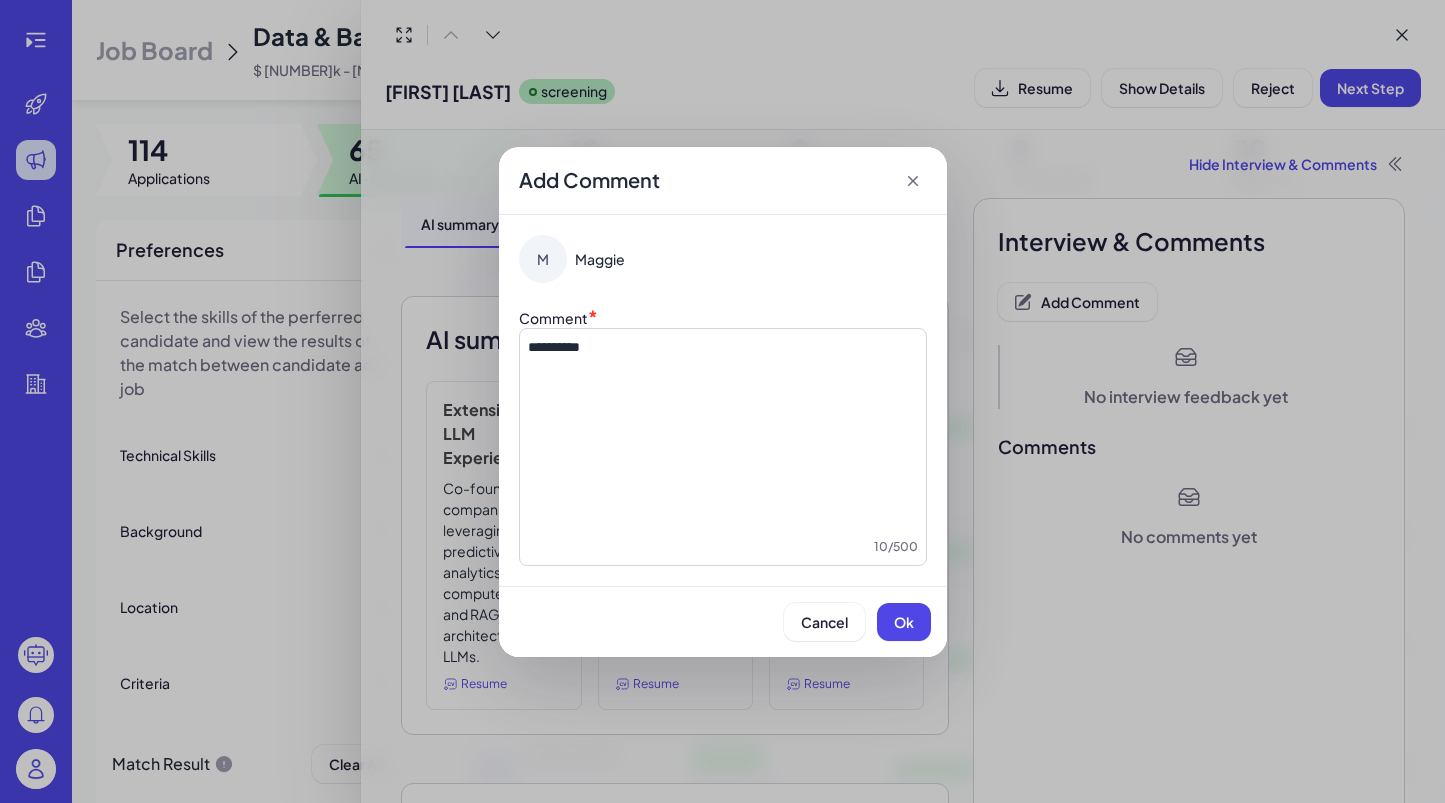 click on "Cancel Ok" at bounding box center [723, 621] 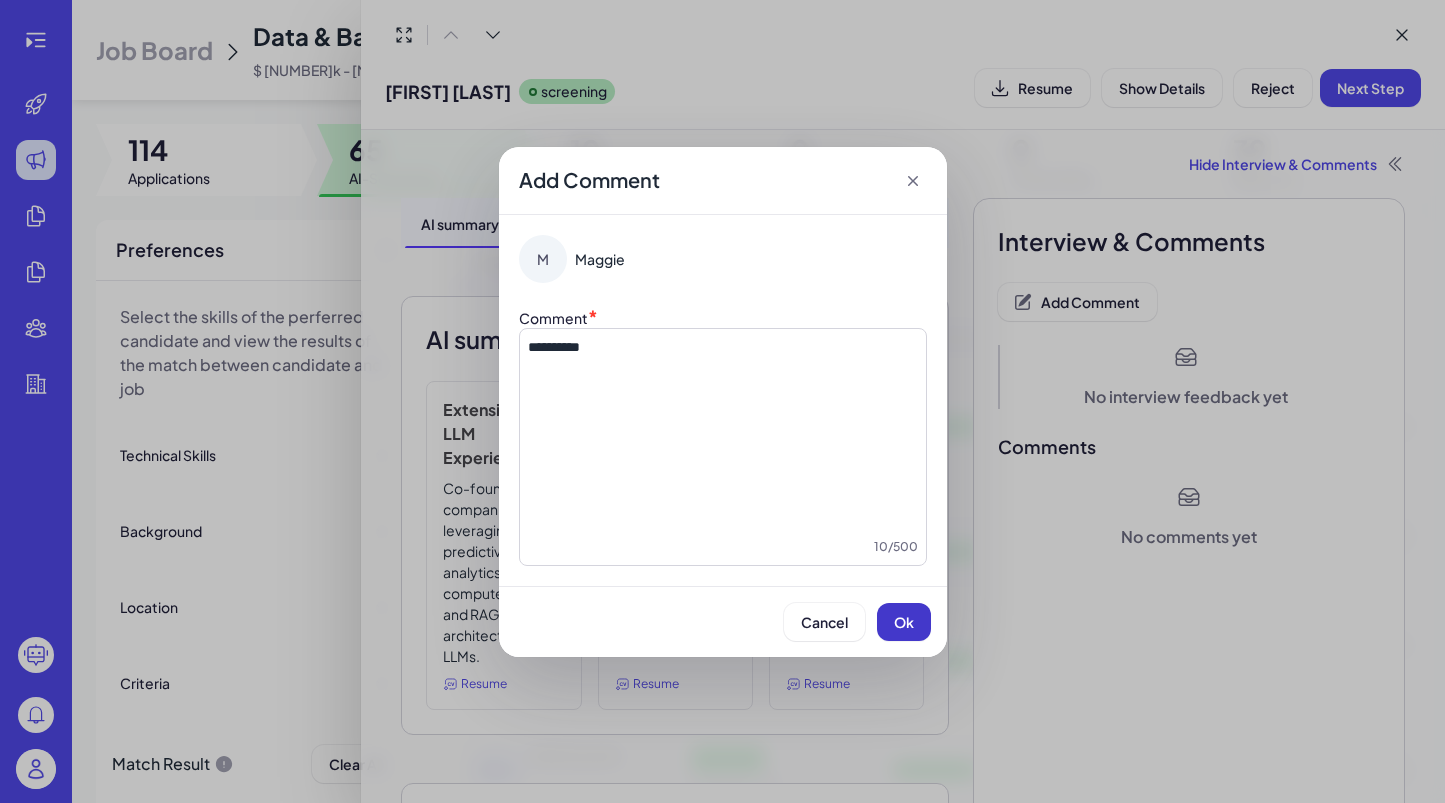 click on "Ok" at bounding box center (904, 622) 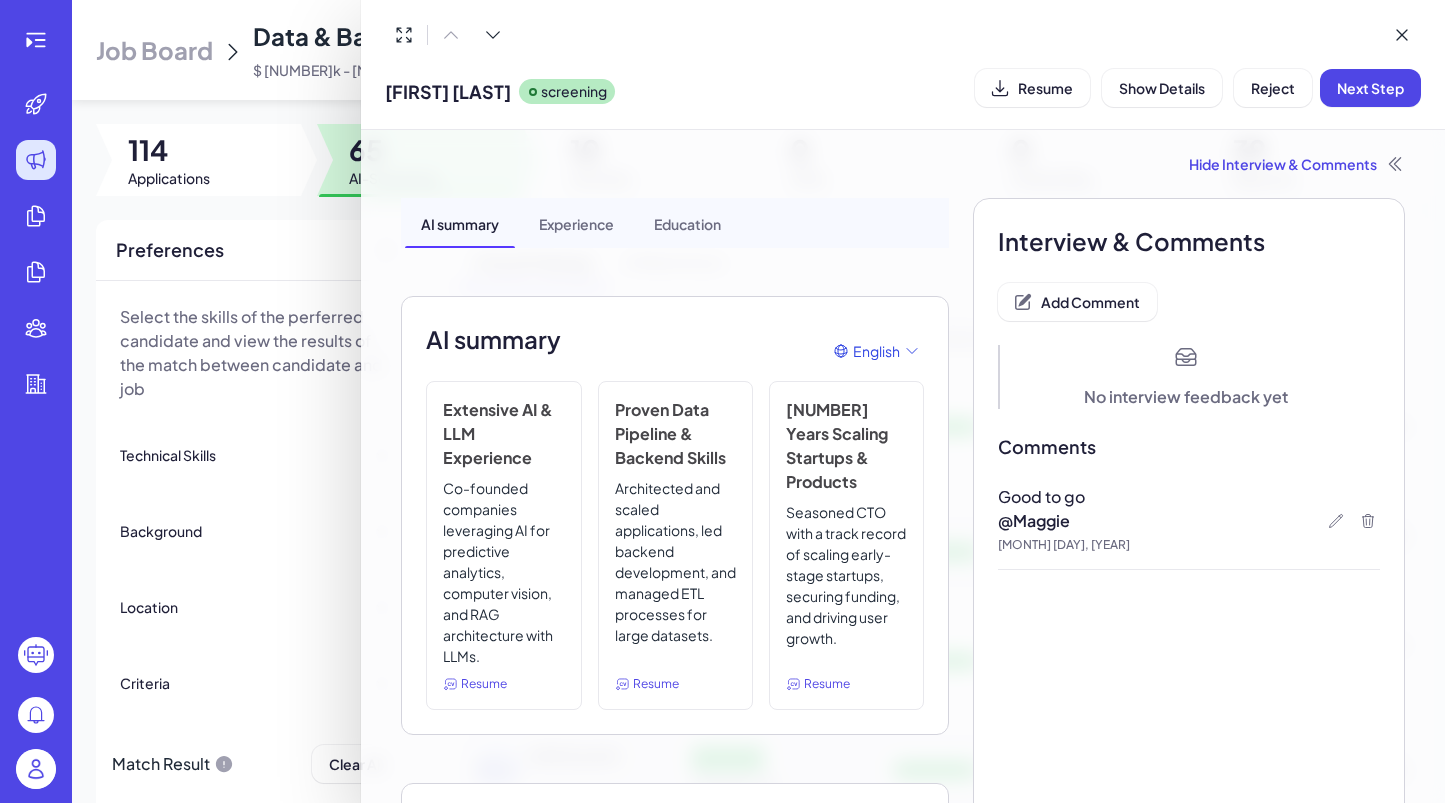 click at bounding box center [722, 401] 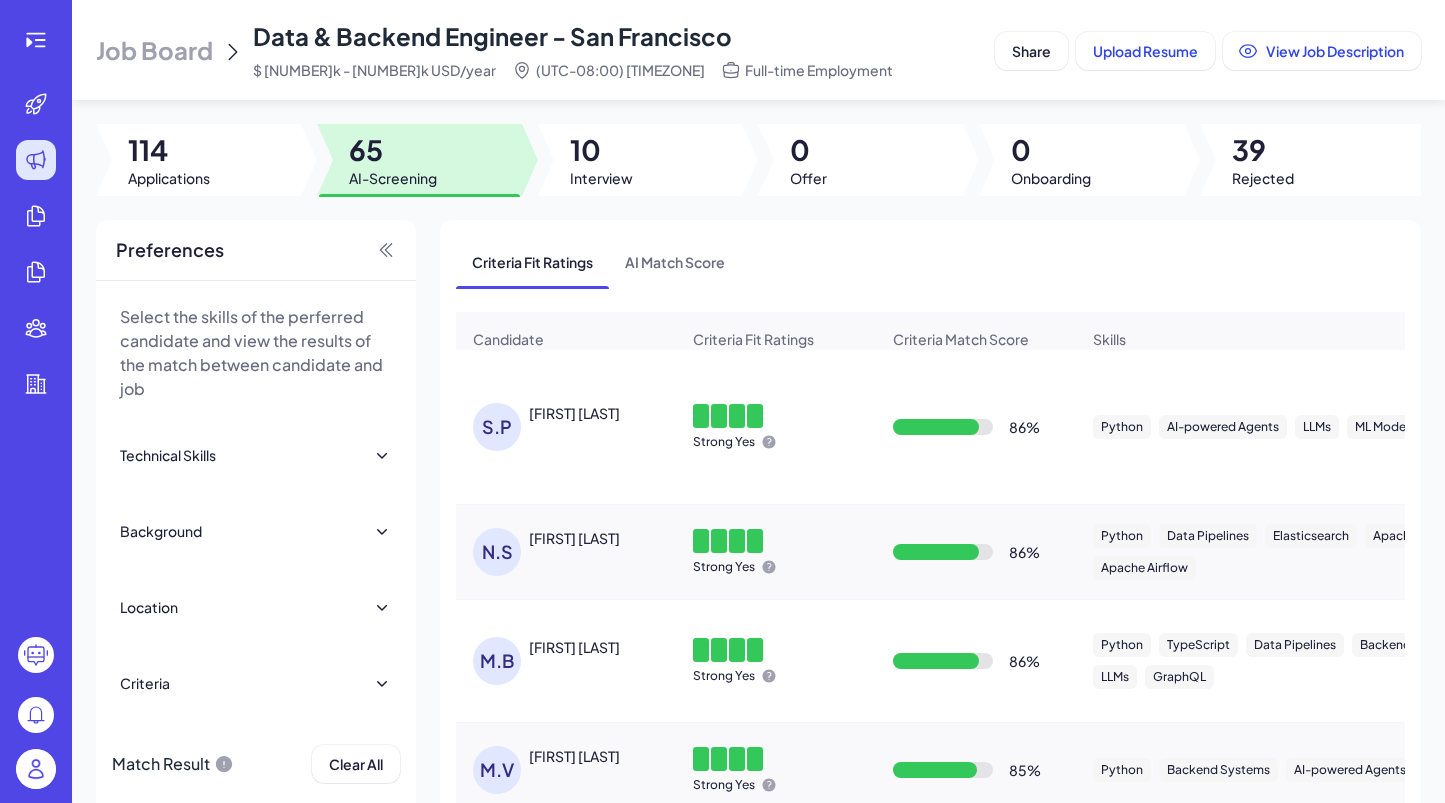 click on "Shashank Pandya" at bounding box center (574, 413) 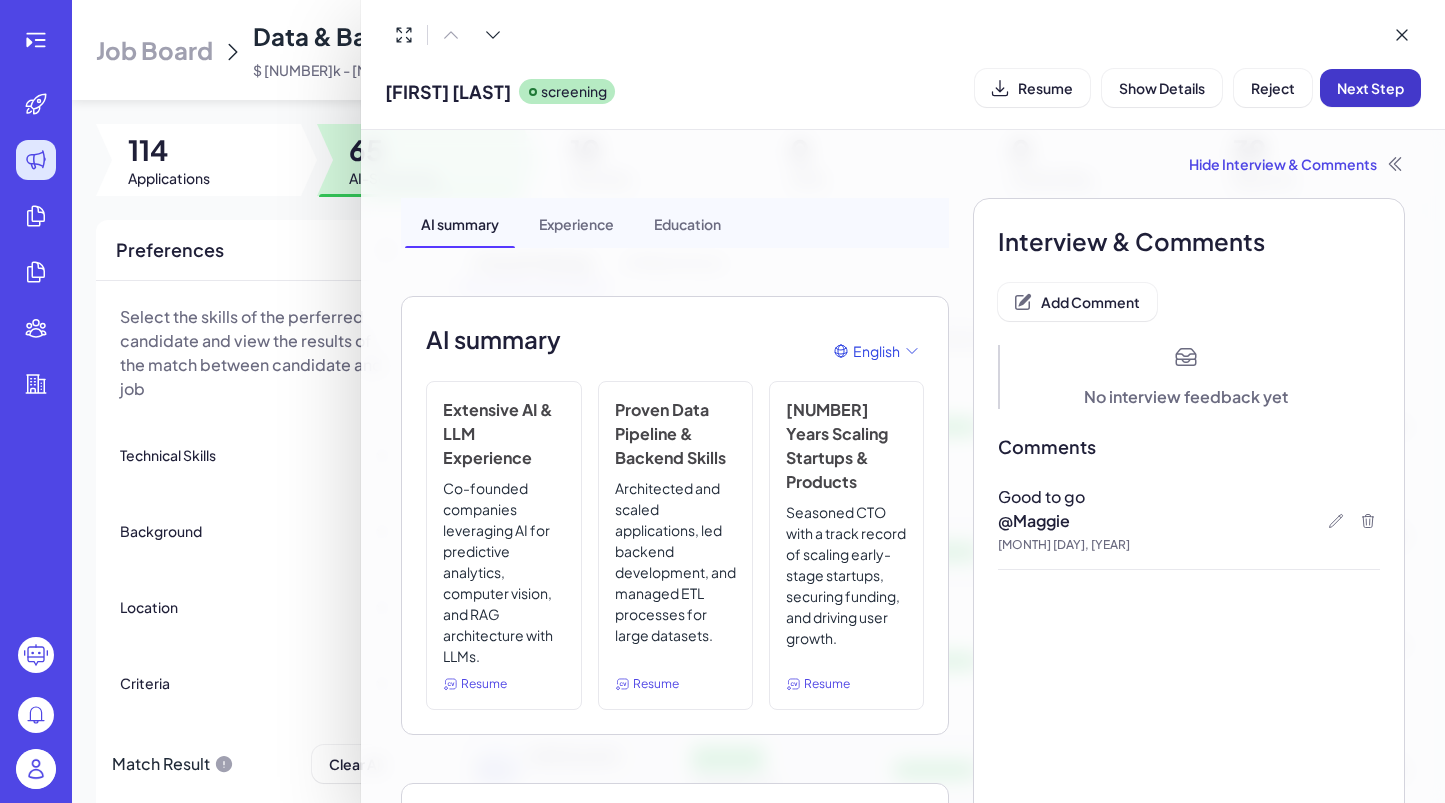 click on "Next Step" at bounding box center (1370, 88) 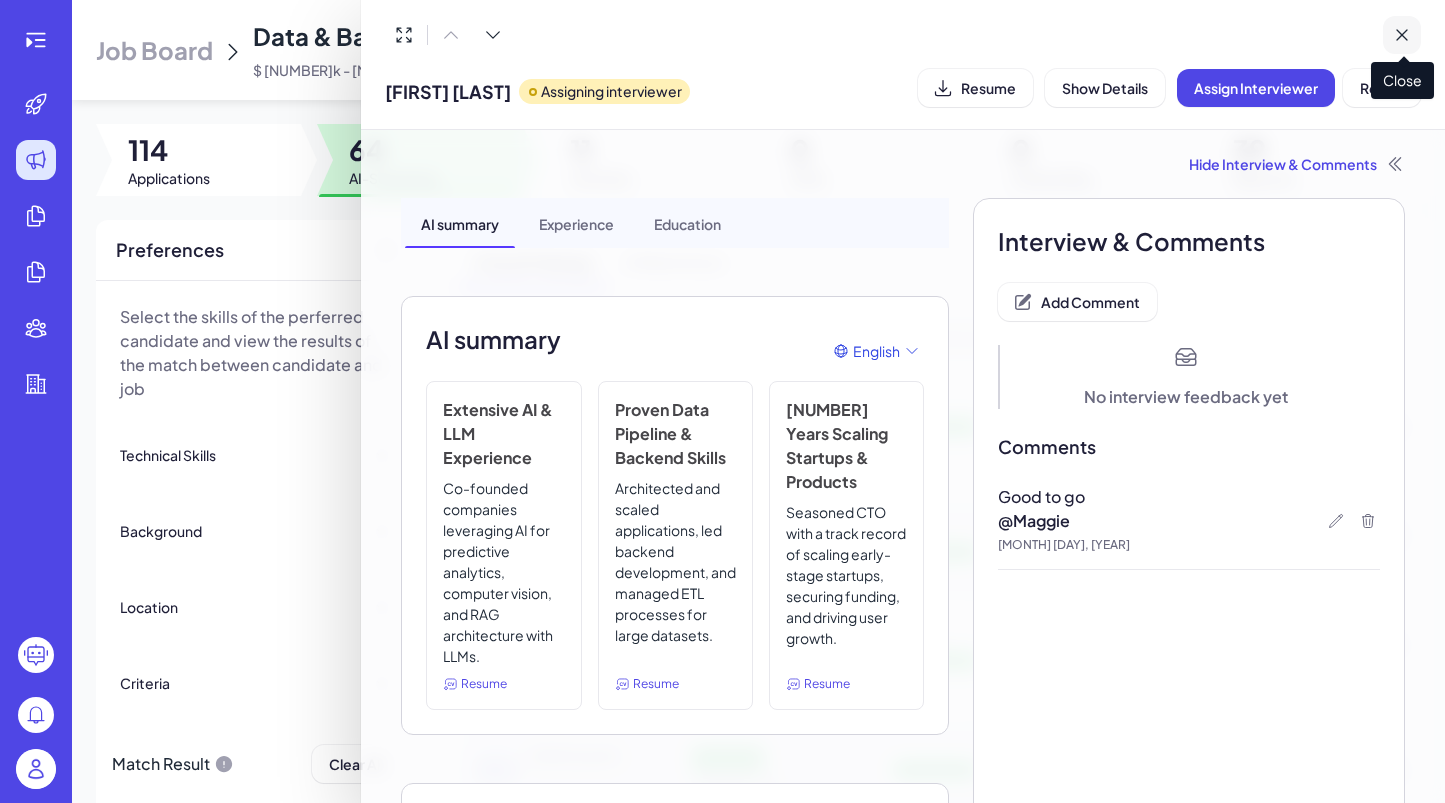 click at bounding box center (1402, 35) 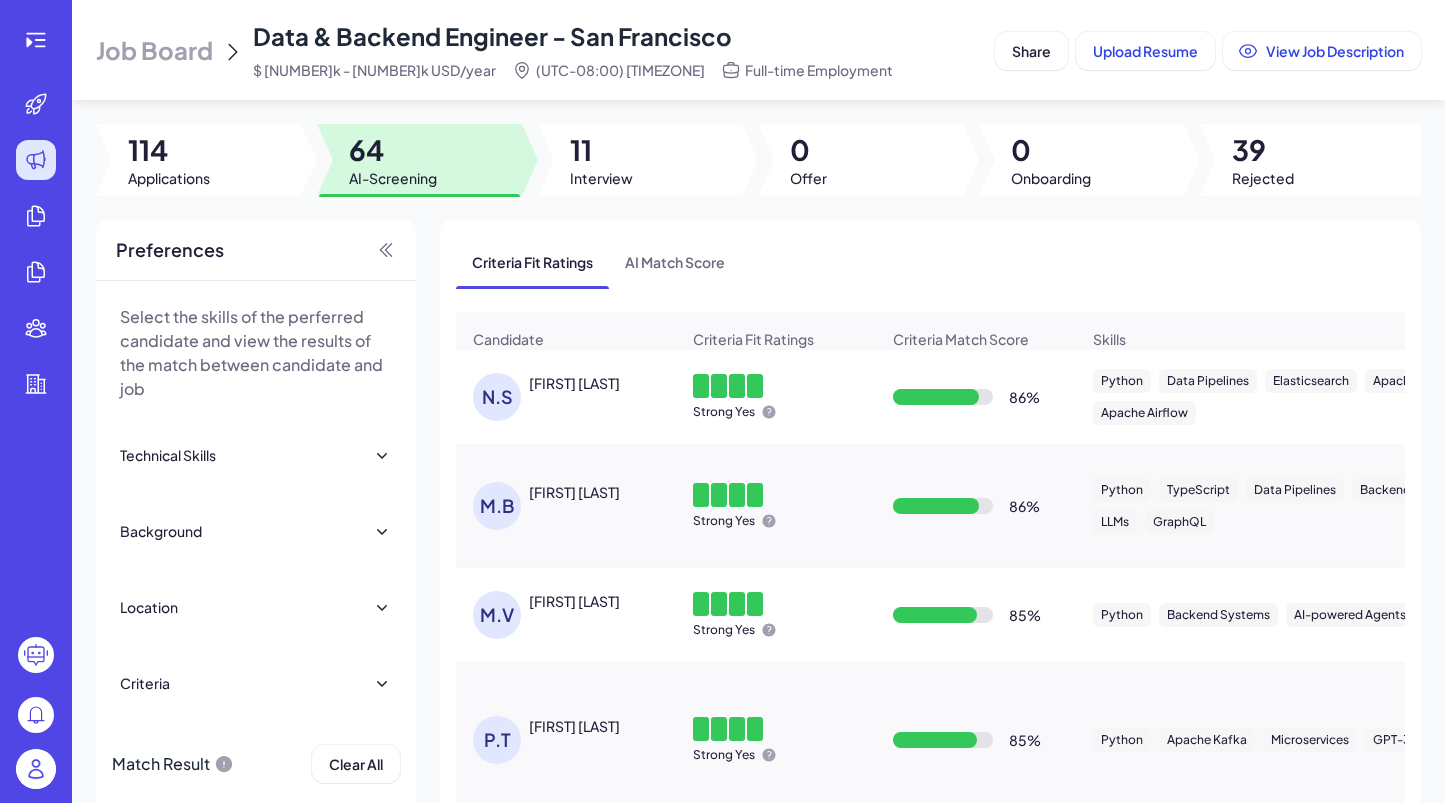 scroll, scrollTop: 552, scrollLeft: 0, axis: vertical 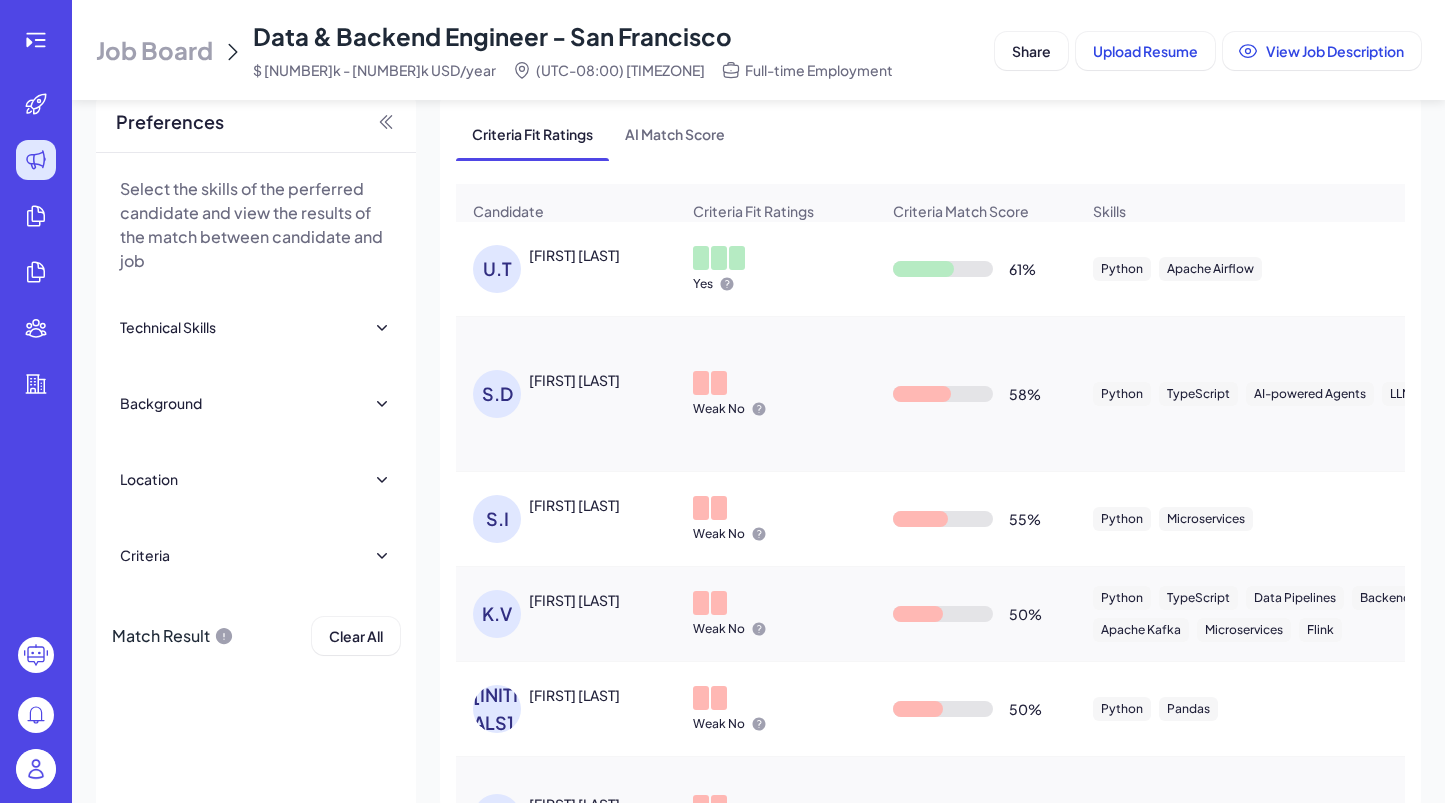 click on "Snehitha Domakuntla" at bounding box center [574, 380] 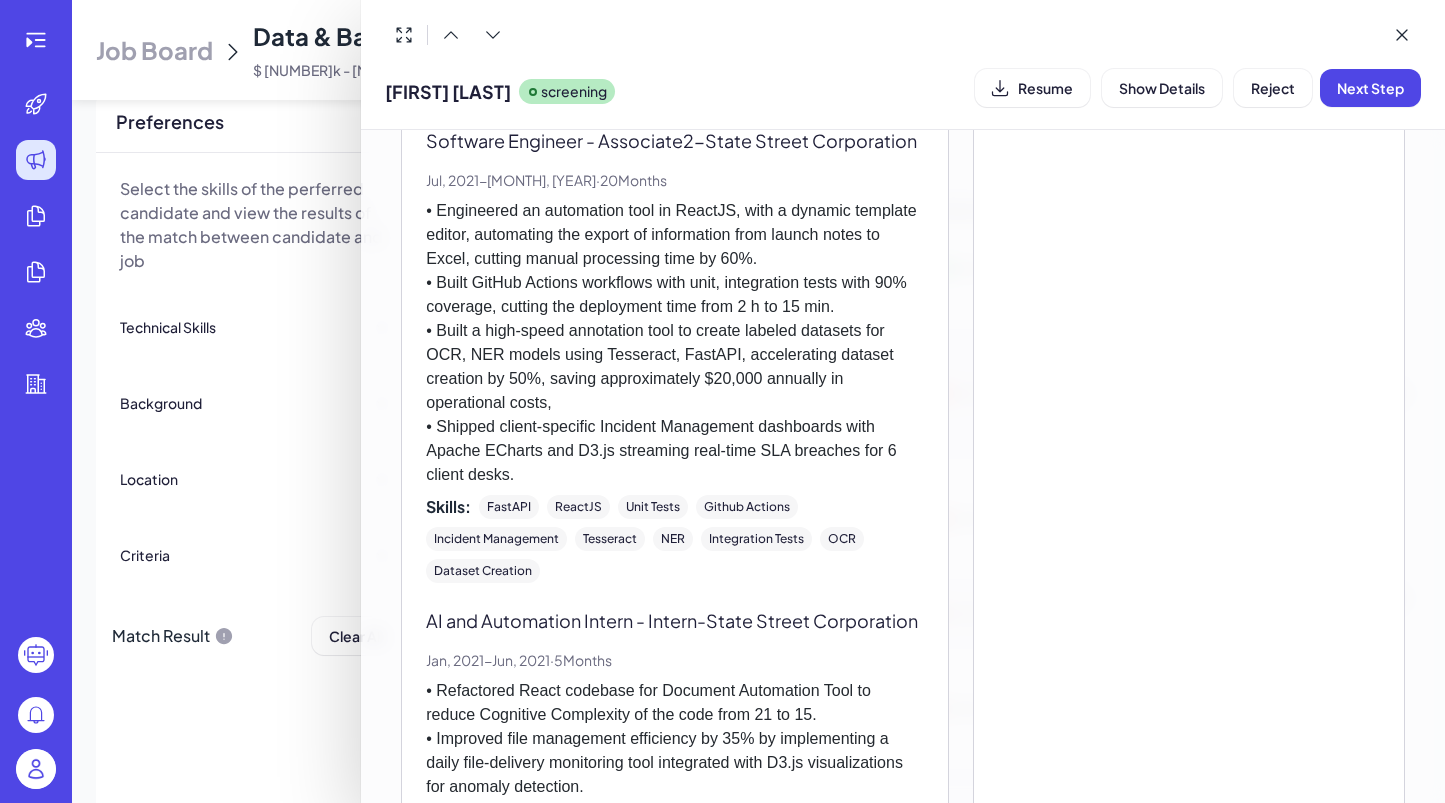 scroll, scrollTop: 1915, scrollLeft: 0, axis: vertical 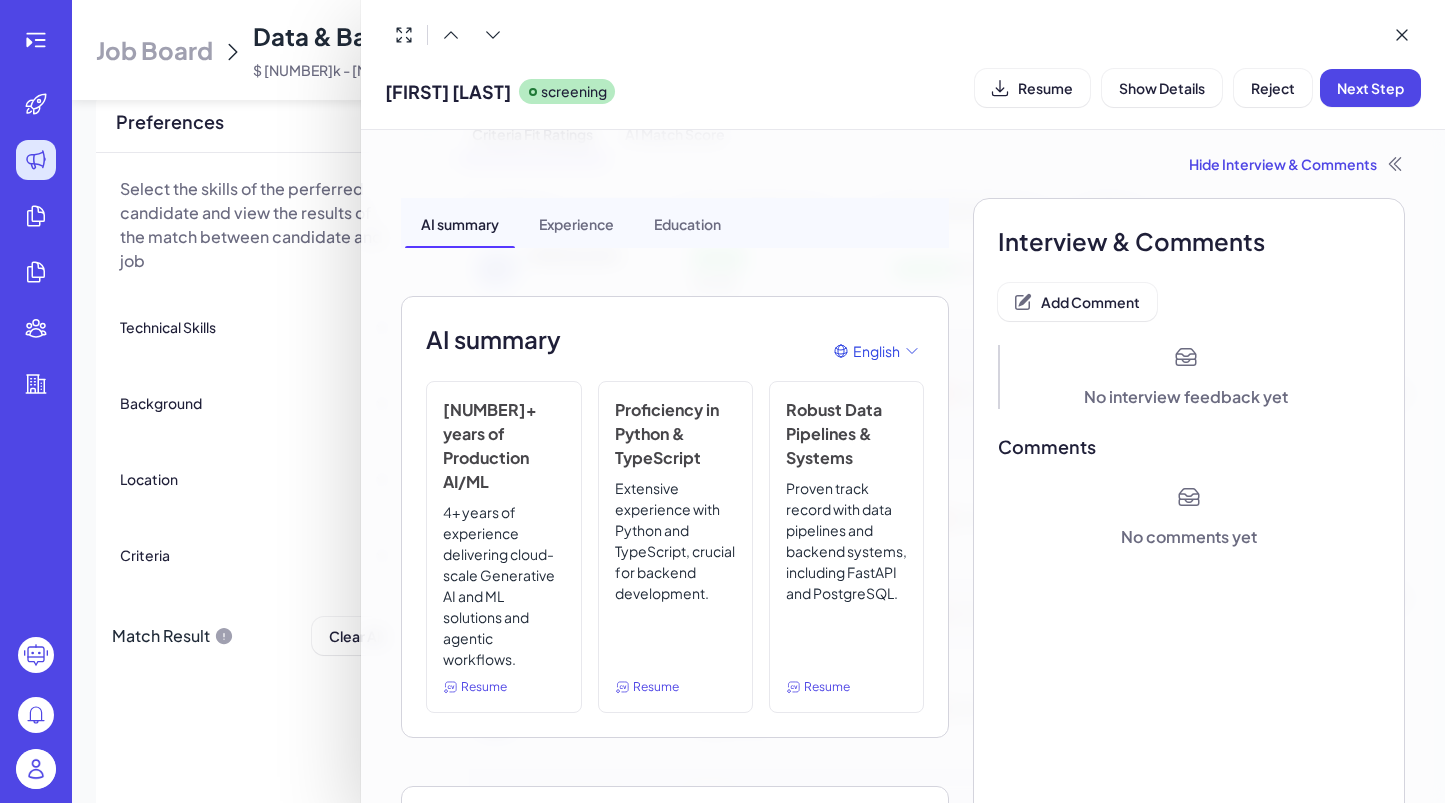 click on "No comments yet" at bounding box center (1189, 537) 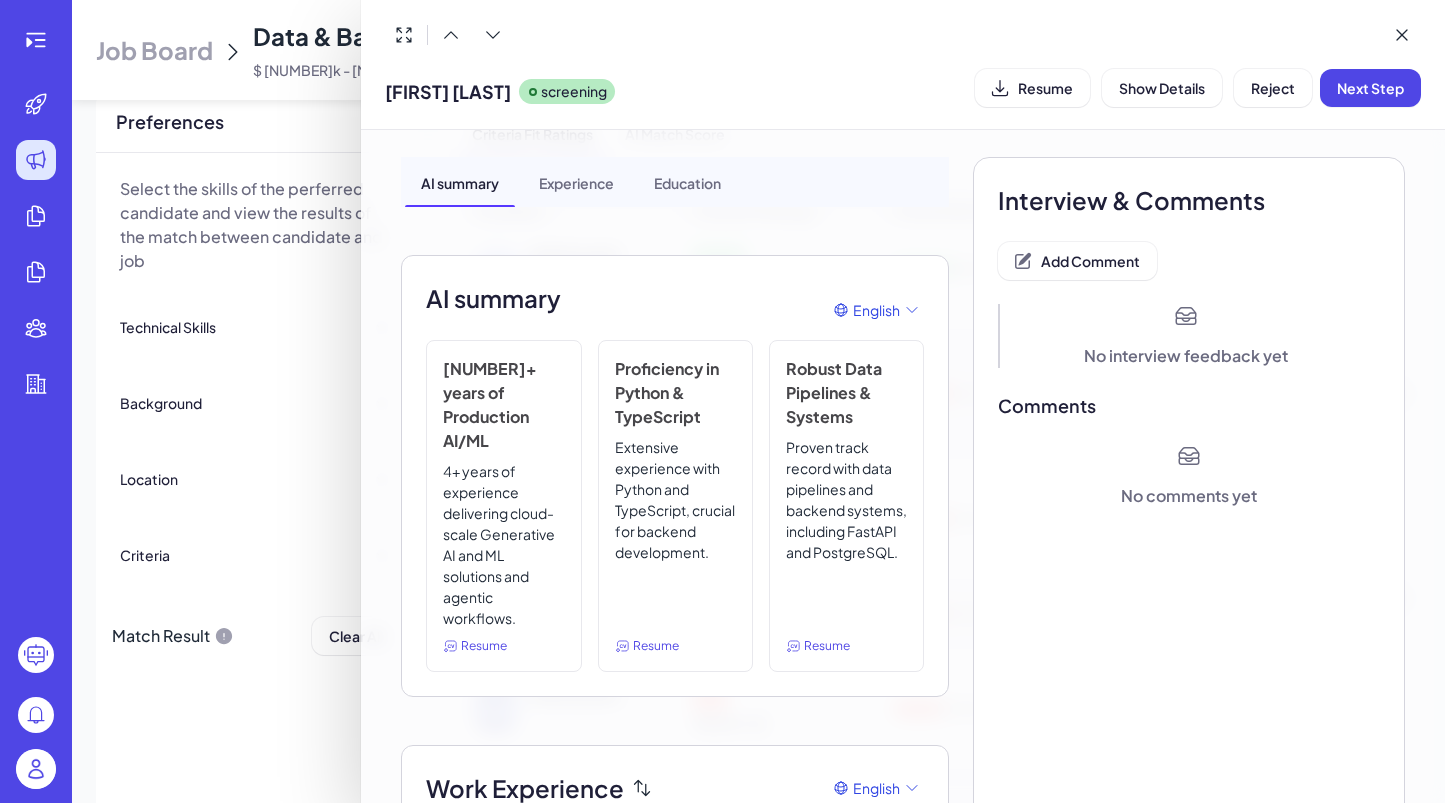 scroll, scrollTop: 9, scrollLeft: 0, axis: vertical 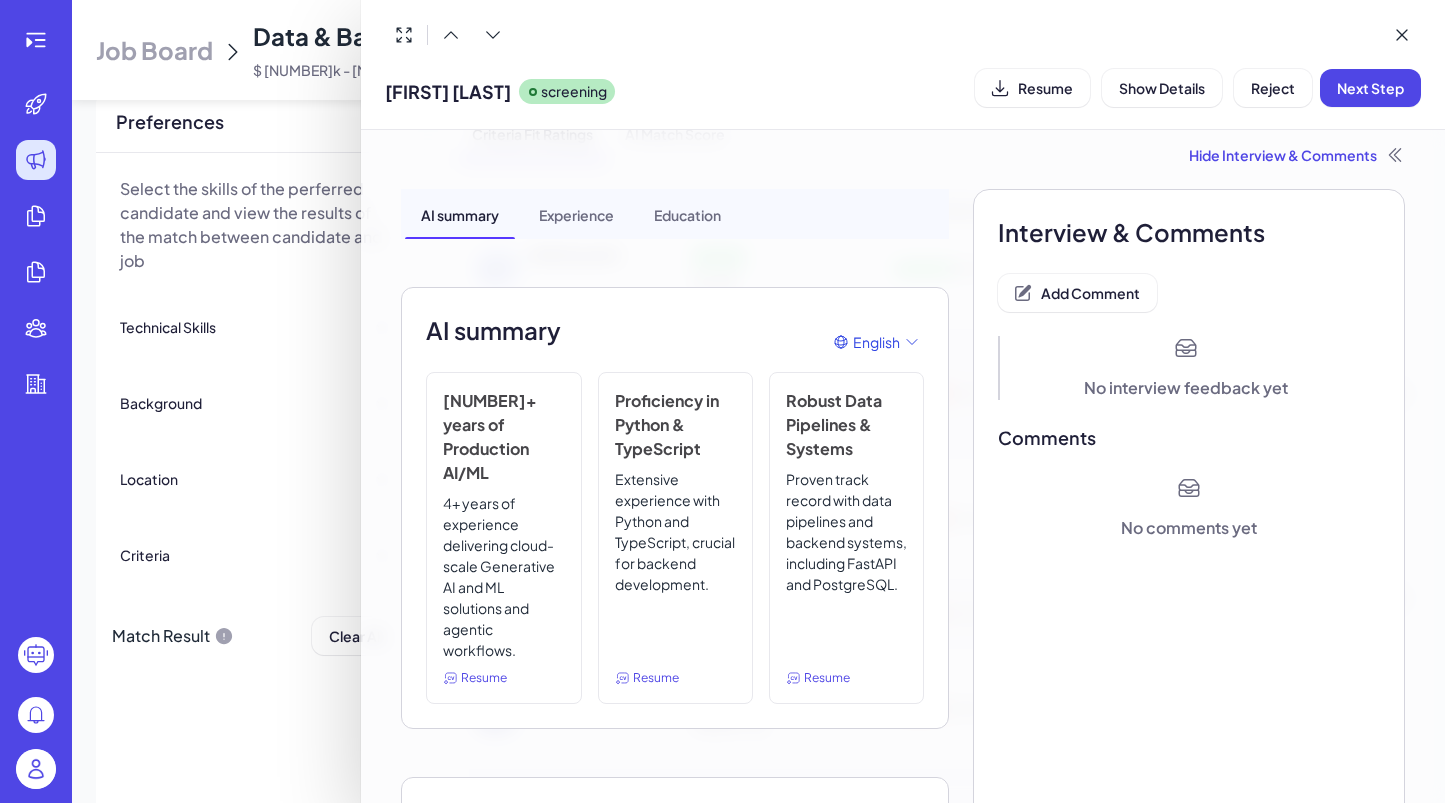 click on "Hide Interview & Comments" at bounding box center [903, 155] 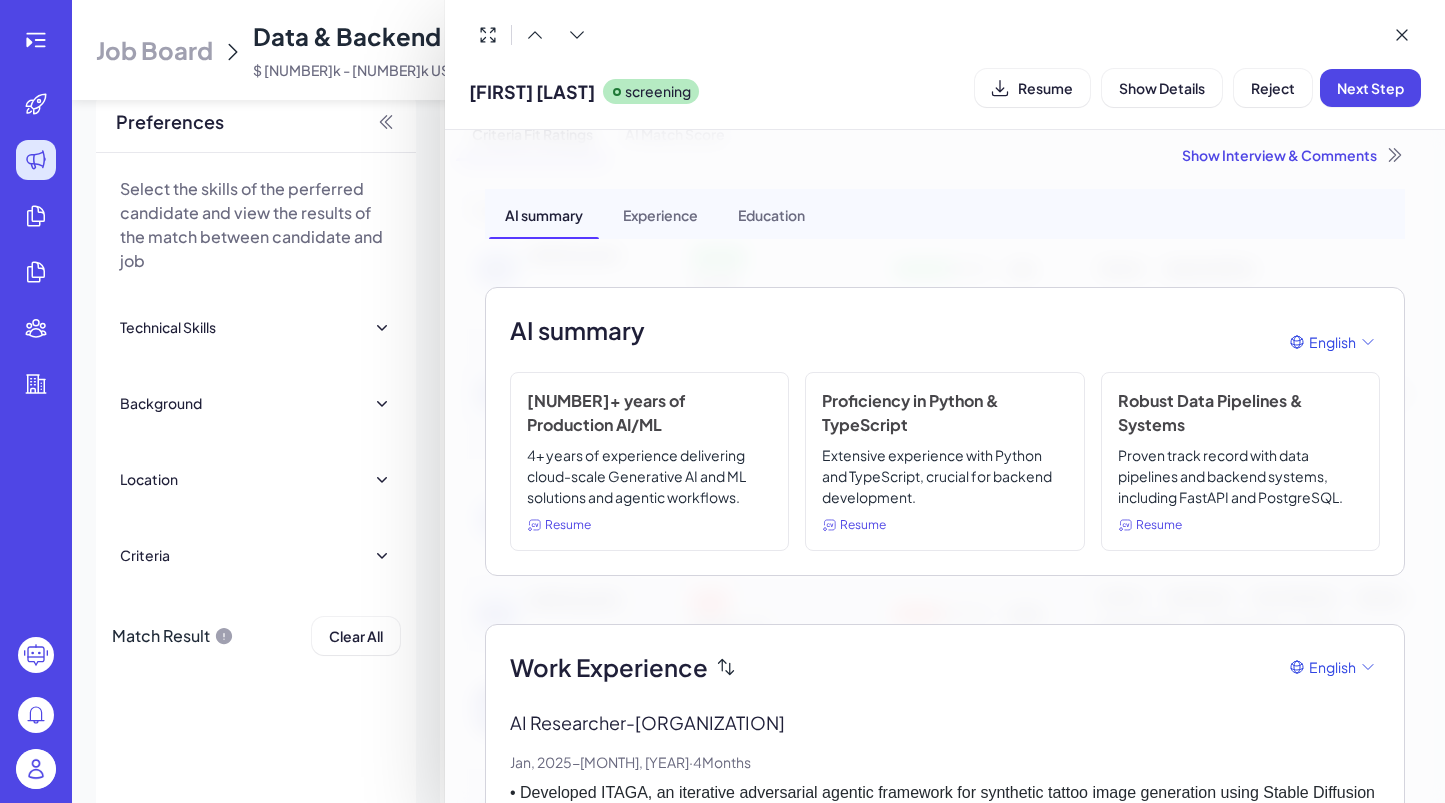 click on "Show Interview & Comments" at bounding box center (945, 155) 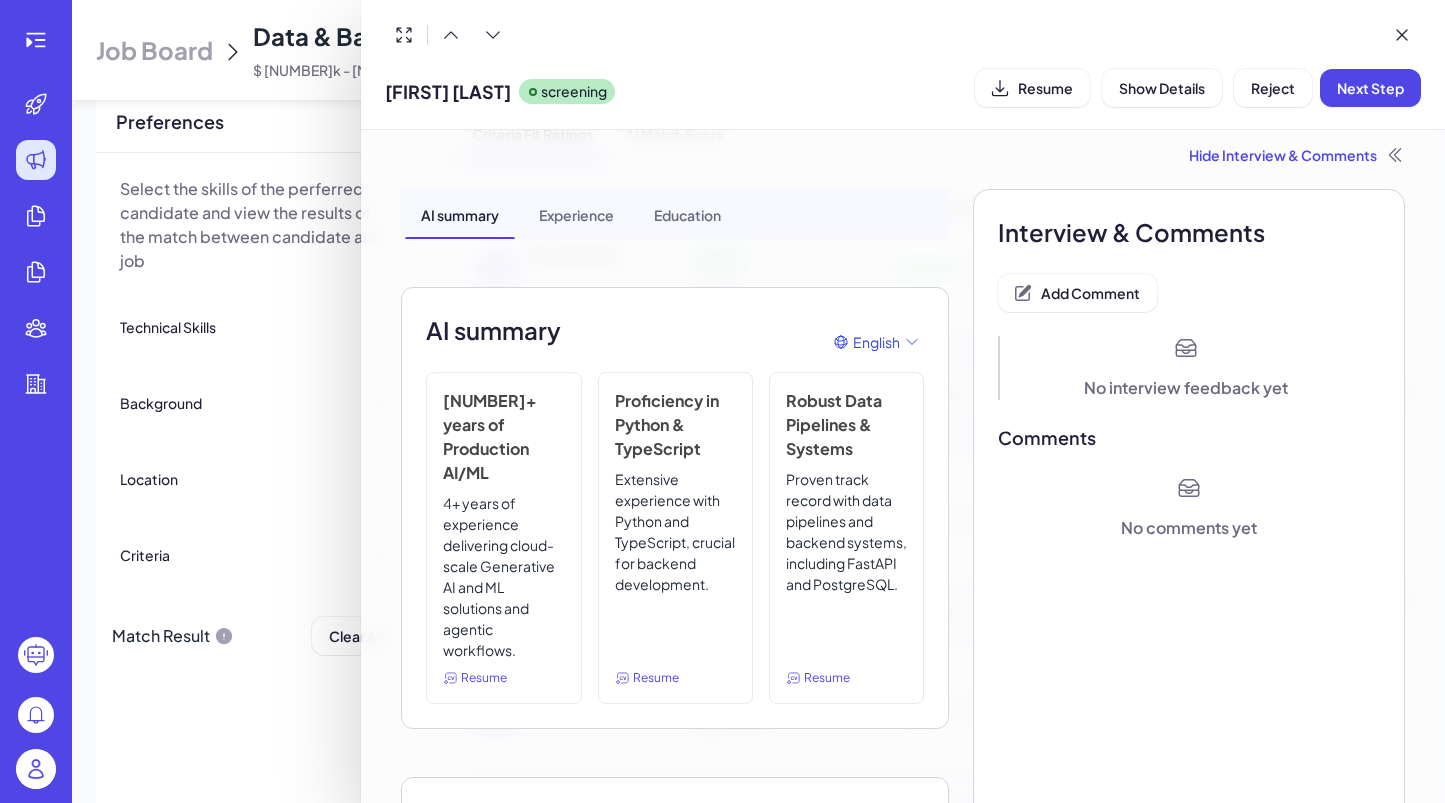scroll, scrollTop: 20, scrollLeft: 0, axis: vertical 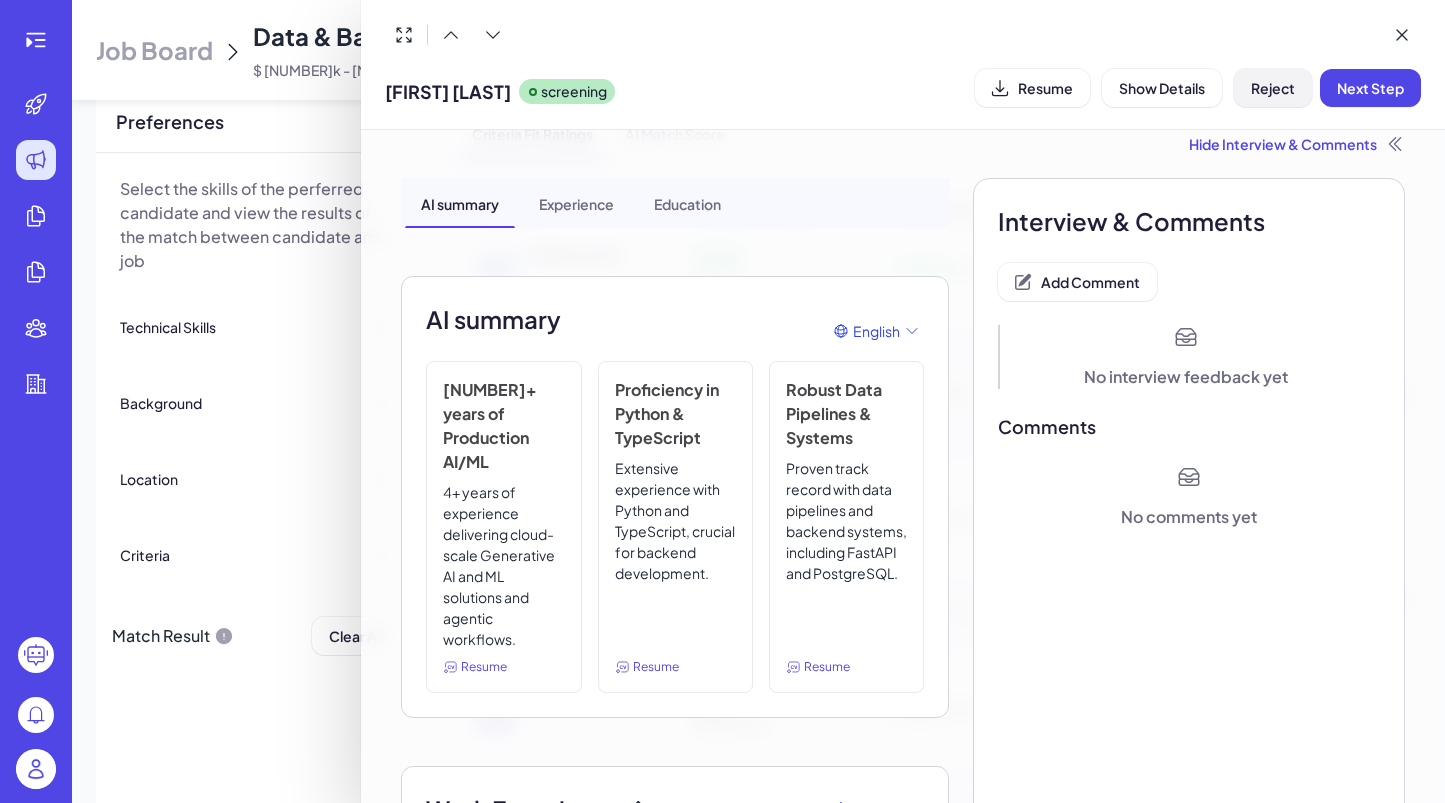 click on "Reject" at bounding box center (1273, 88) 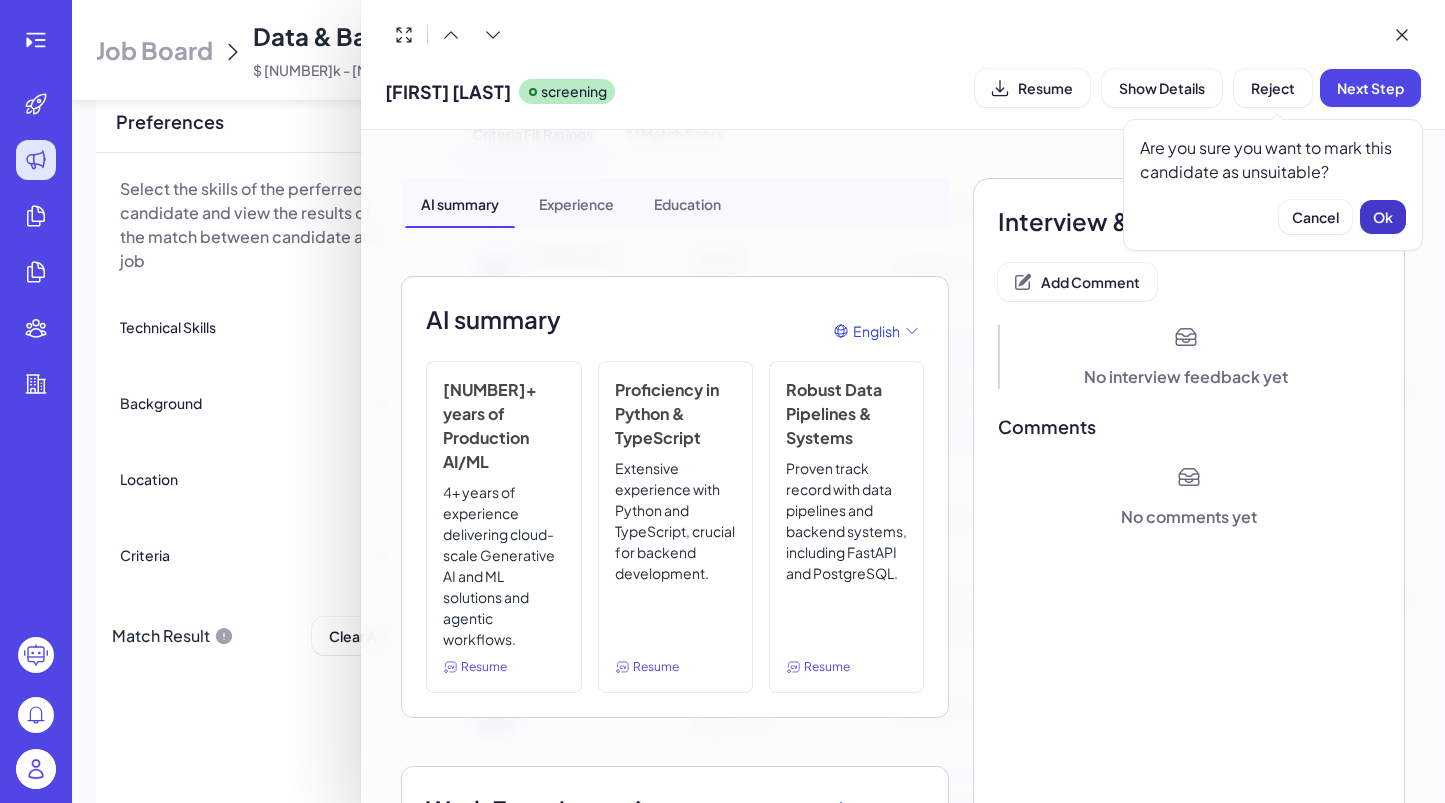 click on "Ok" at bounding box center (1383, 217) 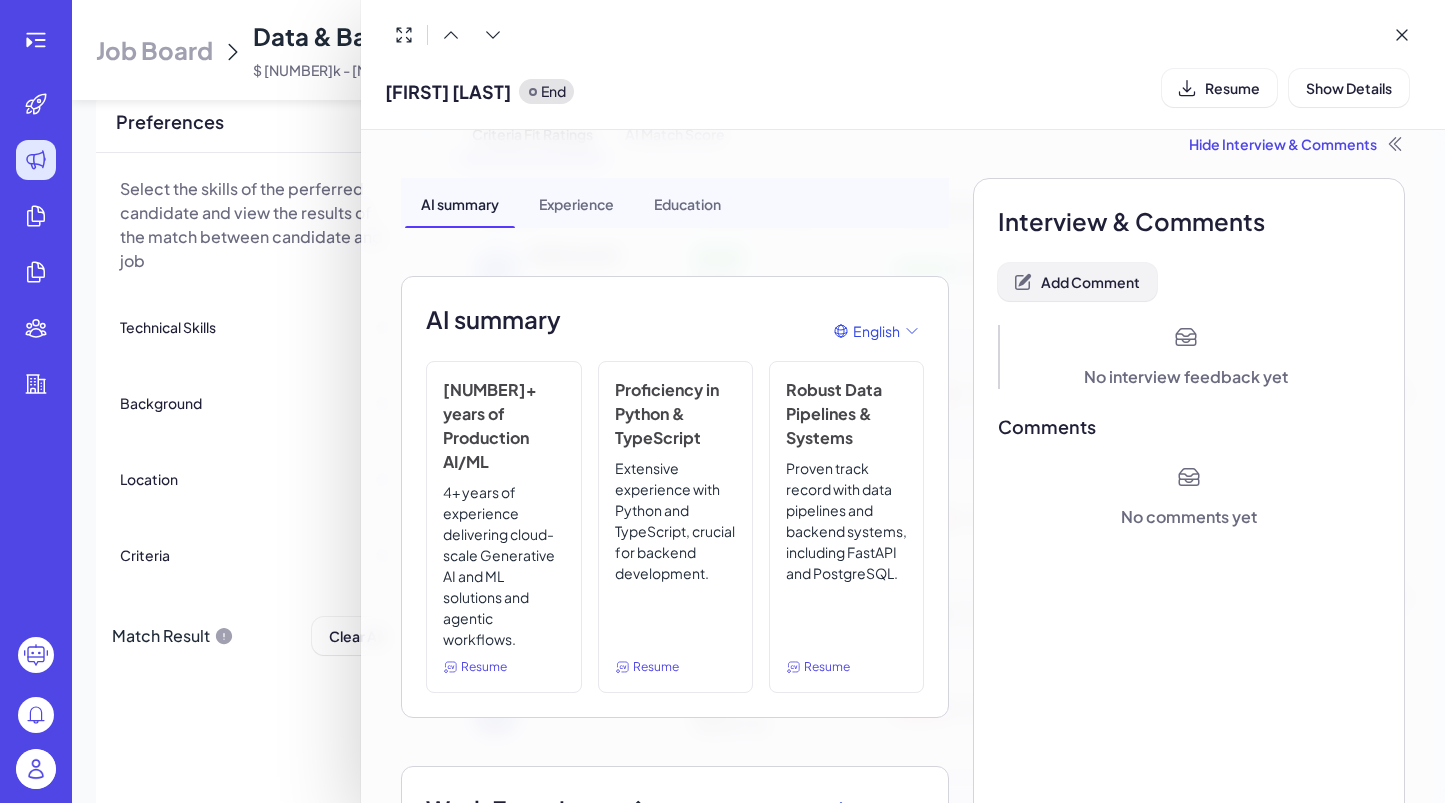 click on "Add Comment" at bounding box center [1077, 282] 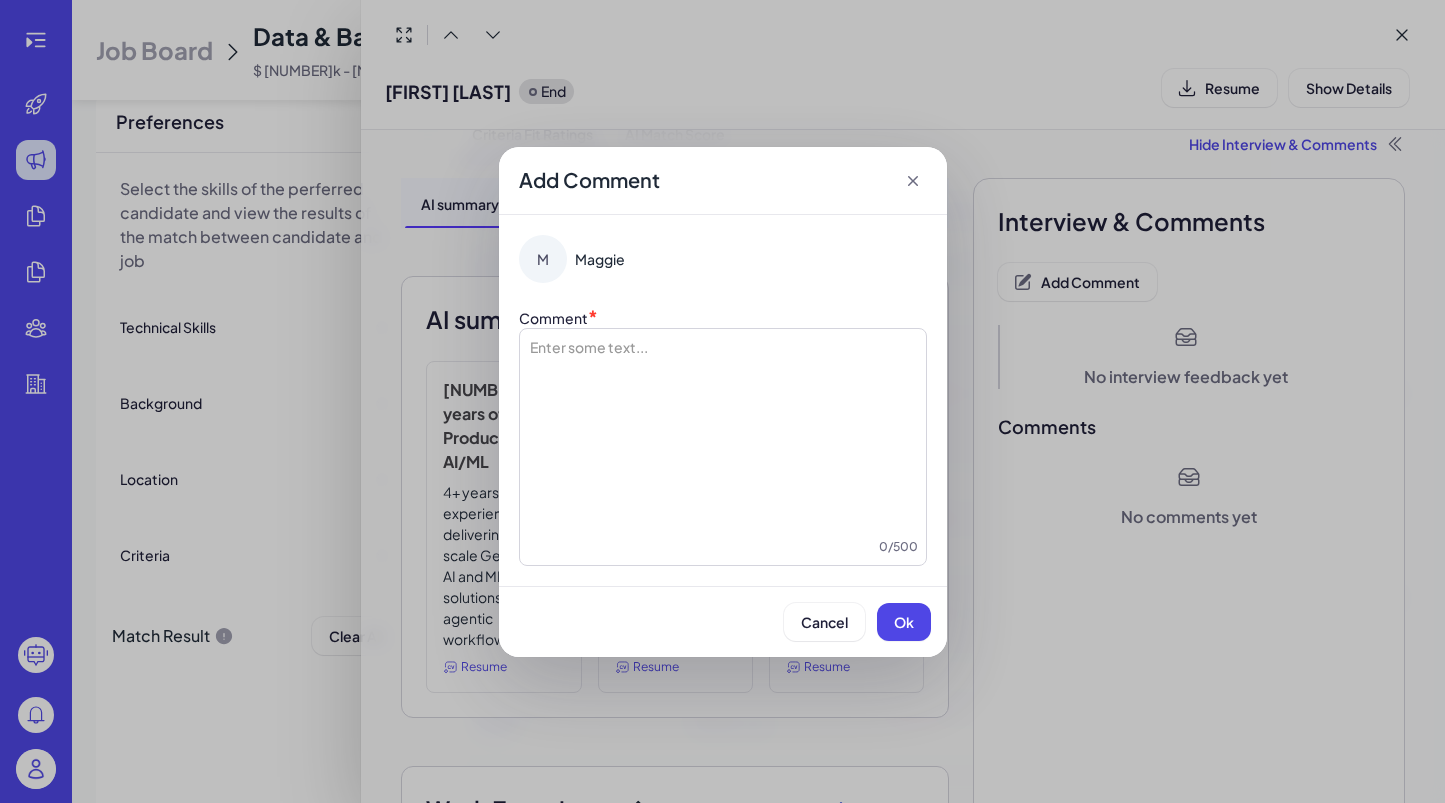 click at bounding box center (723, 437) 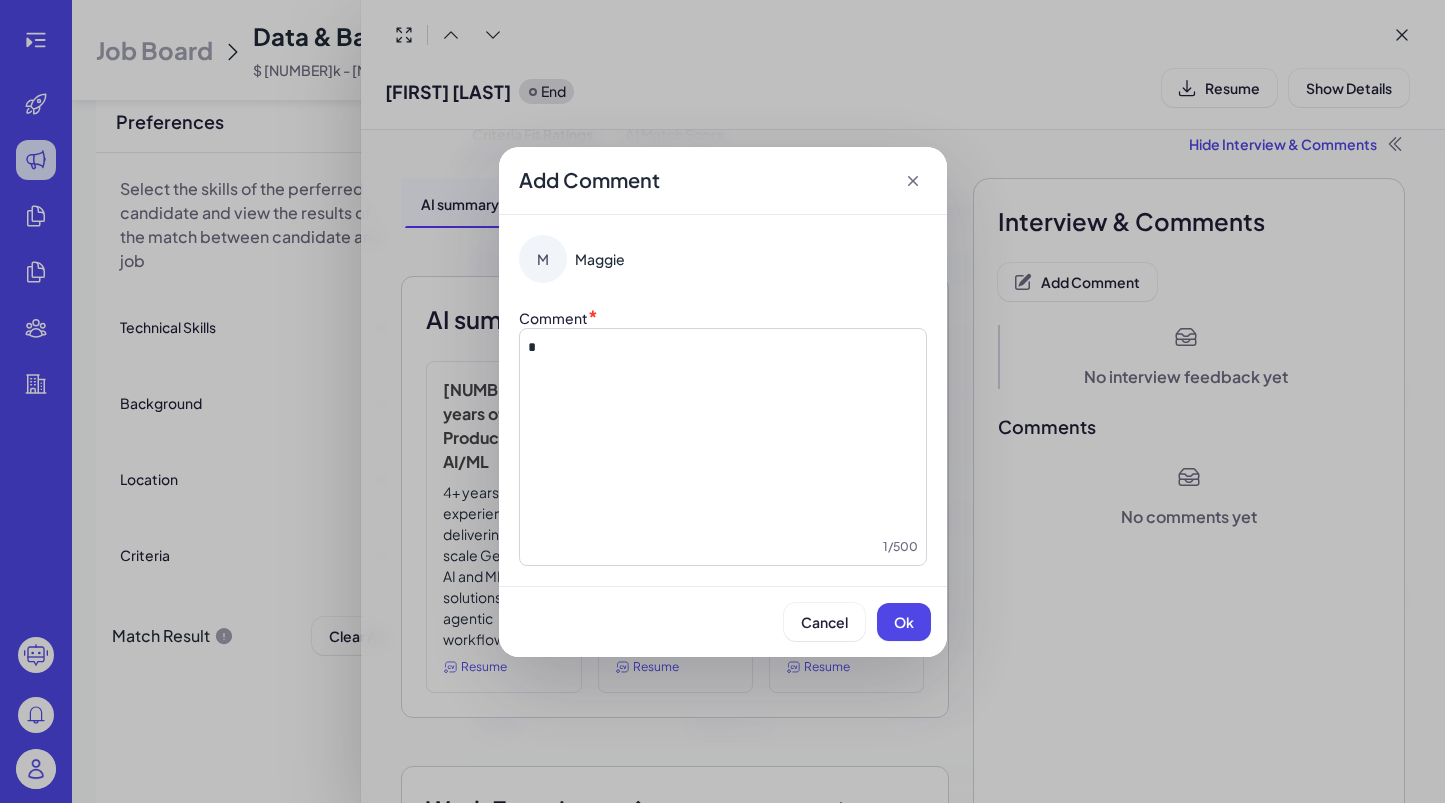 type 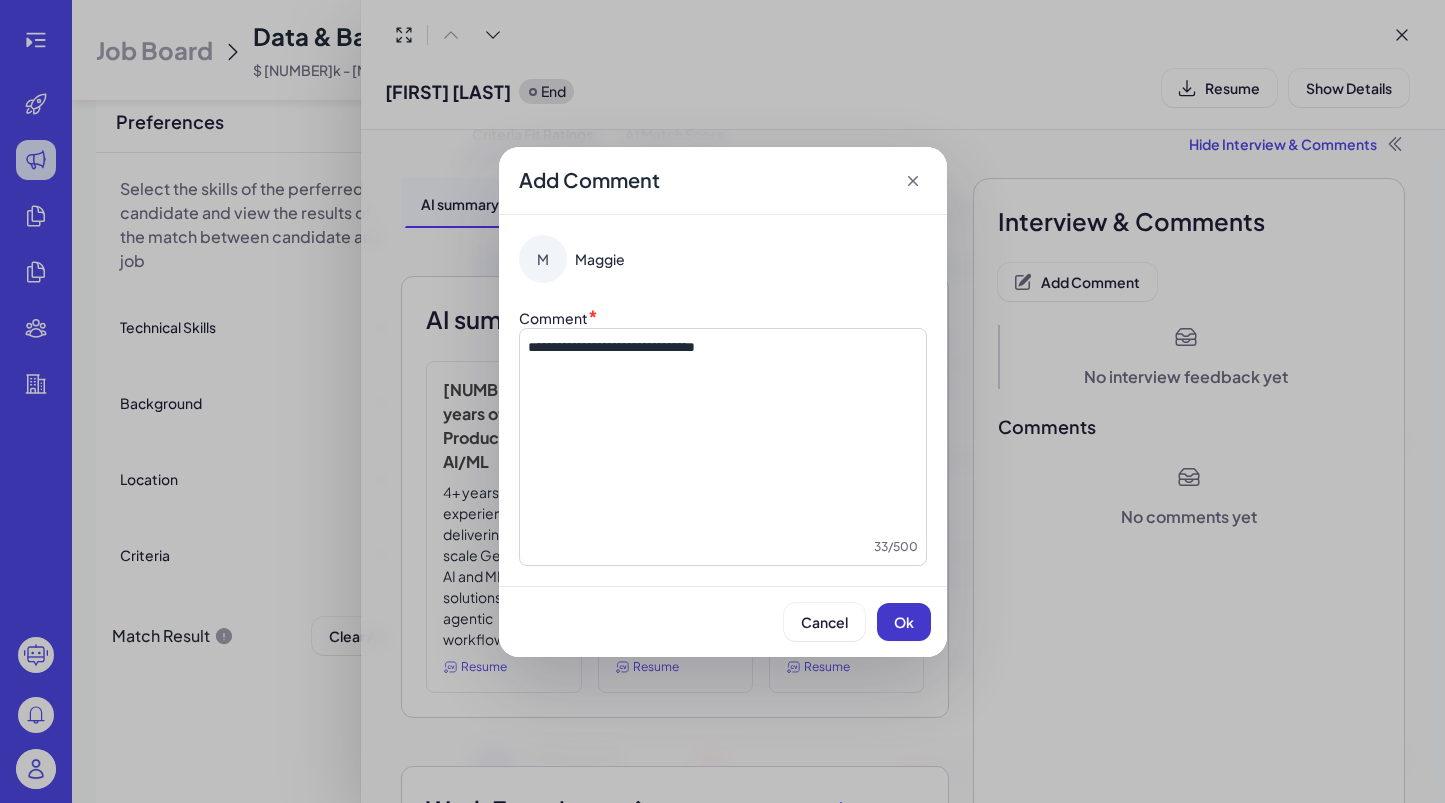 click on "Ok" at bounding box center [904, 622] 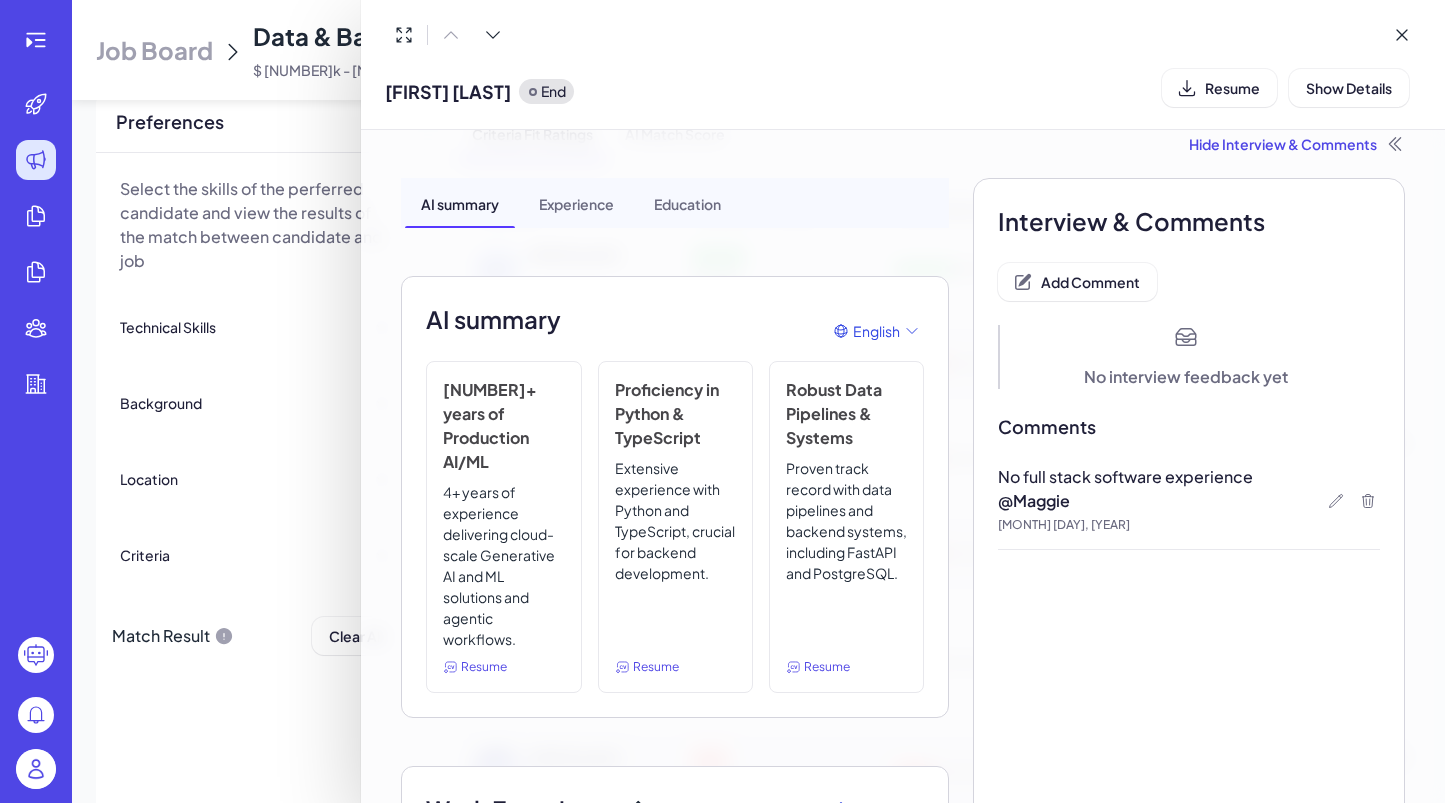 click at bounding box center [722, 401] 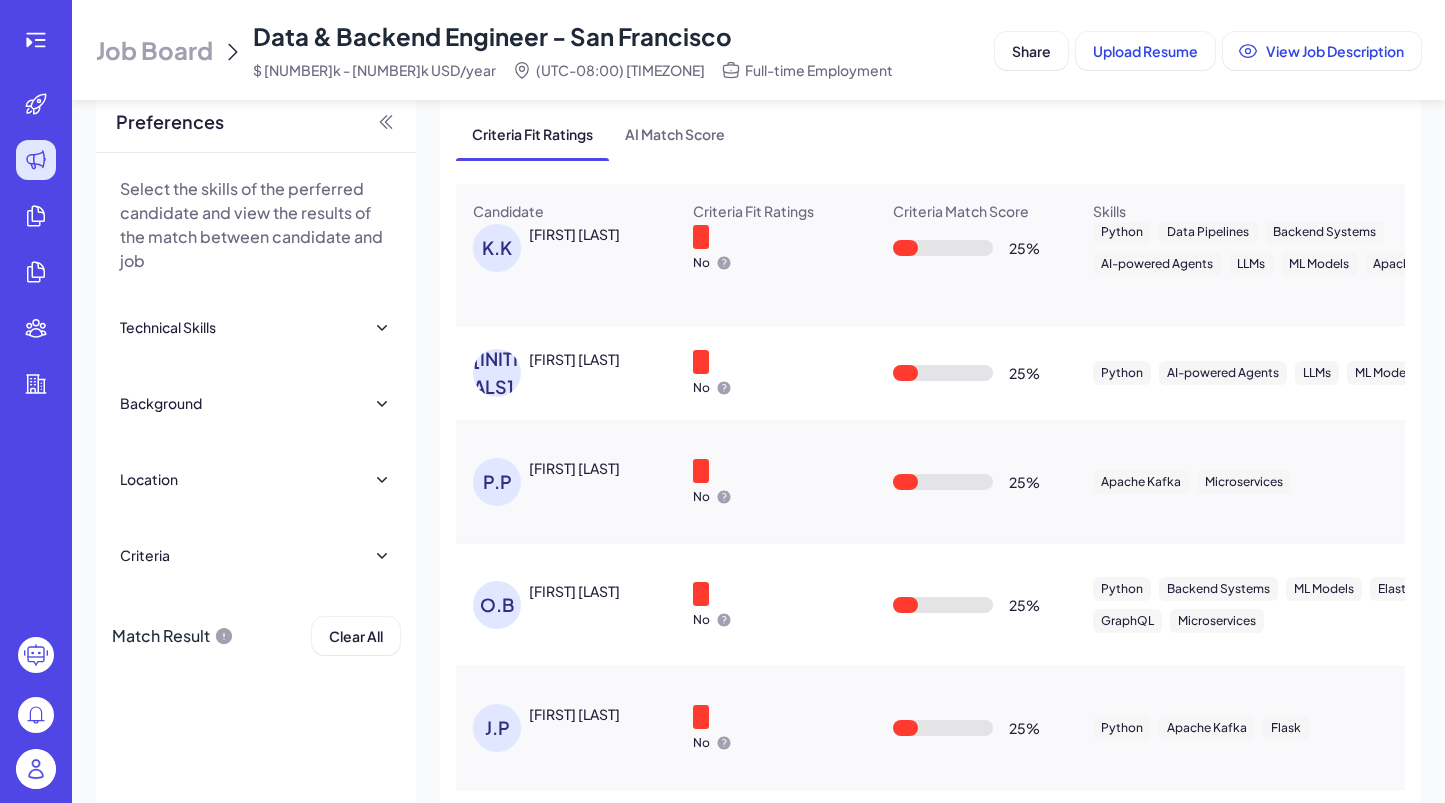 scroll, scrollTop: 4808, scrollLeft: 0, axis: vertical 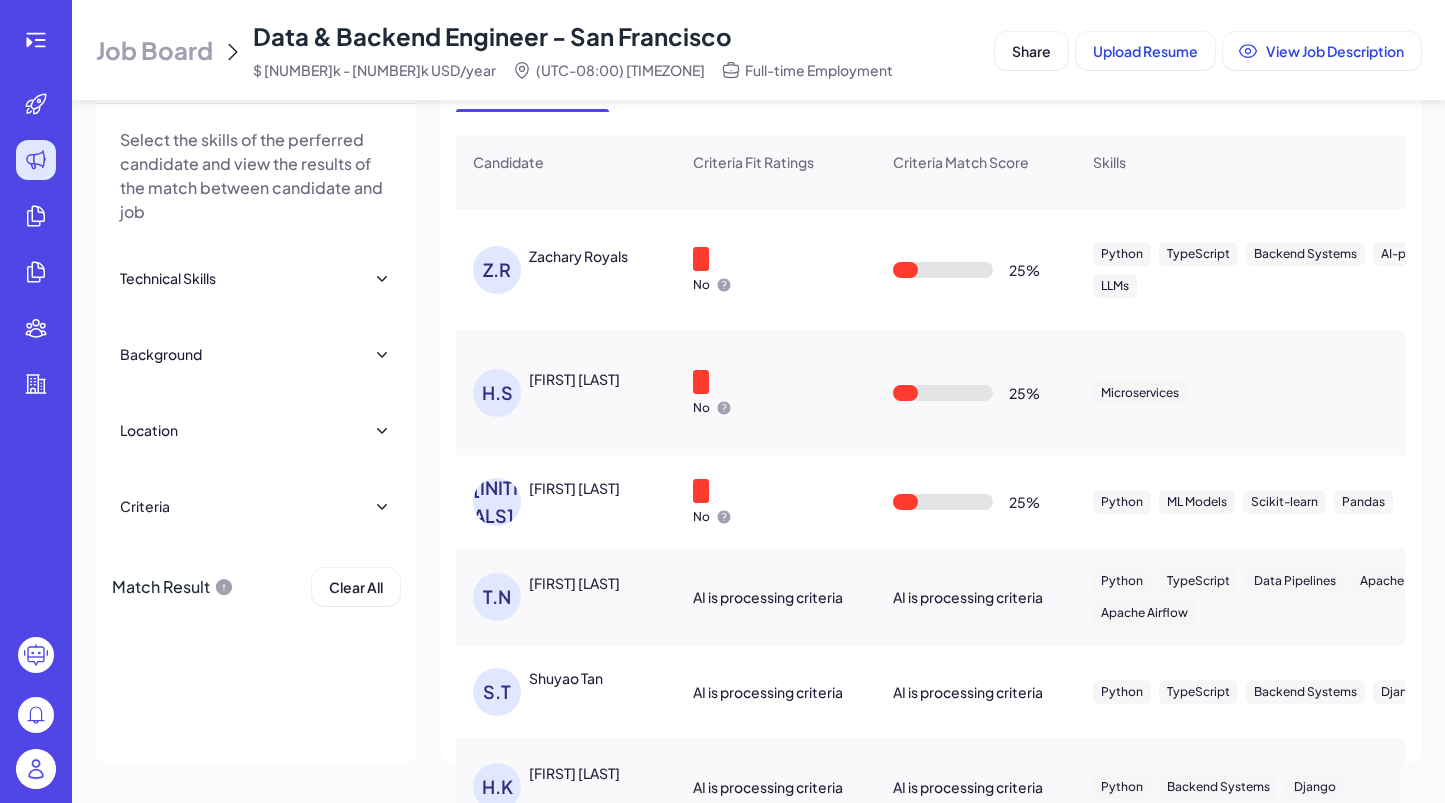 click on "Leul Hailemichael" at bounding box center [574, 488] 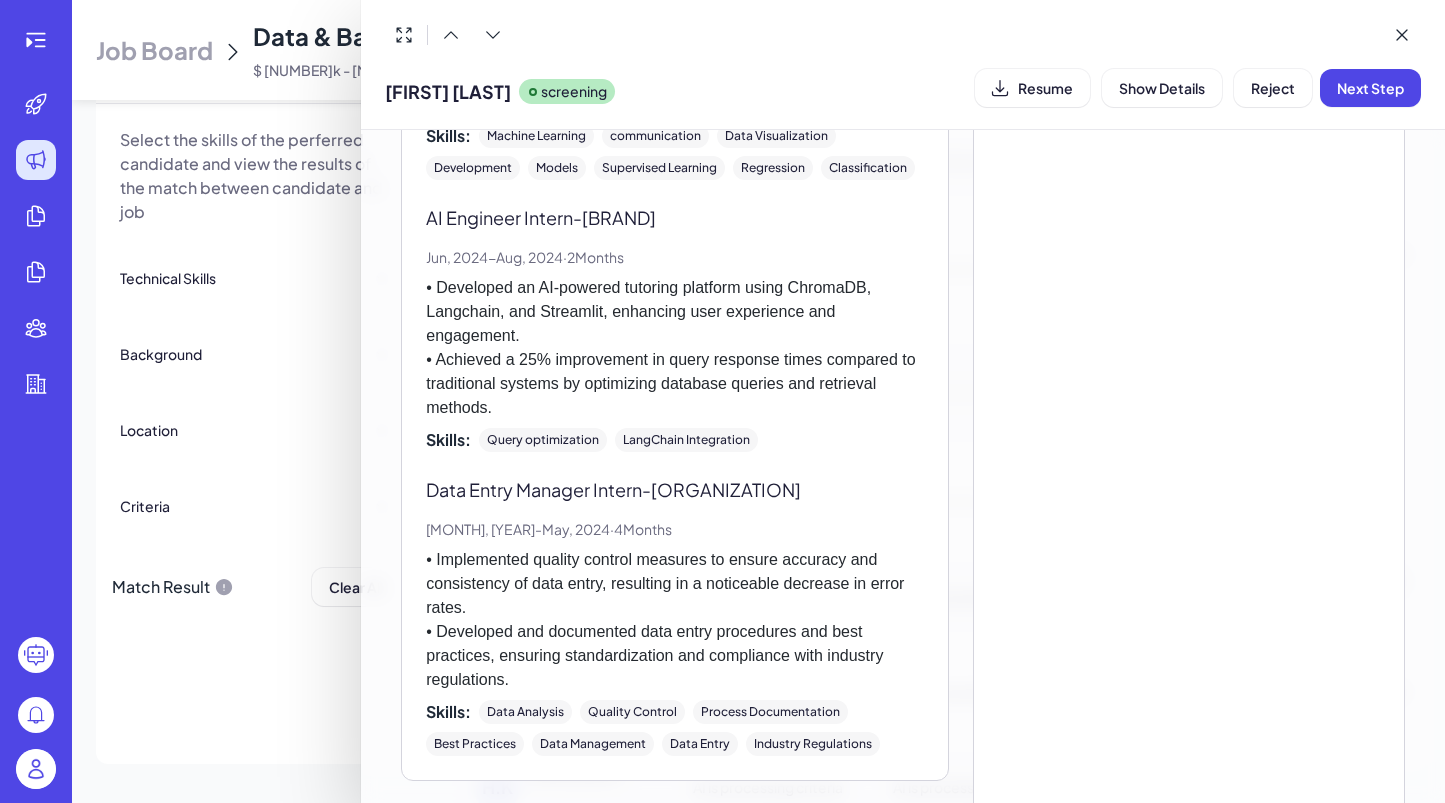 scroll, scrollTop: 0, scrollLeft: 0, axis: both 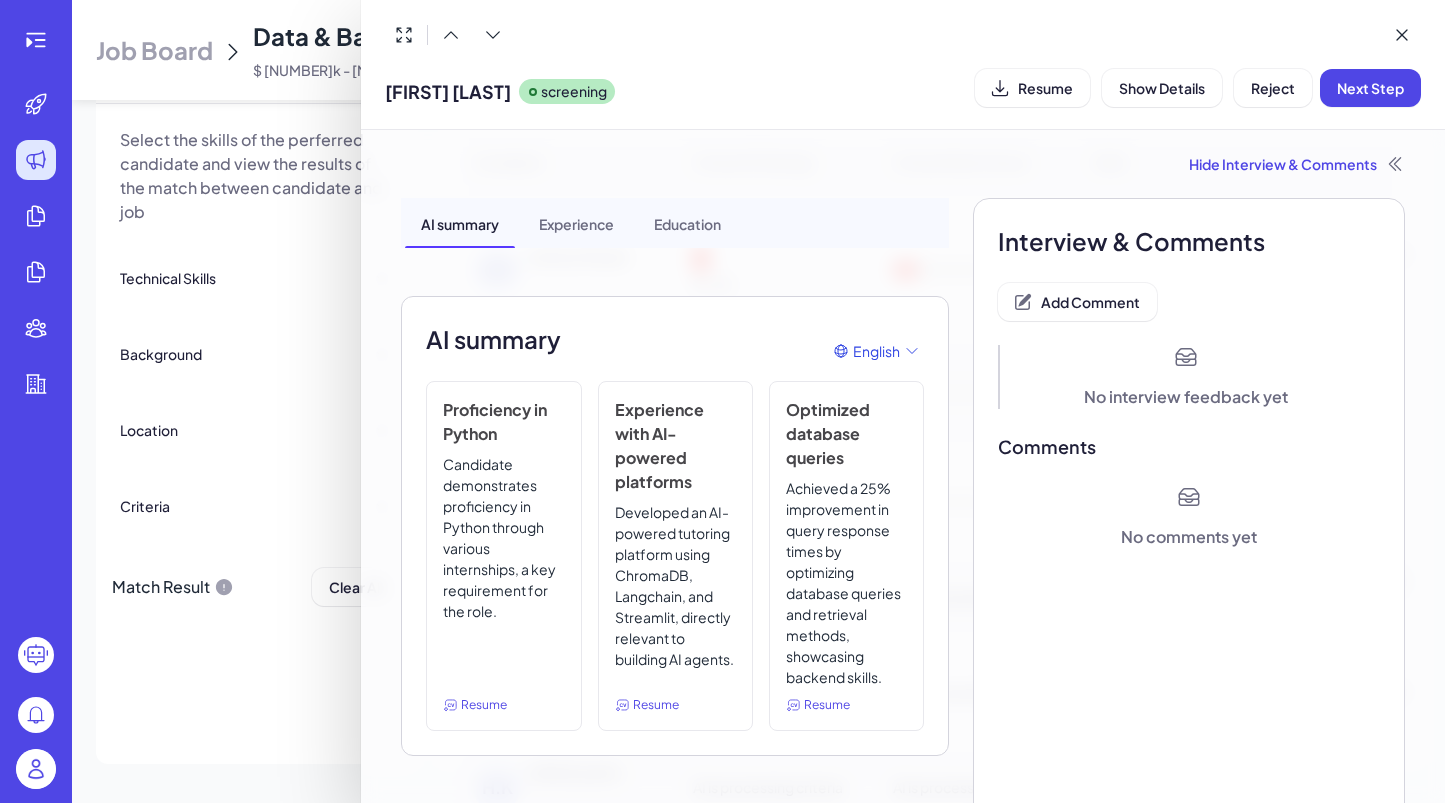 click at bounding box center (722, 401) 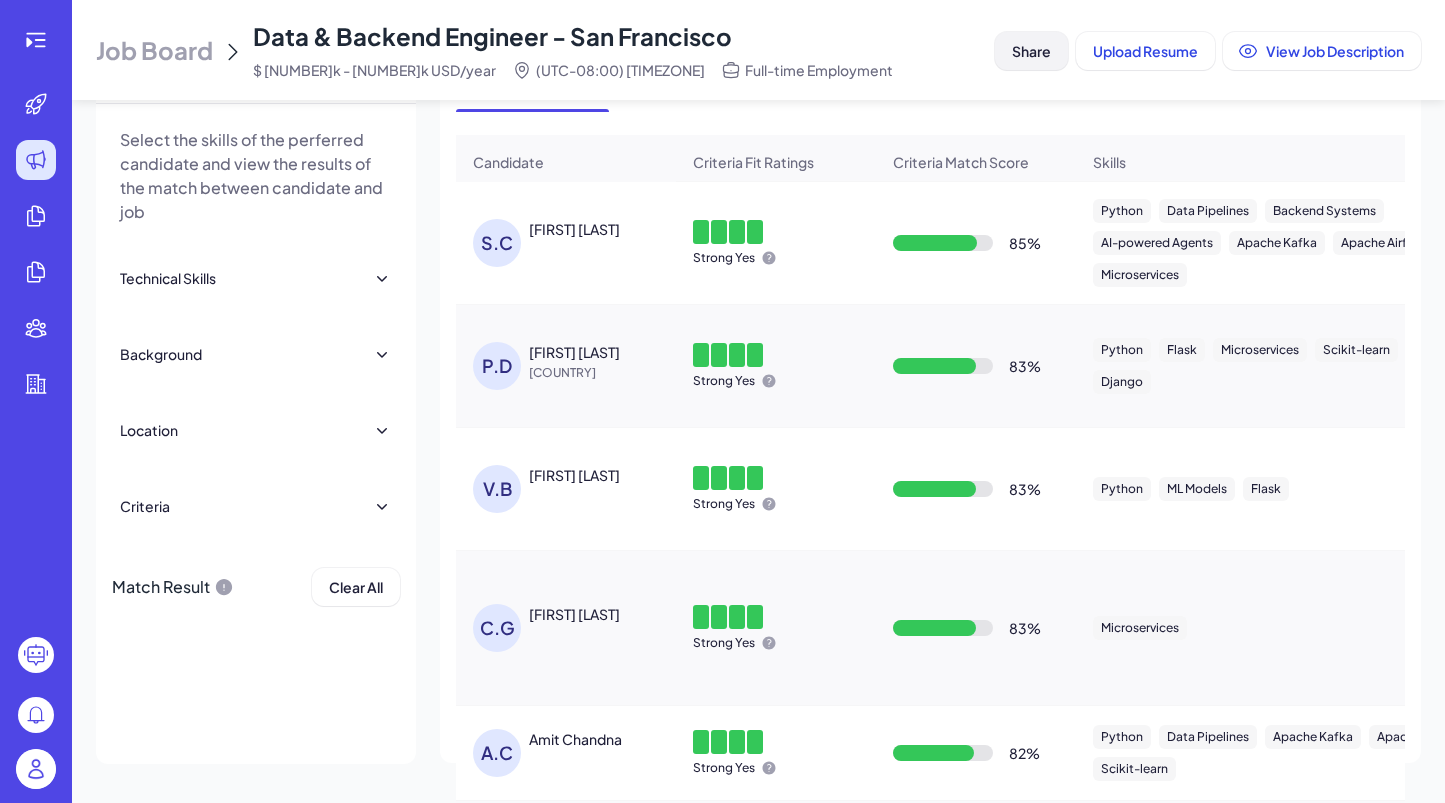 scroll, scrollTop: 0, scrollLeft: 0, axis: both 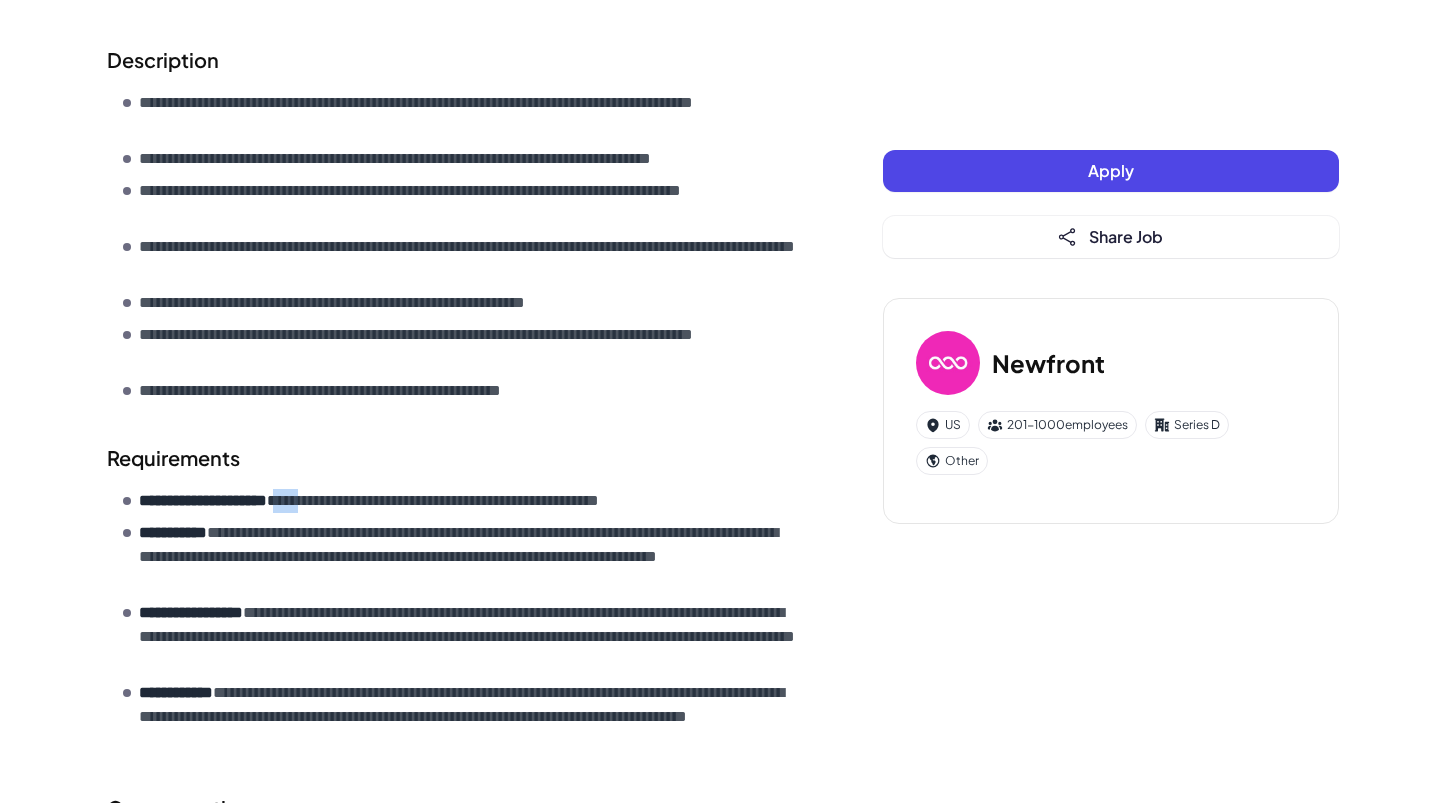 drag, startPoint x: 322, startPoint y: 512, endPoint x: 362, endPoint y: 512, distance: 40 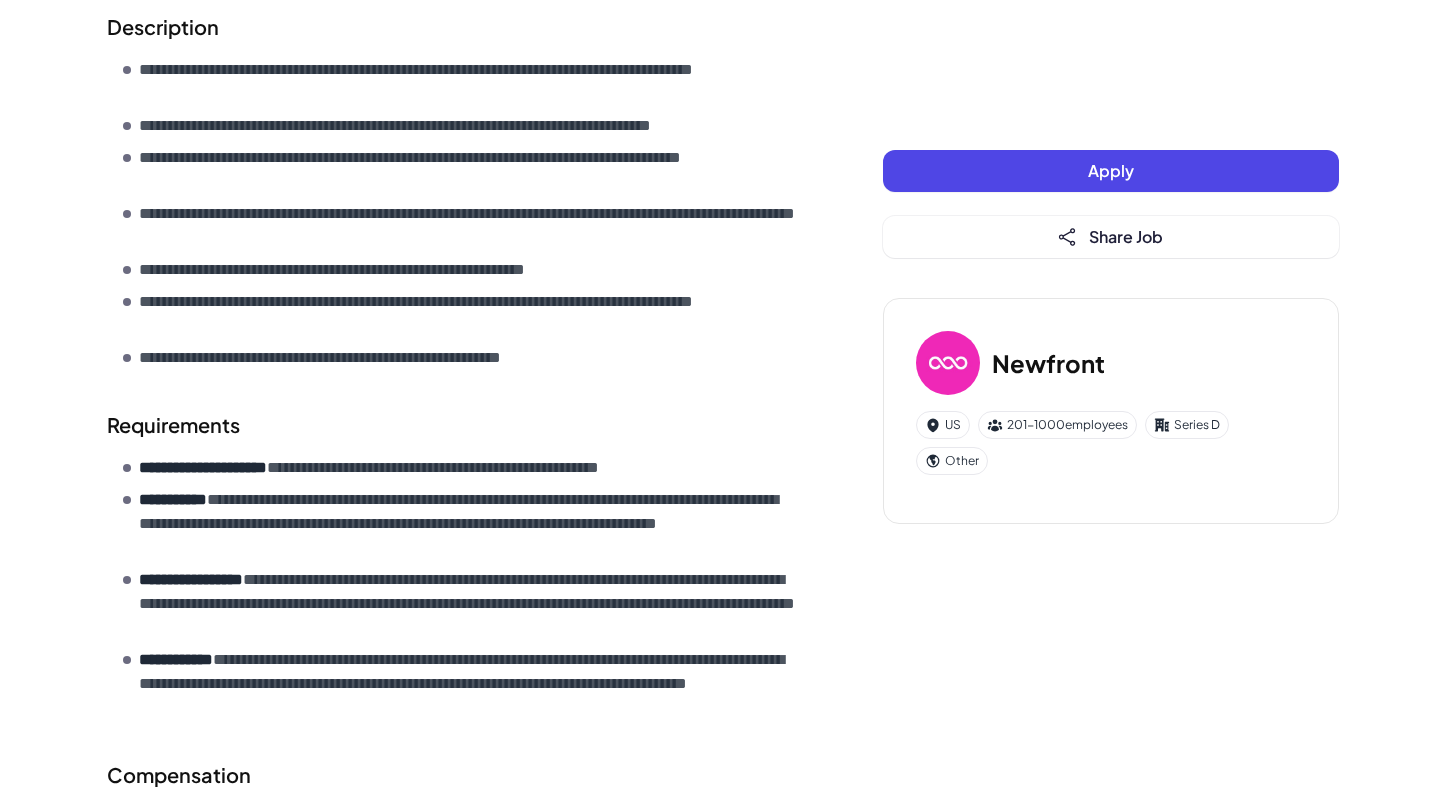 scroll, scrollTop: 681, scrollLeft: 0, axis: vertical 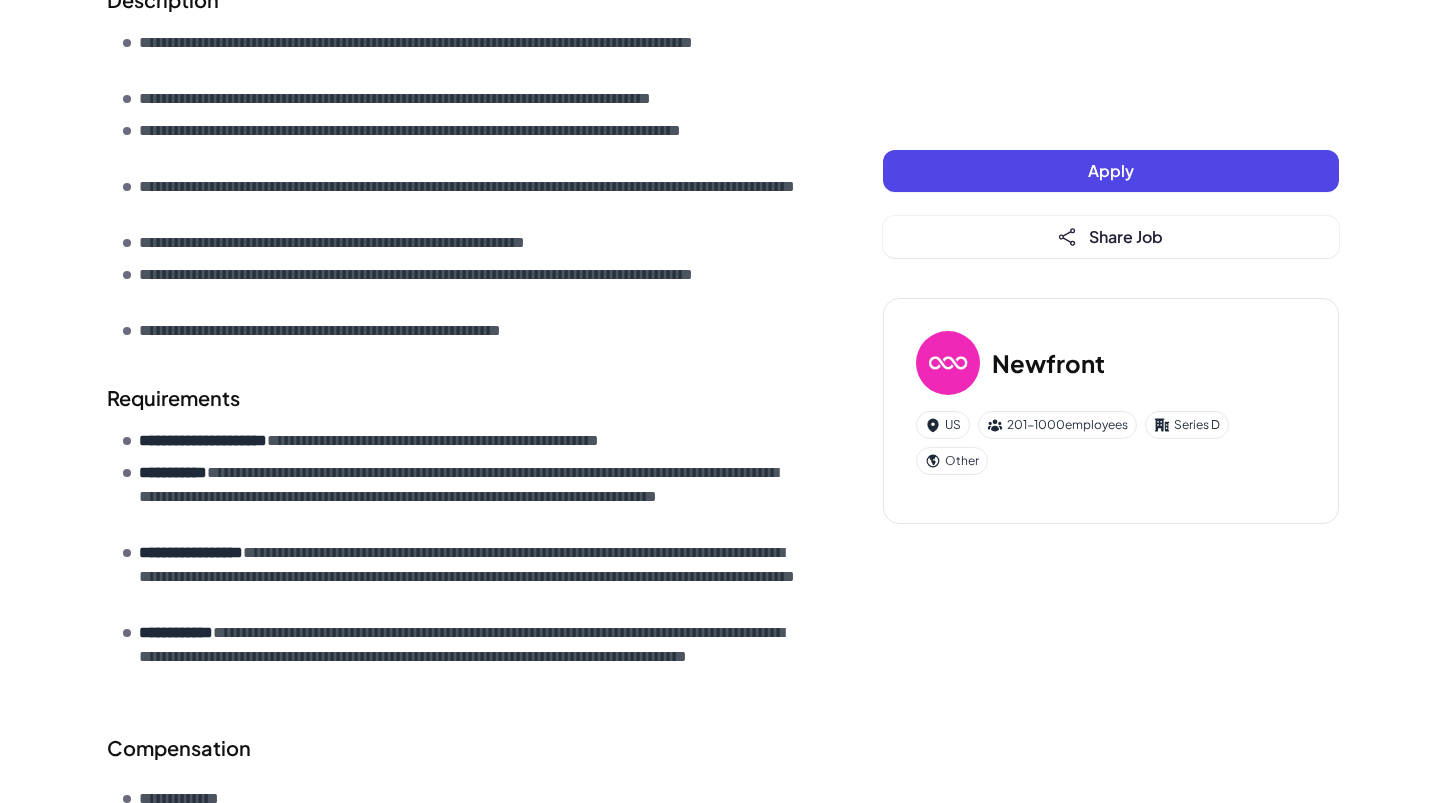 click on "**********" at bounding box center (455, 542) 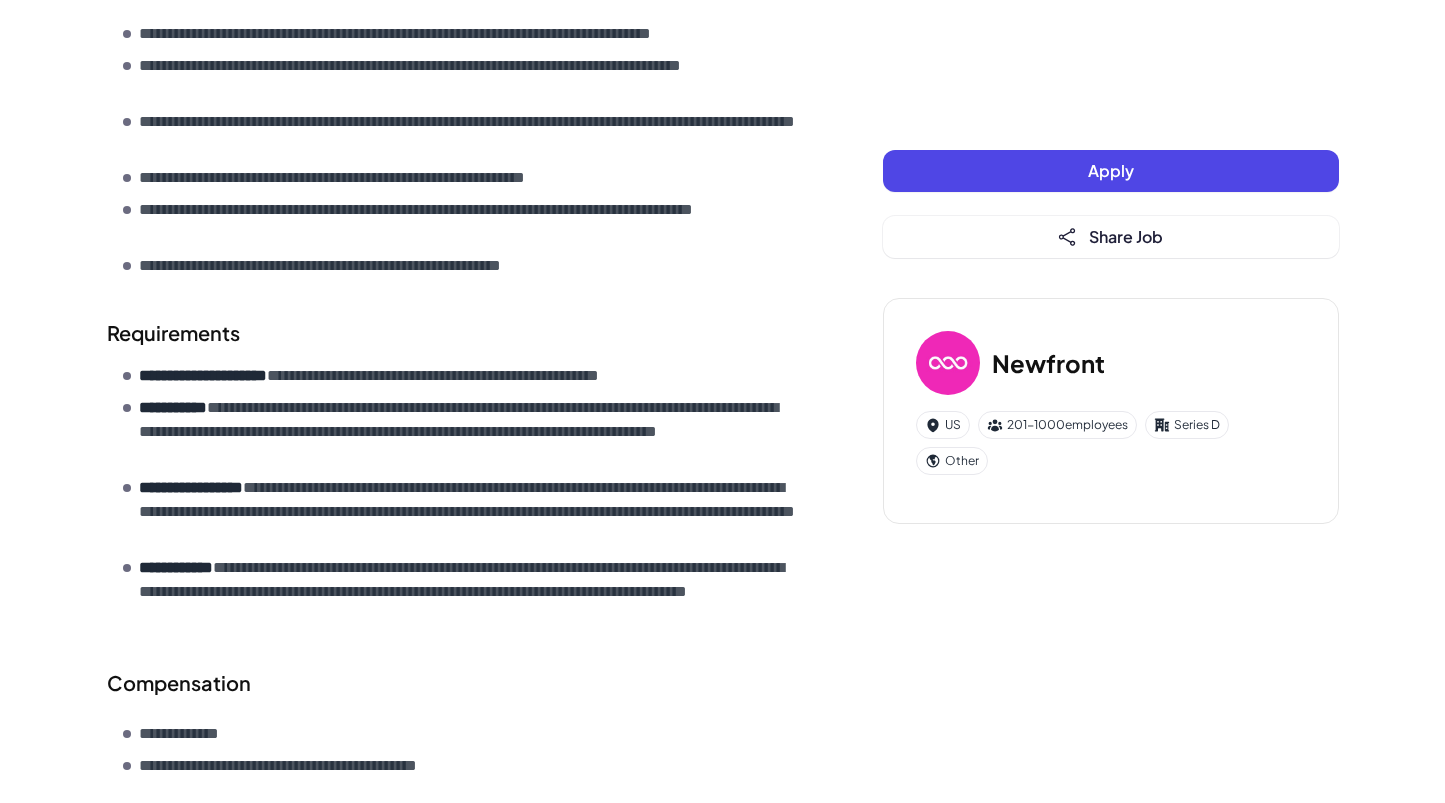 scroll, scrollTop: 767, scrollLeft: 0, axis: vertical 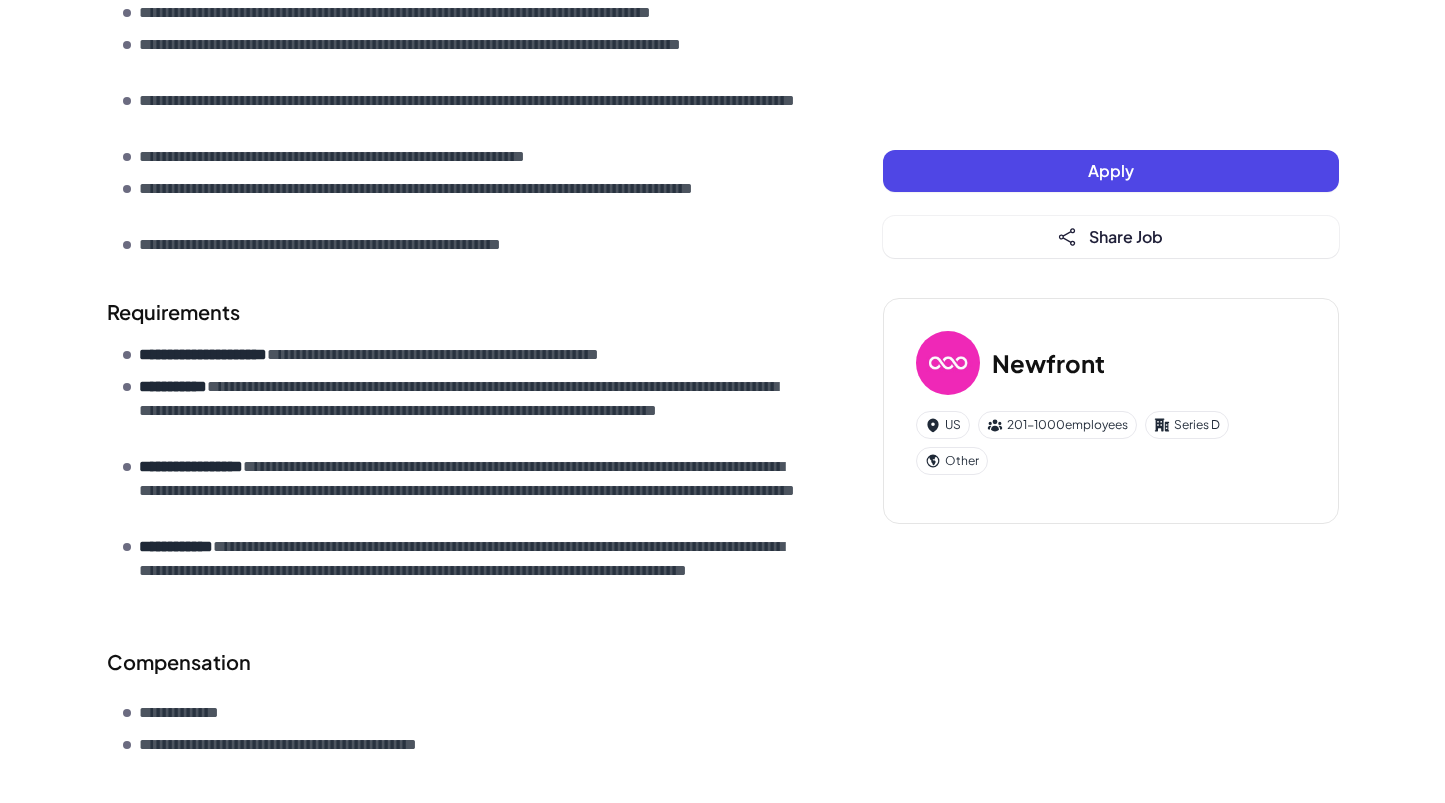 click on "**********" at bounding box center [203, 354] 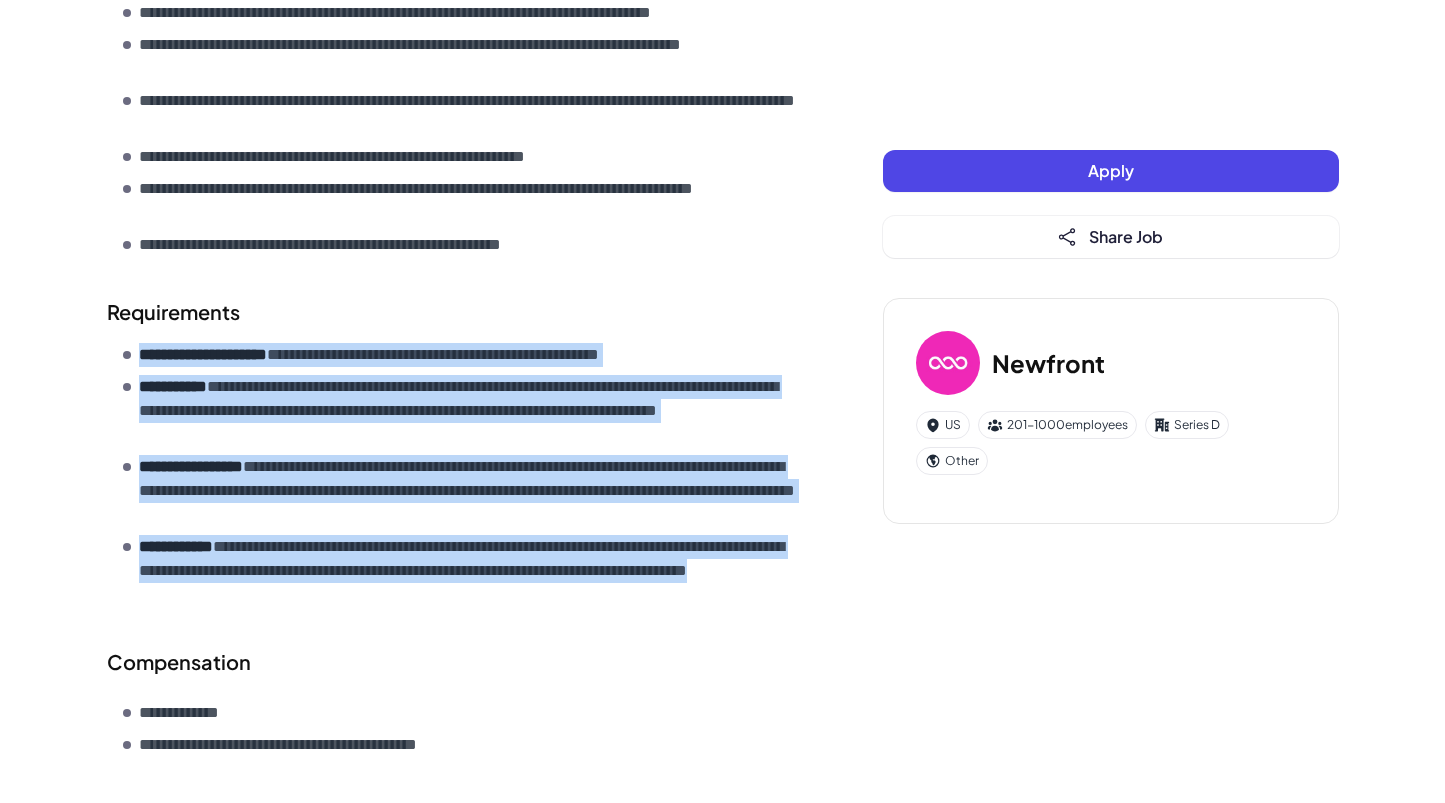 drag, startPoint x: 136, startPoint y: 357, endPoint x: 446, endPoint y: 626, distance: 410.44 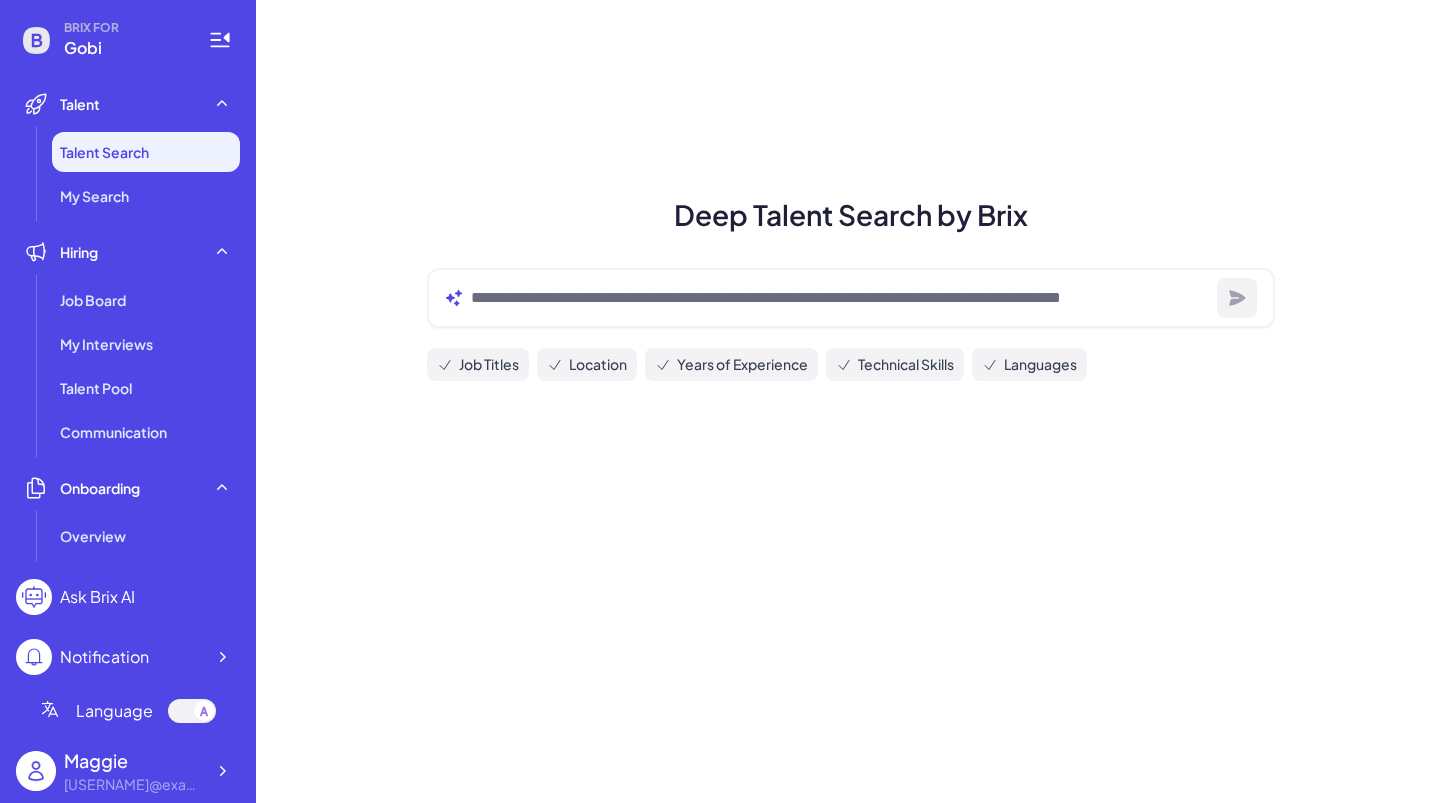 scroll, scrollTop: 0, scrollLeft: 0, axis: both 